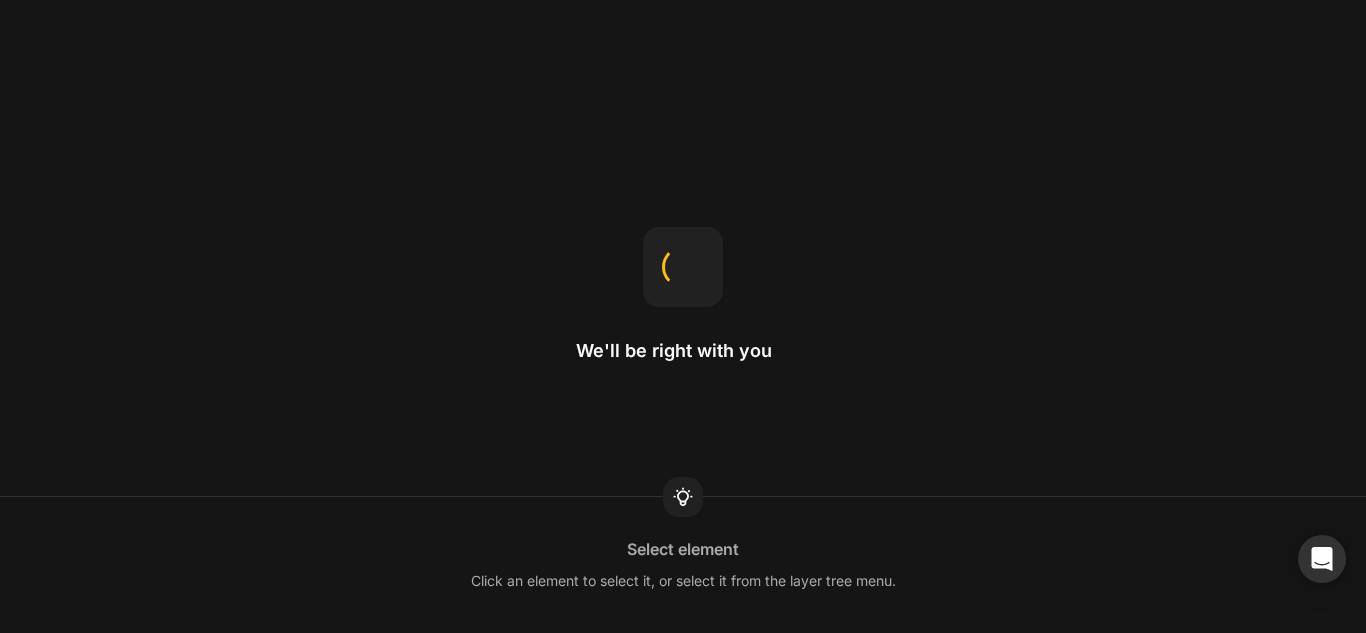 scroll, scrollTop: 0, scrollLeft: 0, axis: both 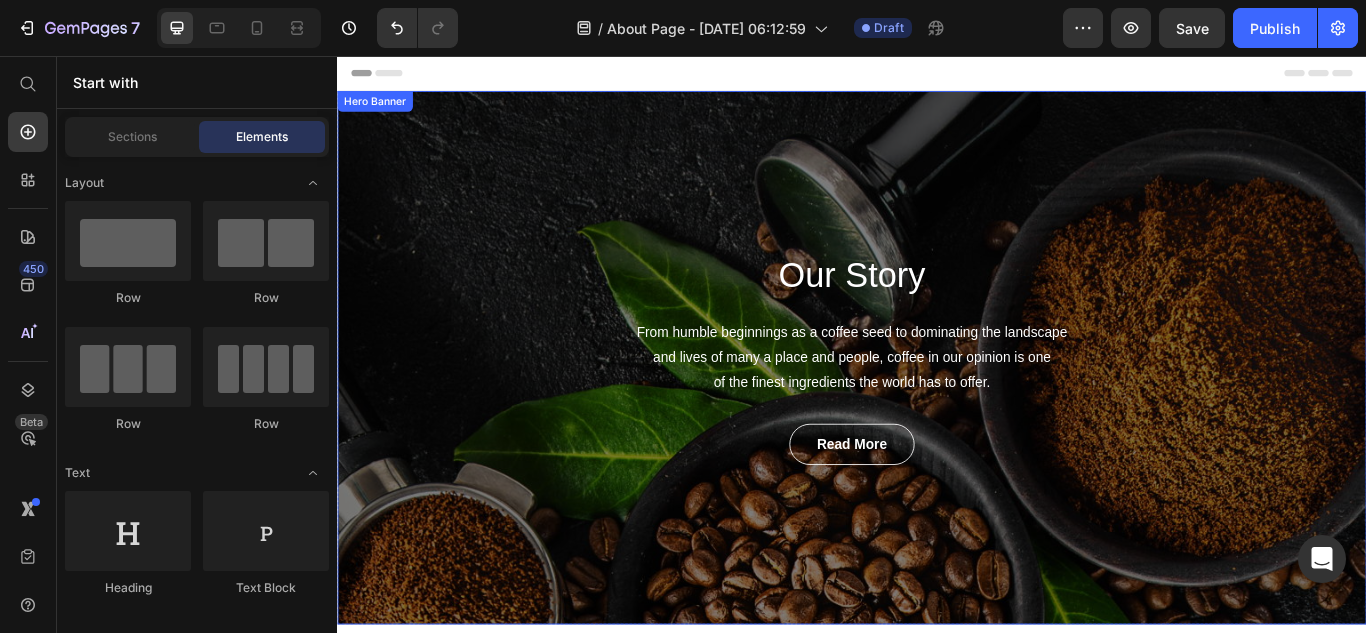 click on "Our Story Heading From humble beginnings as a coffee seed to dominating the landscape and lives of many a place and people, coffee in our opinion is one of the finest ingredients the world has to offer. Text block read more Button Row" at bounding box center (937, 408) 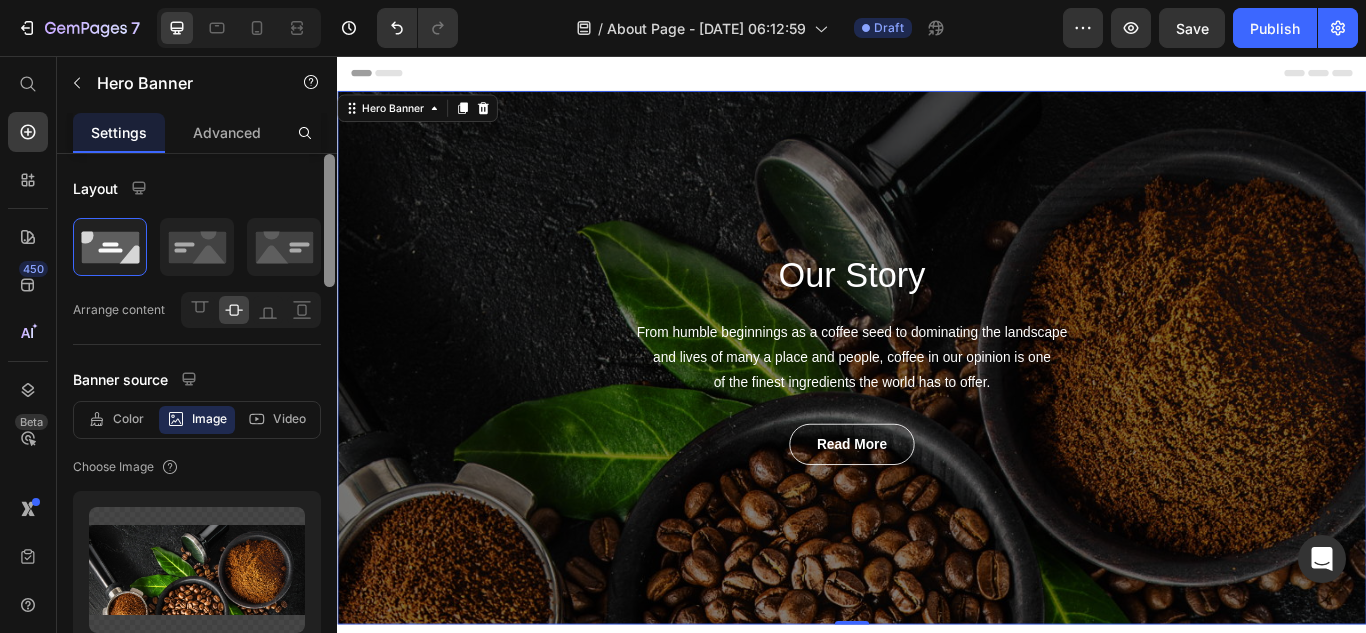click at bounding box center [329, 422] 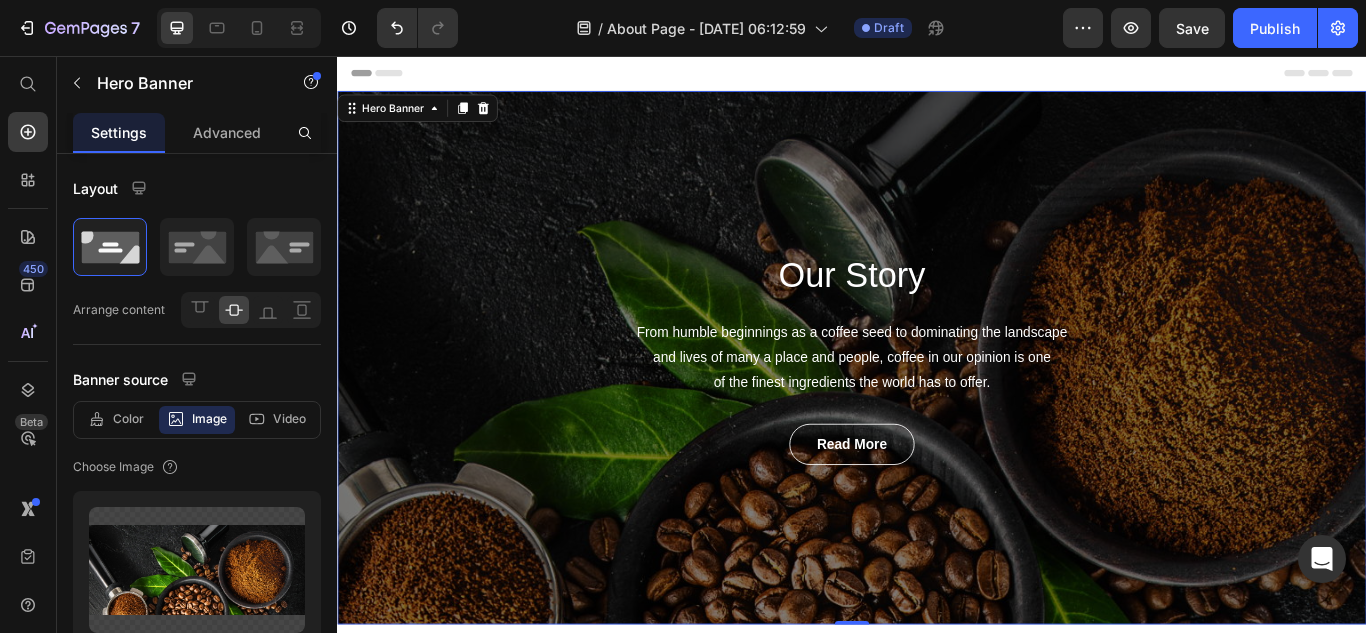 scroll, scrollTop: 0, scrollLeft: 0, axis: both 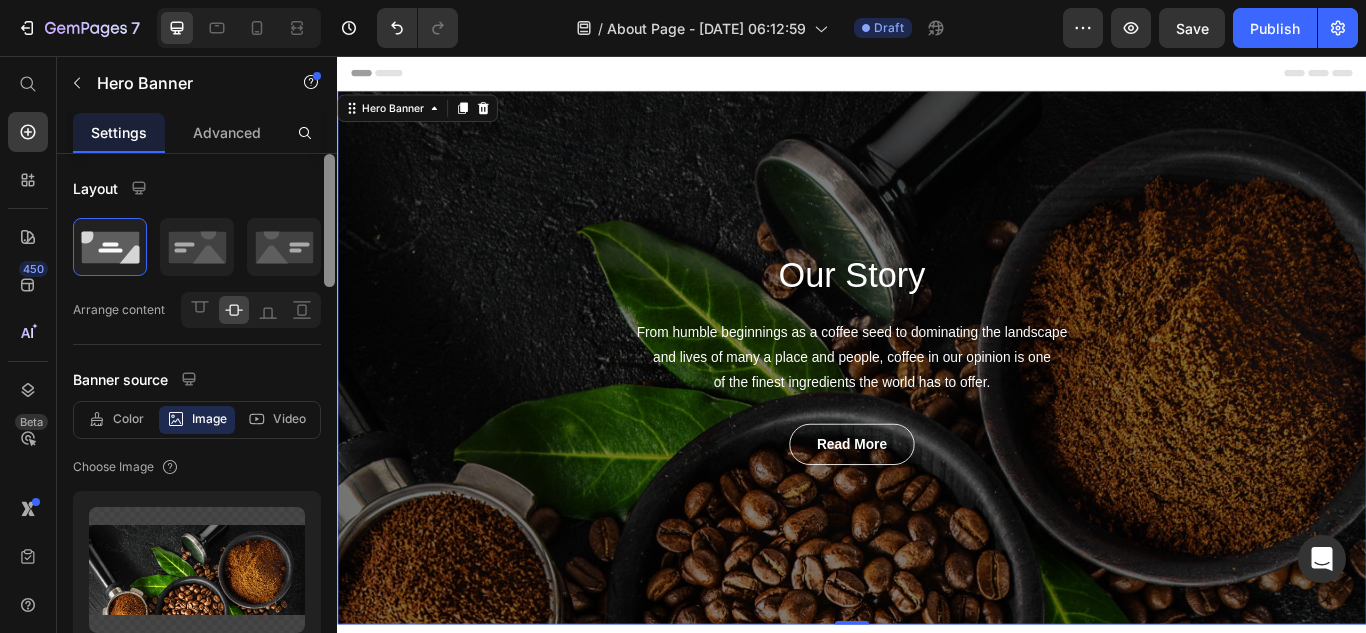 click at bounding box center [329, 422] 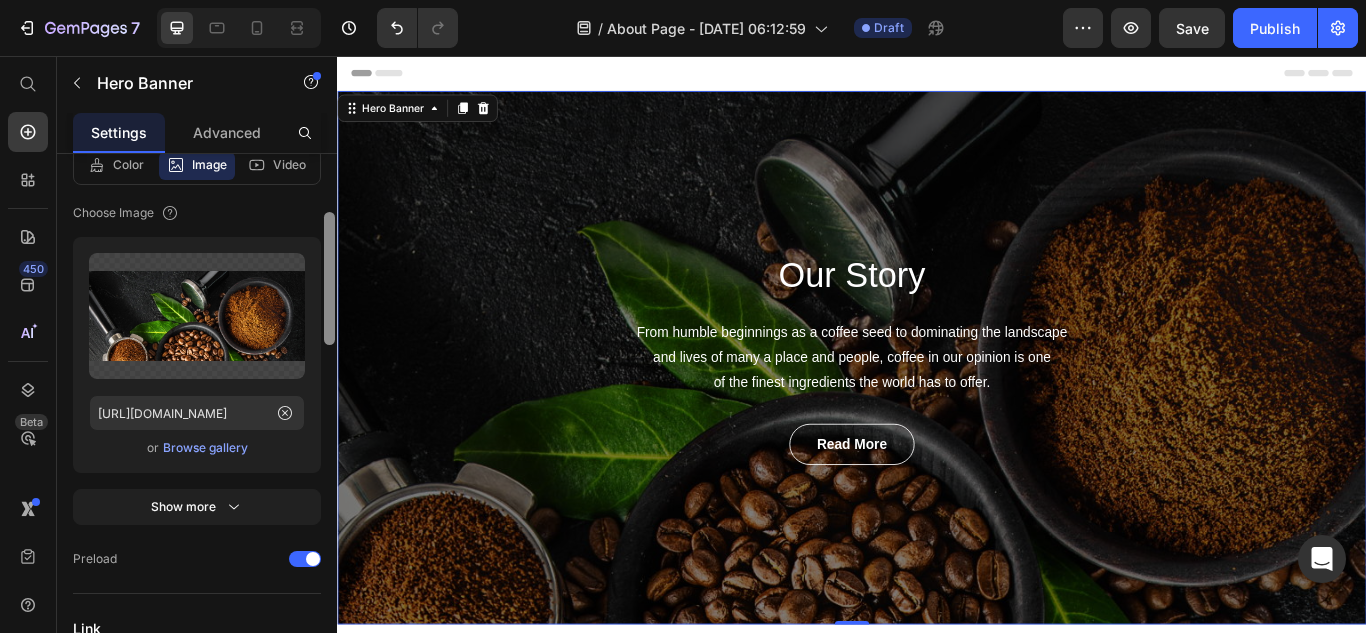 drag, startPoint x: 326, startPoint y: 271, endPoint x: 329, endPoint y: 335, distance: 64.070274 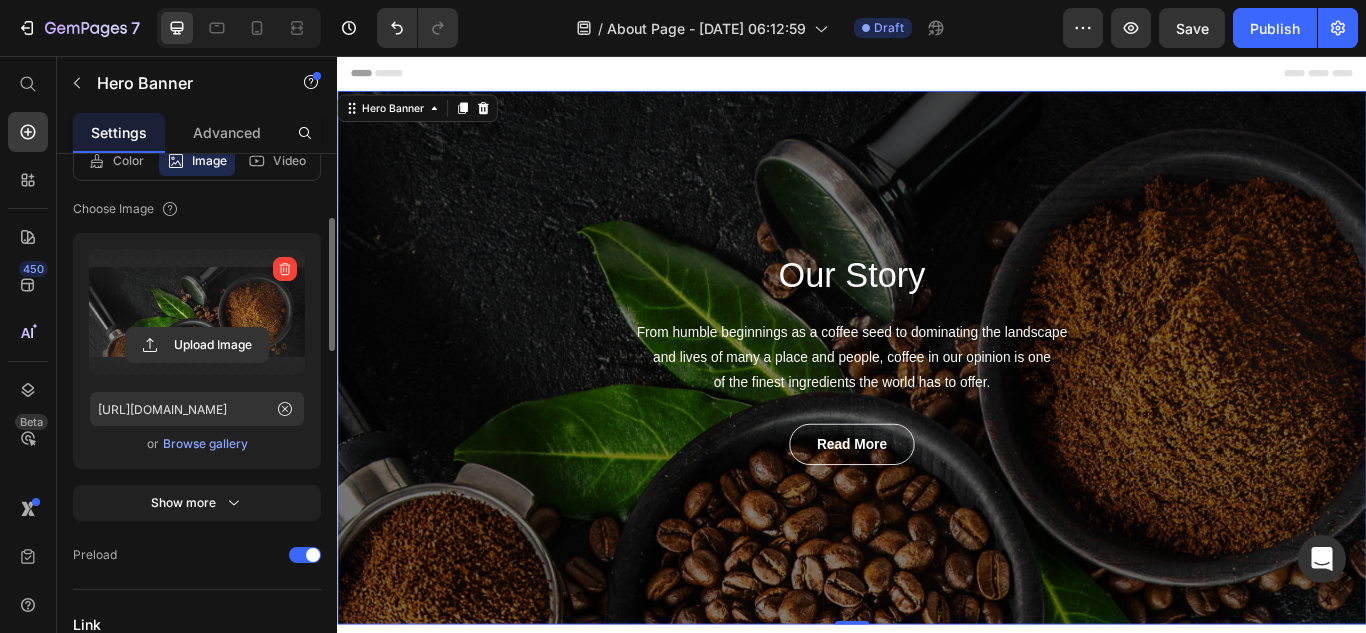 click at bounding box center [197, 312] 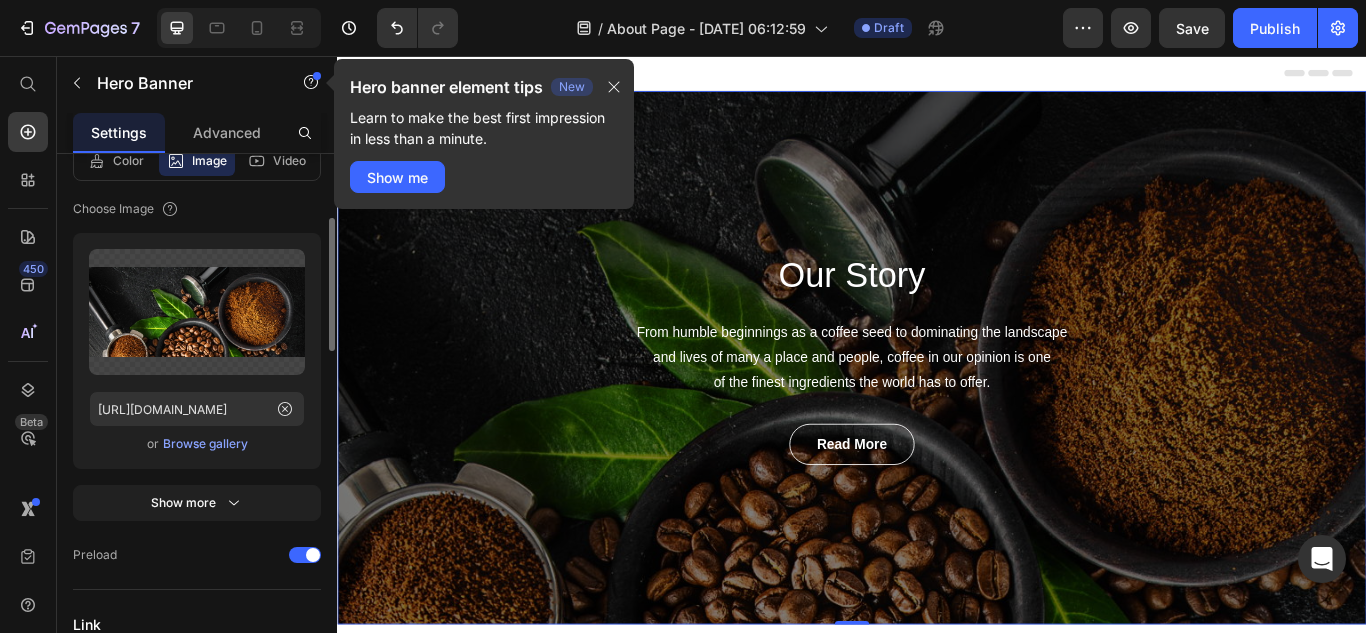 click on "Browse gallery" at bounding box center (205, 444) 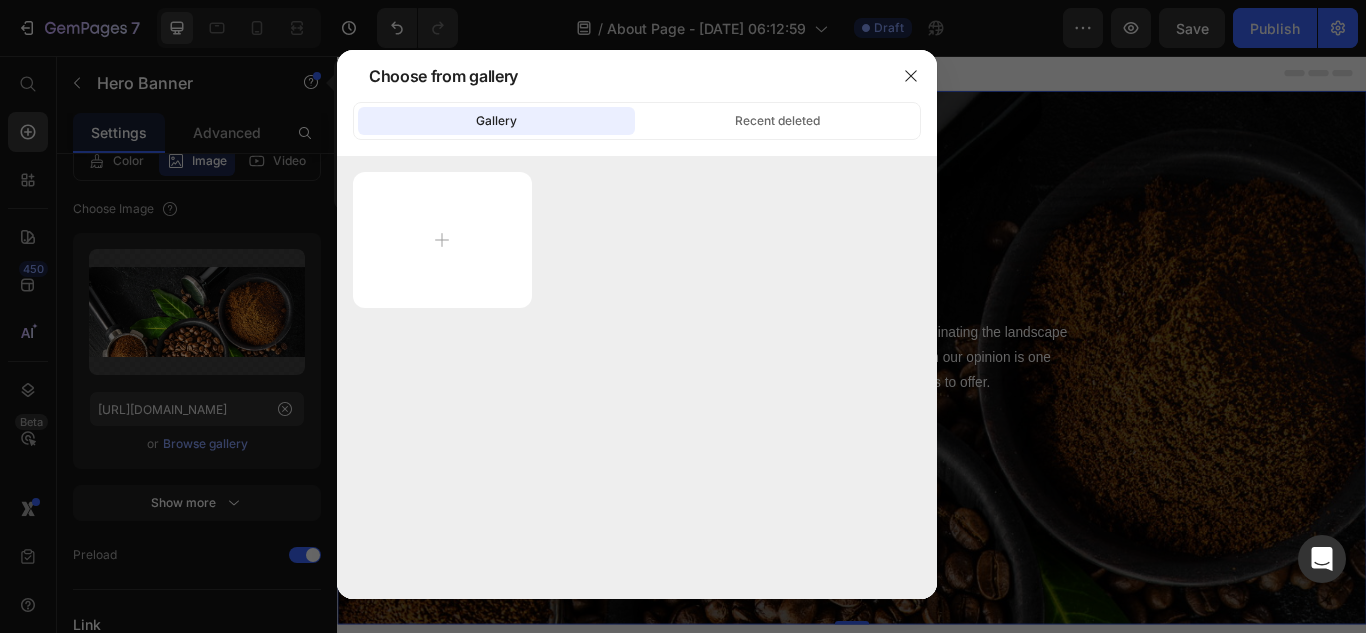 click on "Gallery" 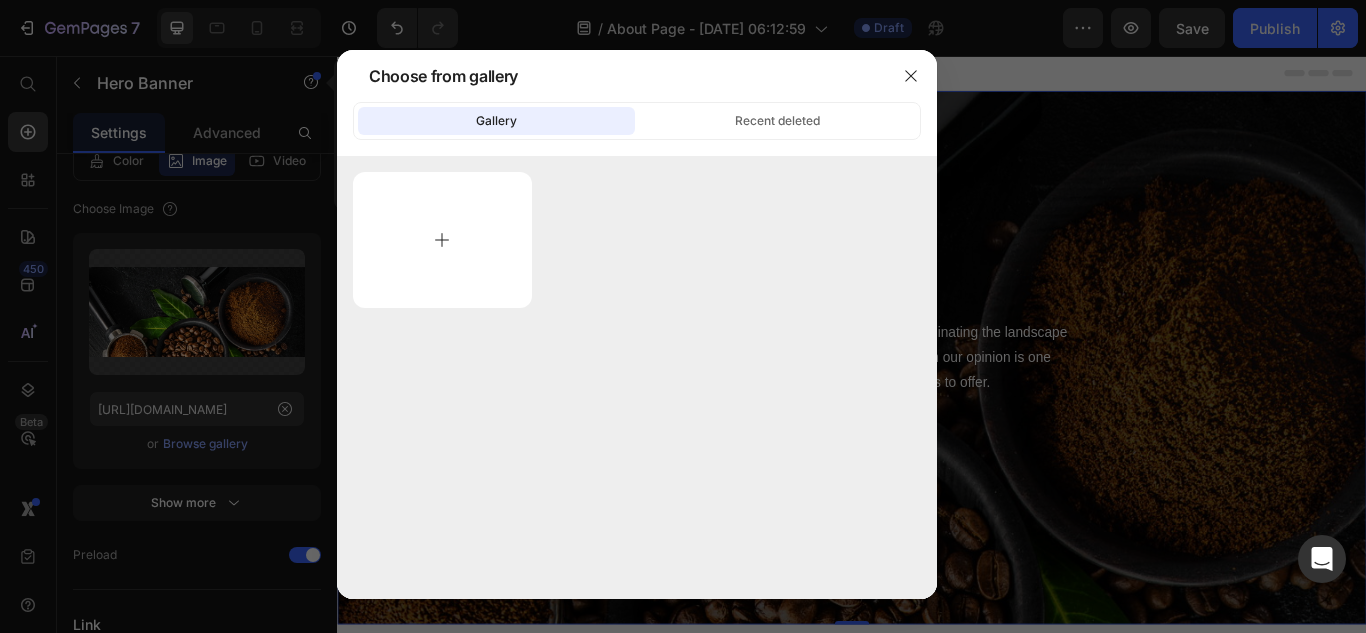 click at bounding box center [442, 240] 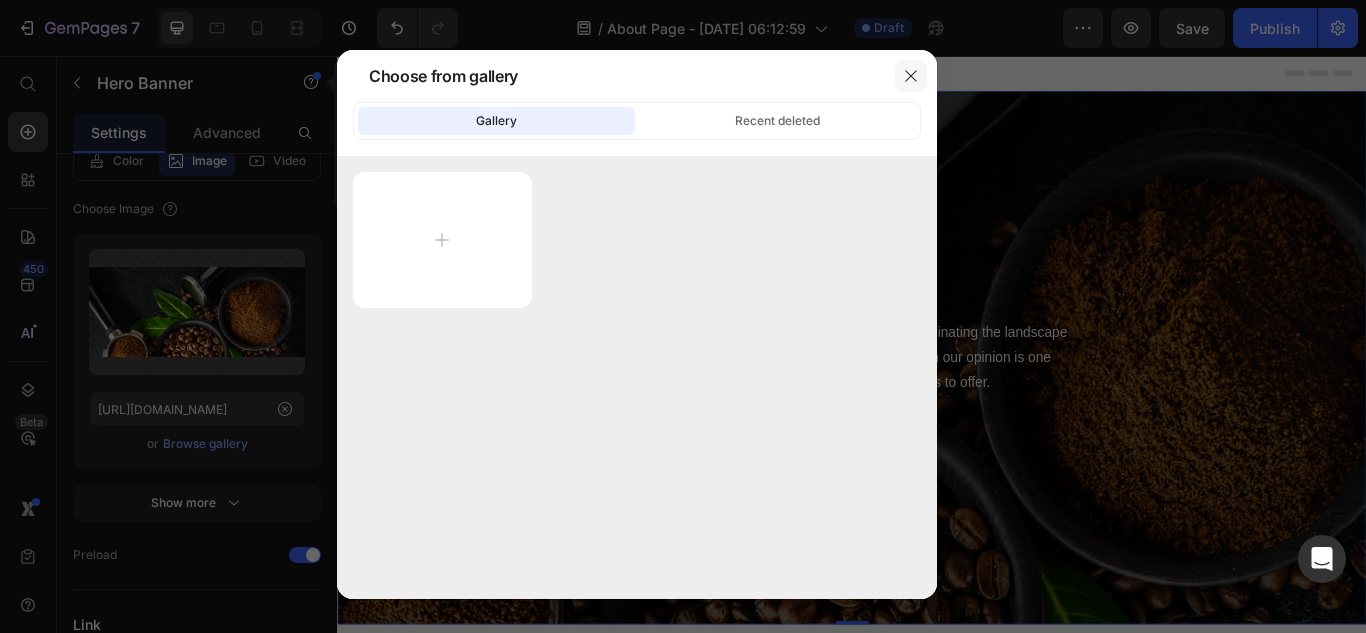 click 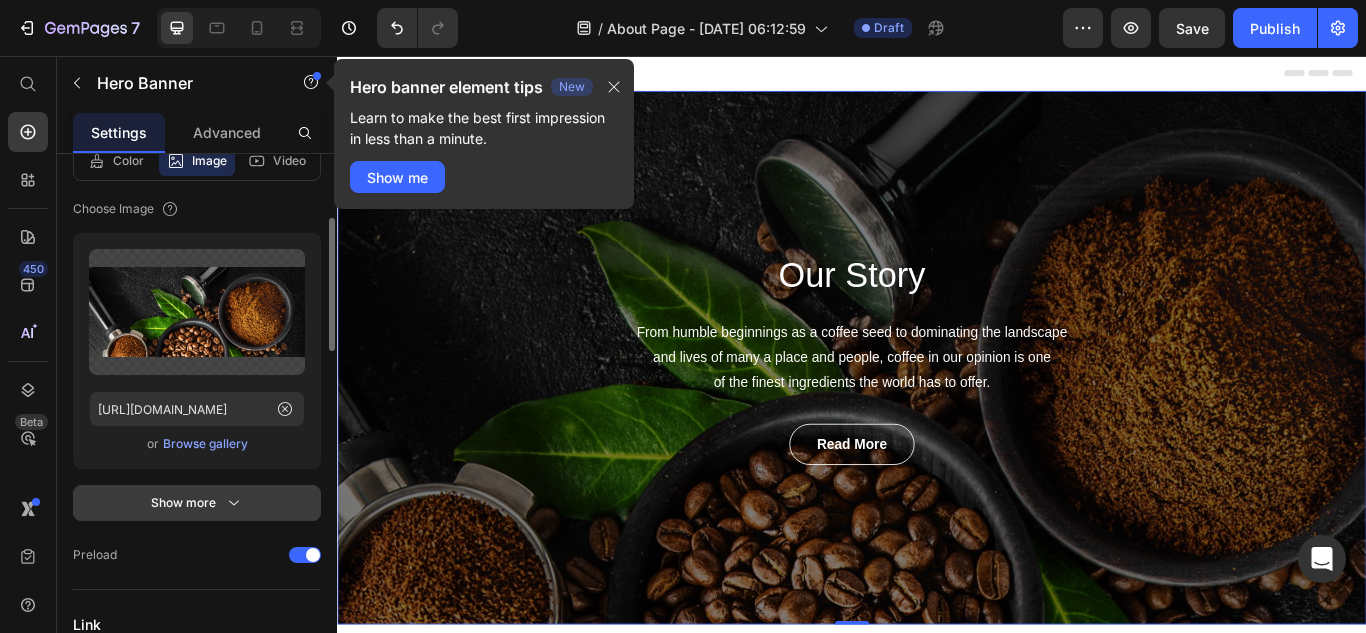 click on "Show more" at bounding box center (197, 503) 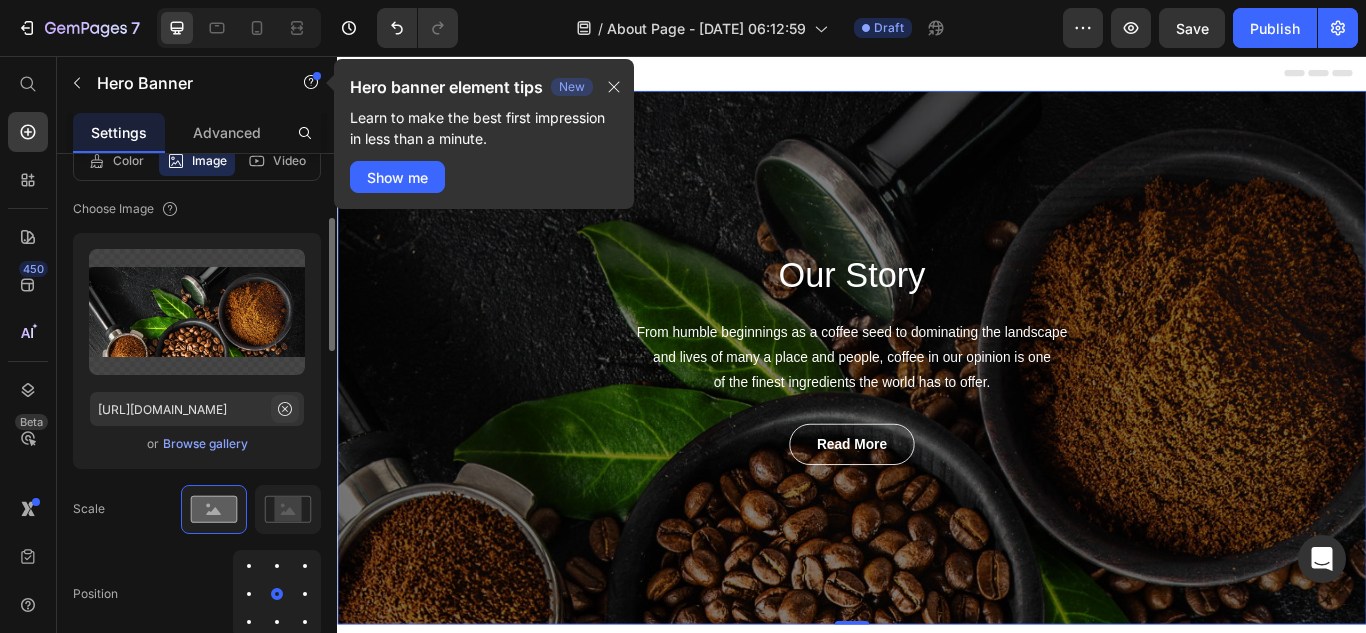 click 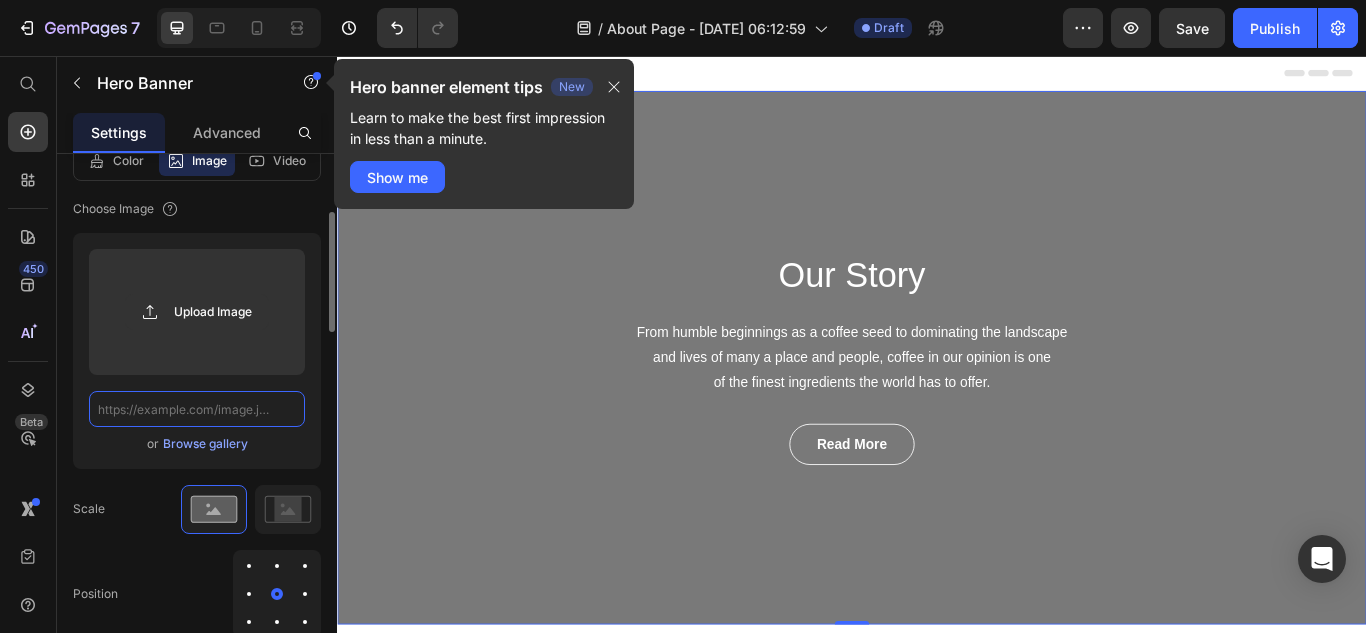 scroll, scrollTop: 0, scrollLeft: 0, axis: both 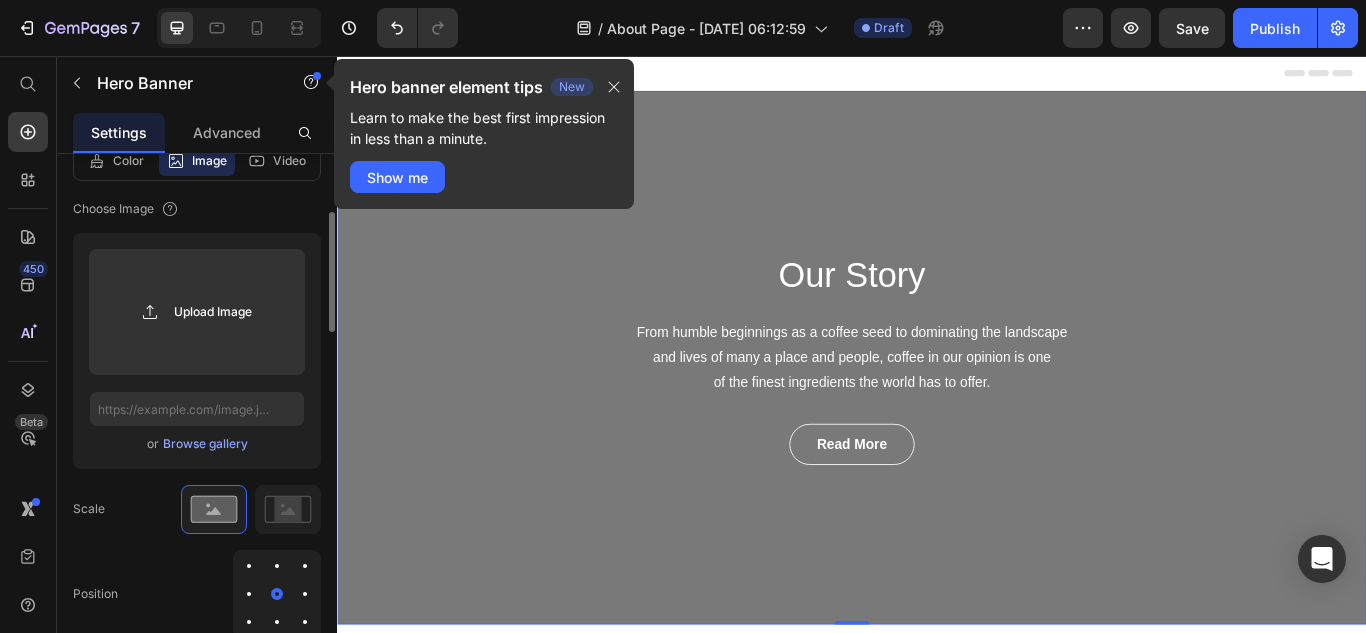 click on "Browse gallery" at bounding box center (205, 444) 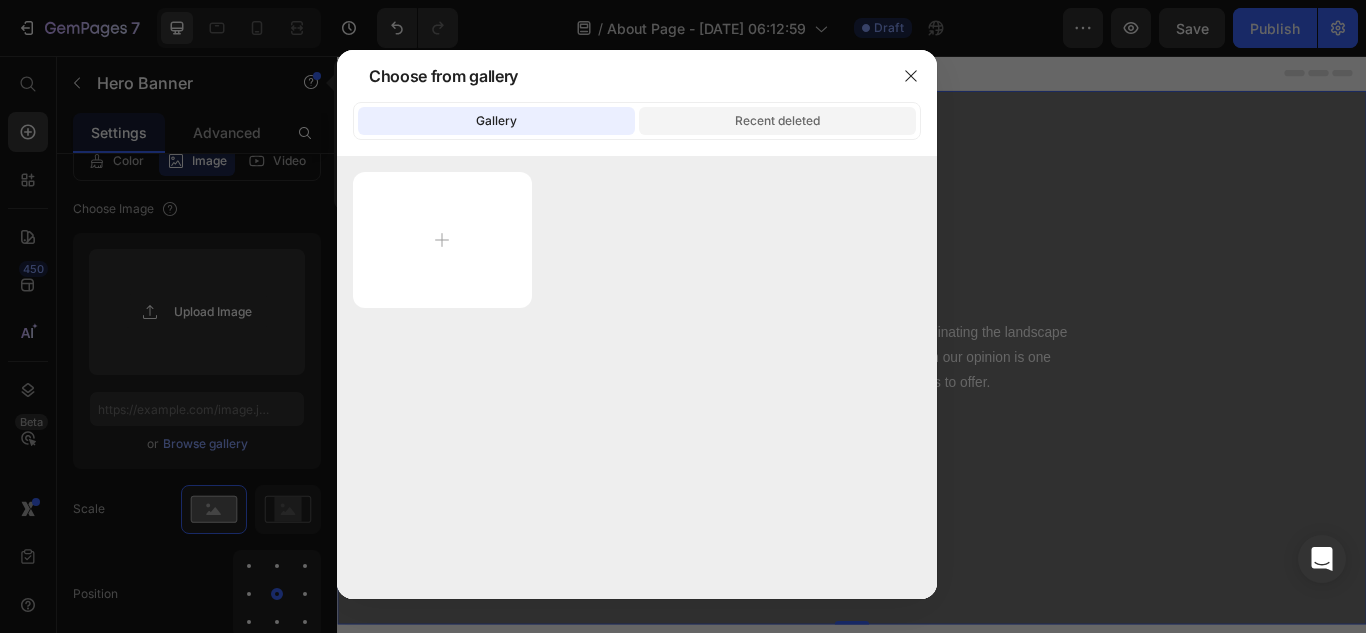 click on "Recent deleted" 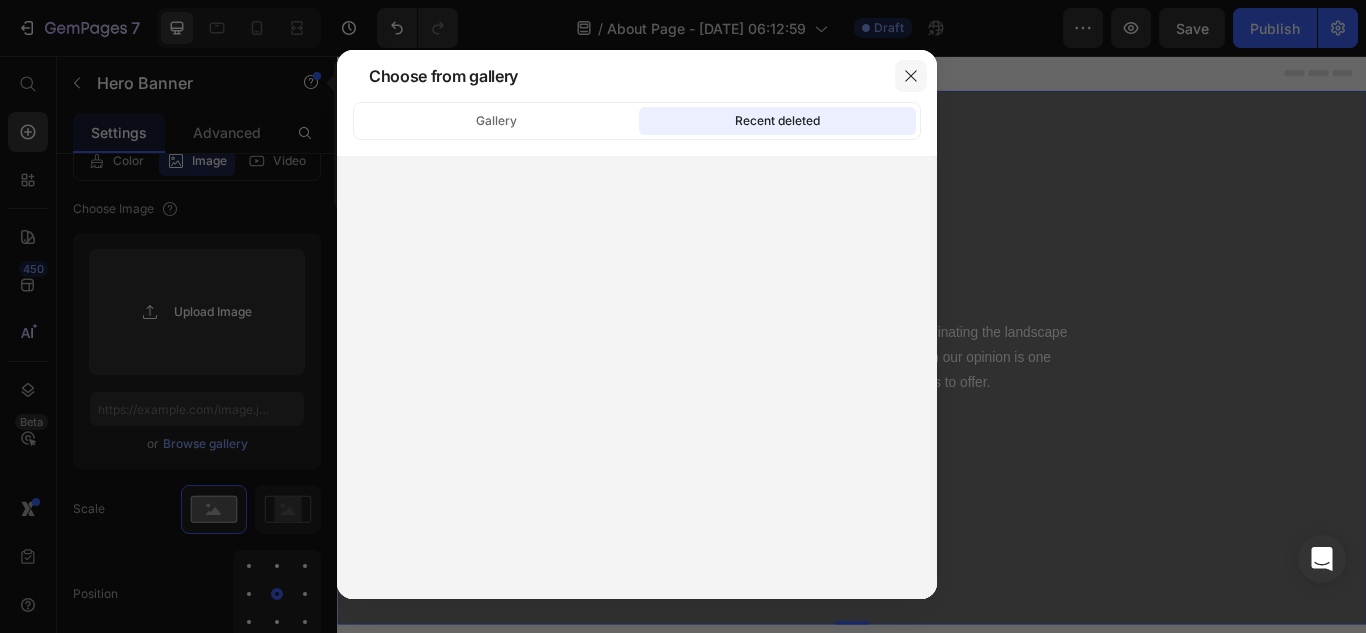 click 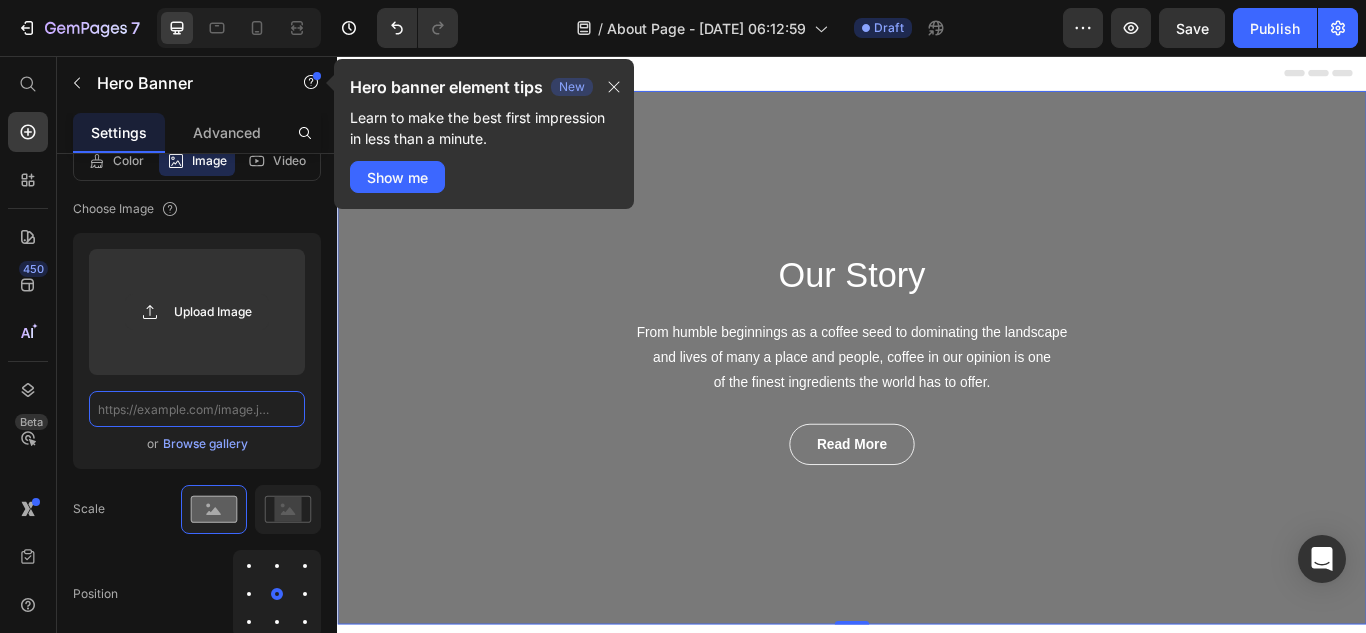 click 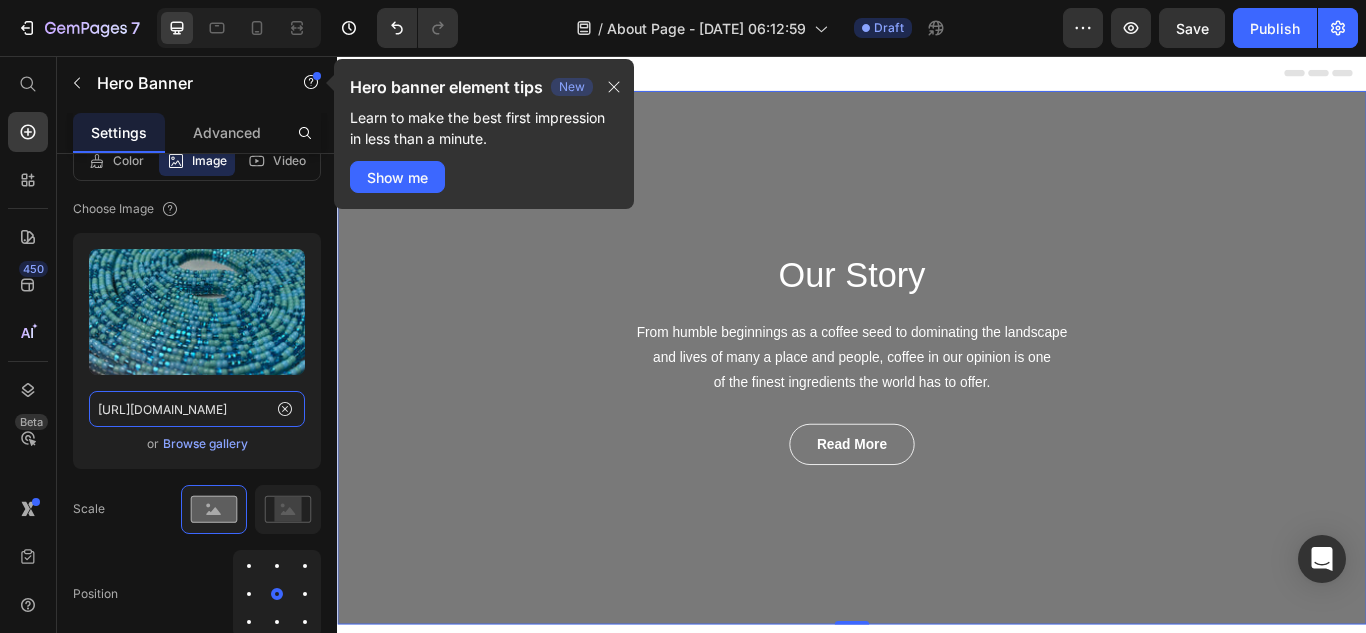 scroll, scrollTop: 0, scrollLeft: 513, axis: horizontal 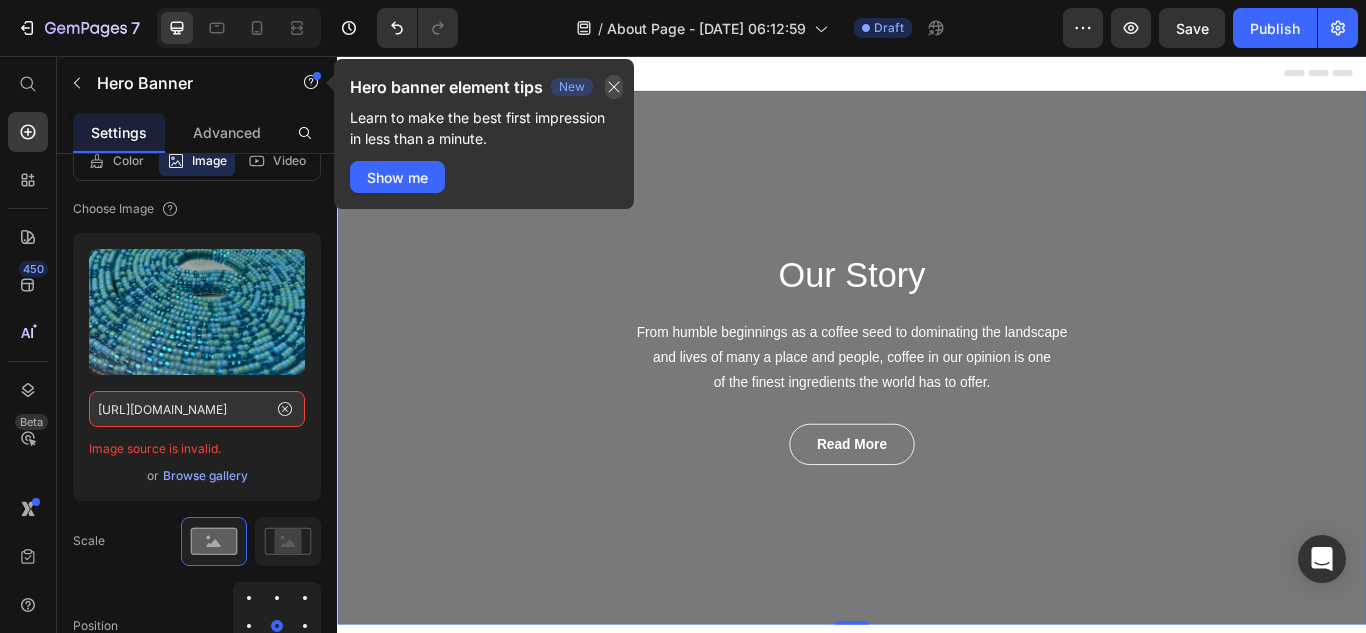 click 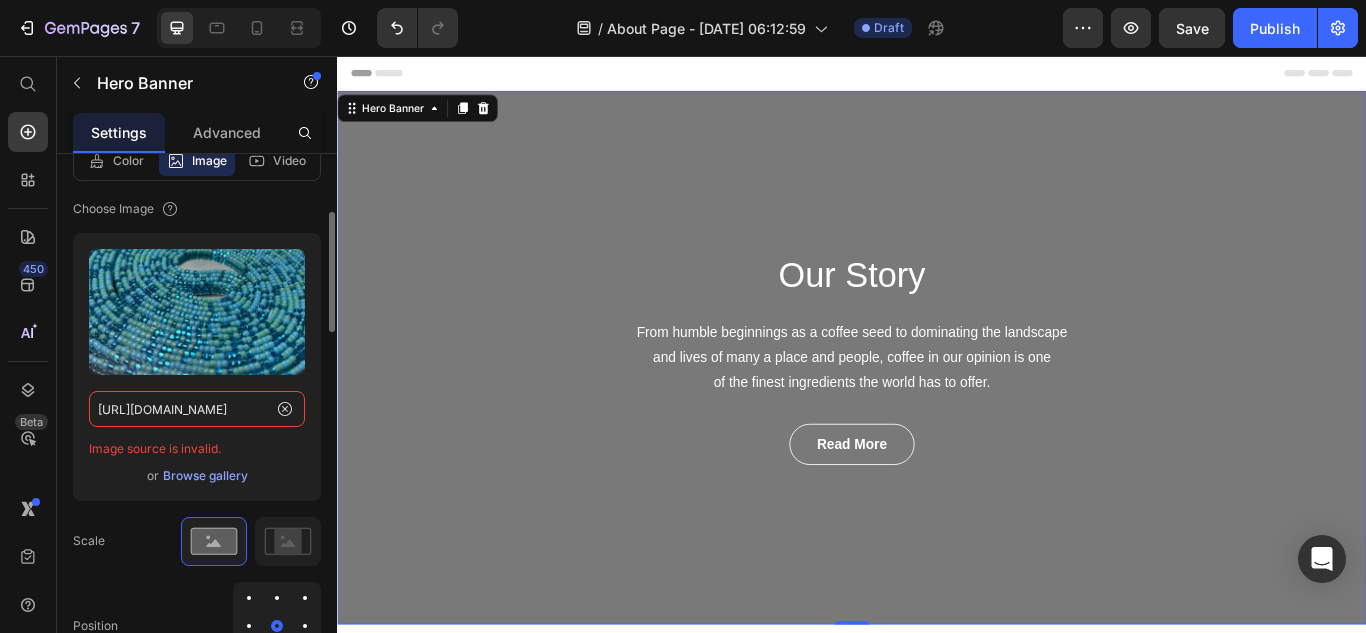 click on "[URL][DOMAIN_NAME]" 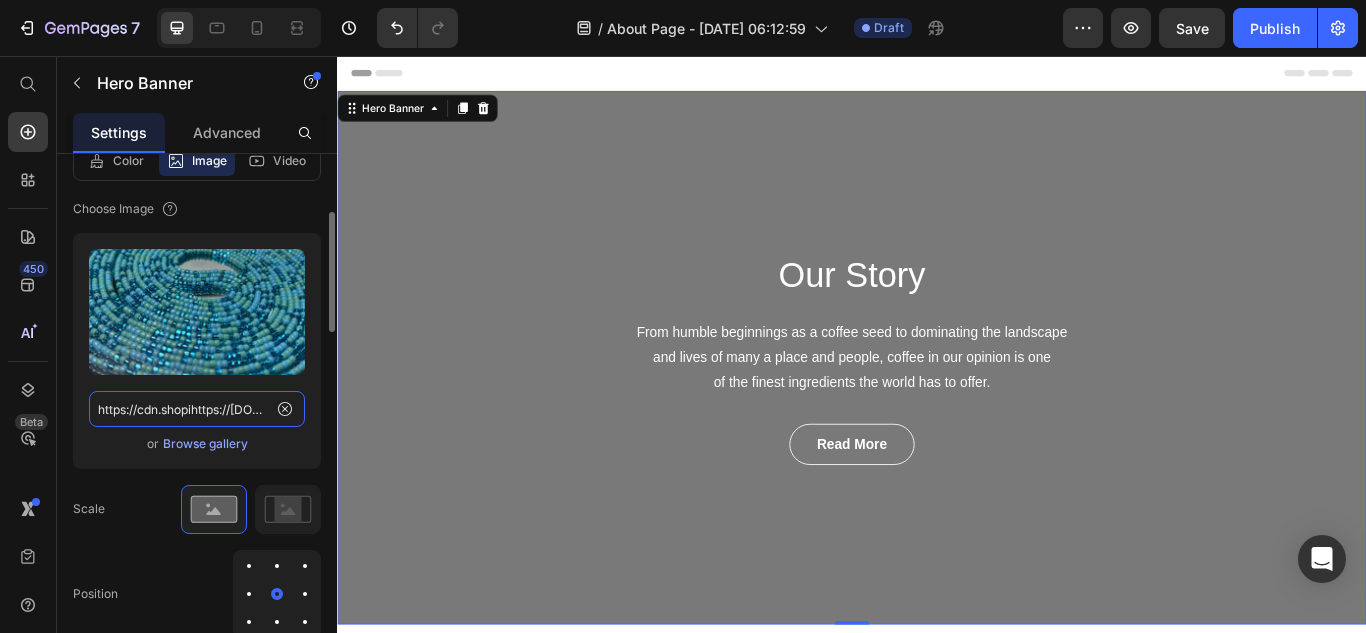scroll, scrollTop: 0, scrollLeft: 611, axis: horizontal 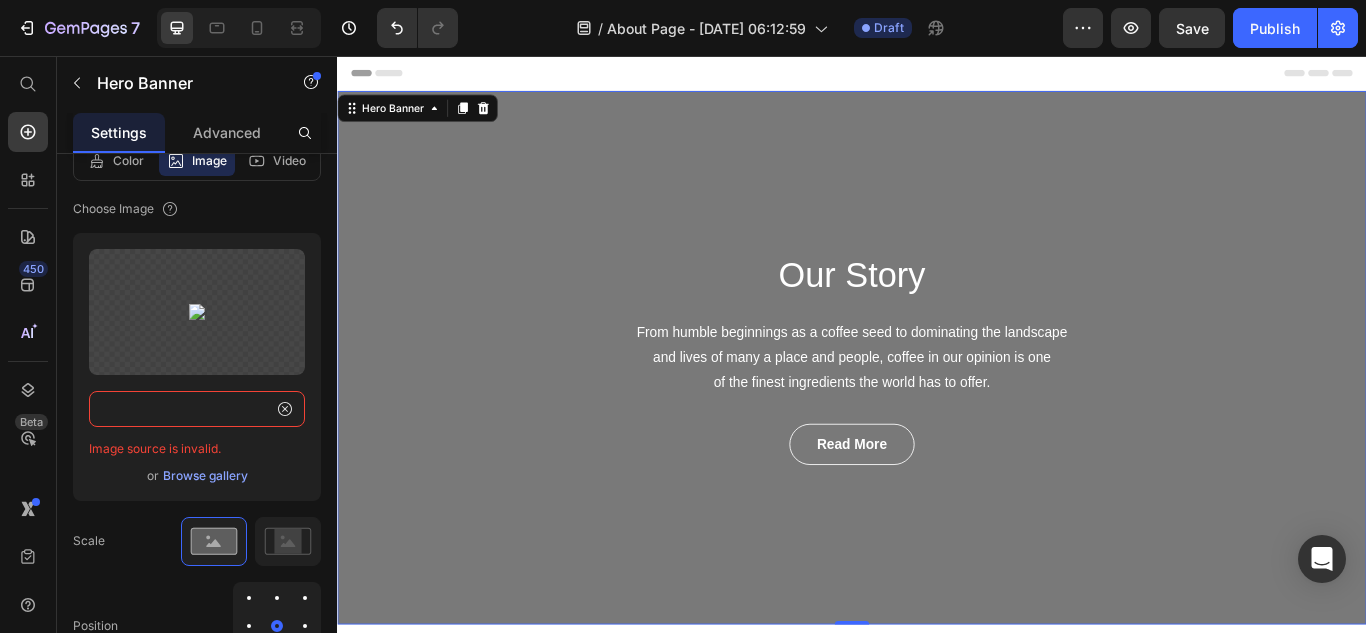 type on "https://cdn.shopihttps://[DOMAIN_NAME][URL][DOMAIN_NAME]" 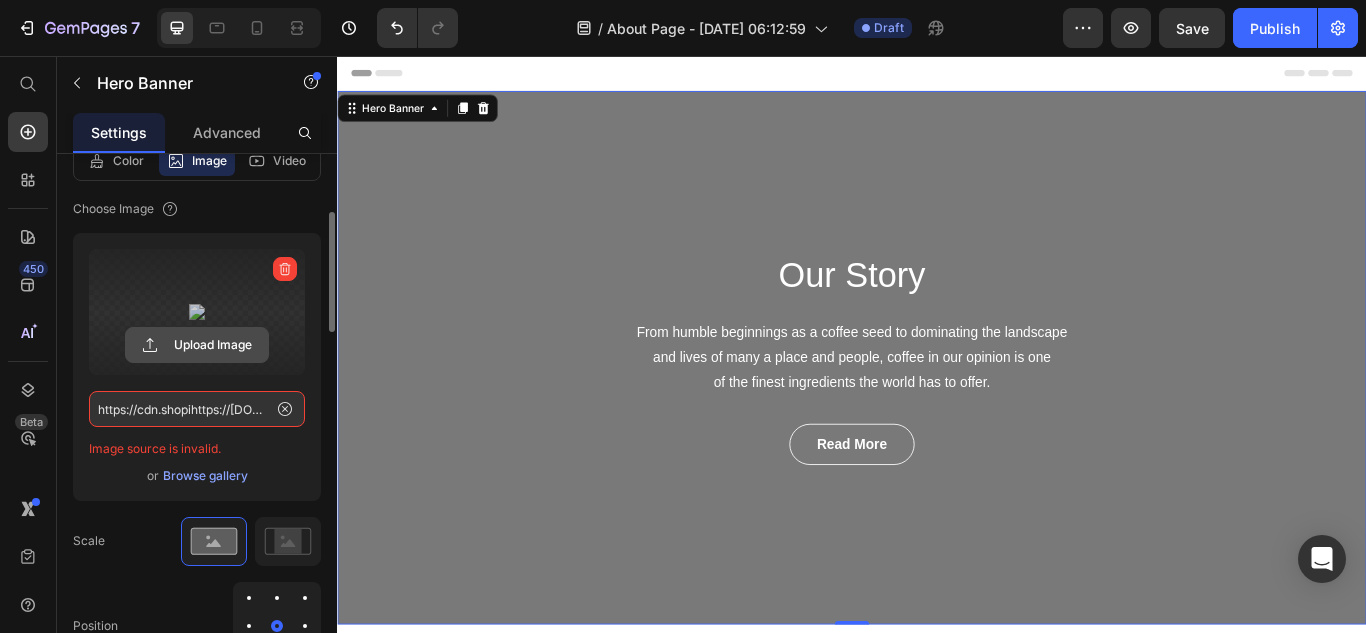 click 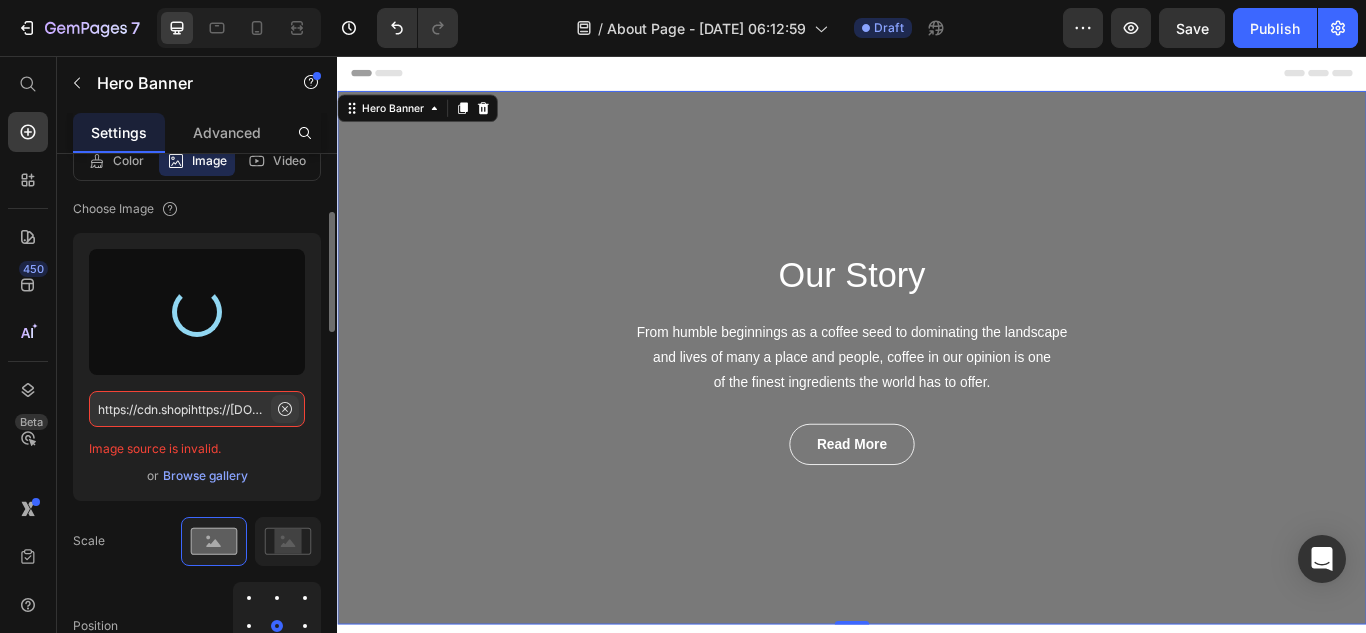 click 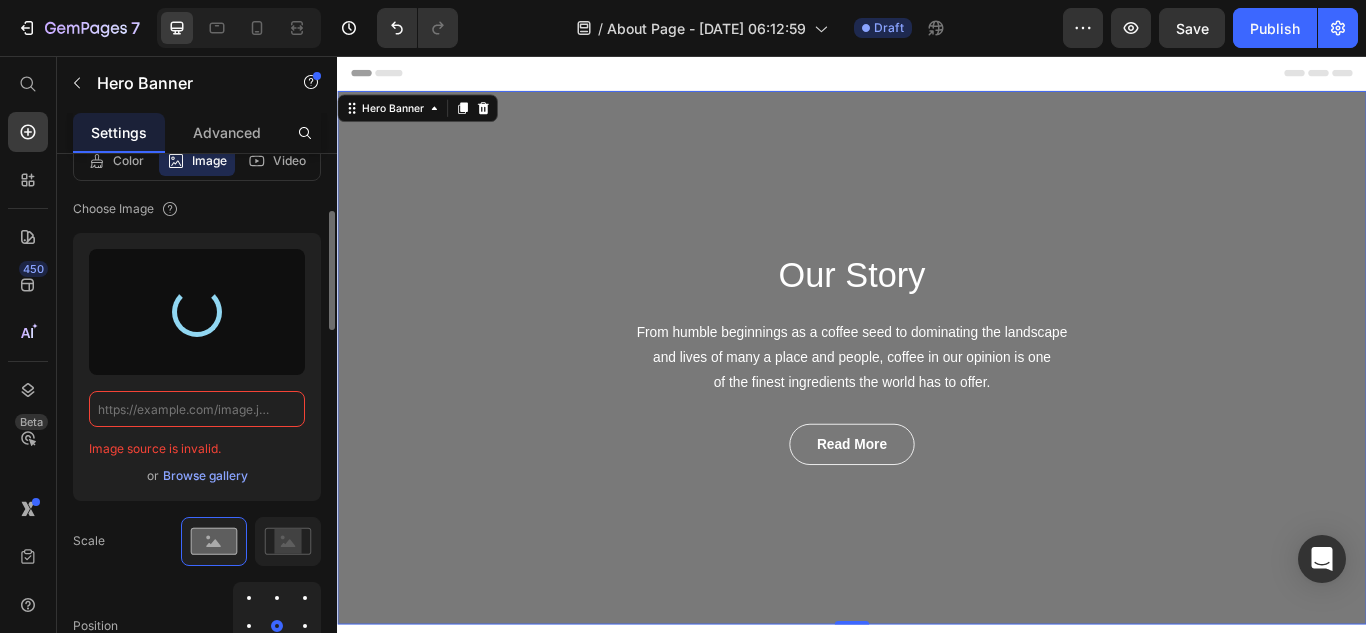 type on "[URL][DOMAIN_NAME]" 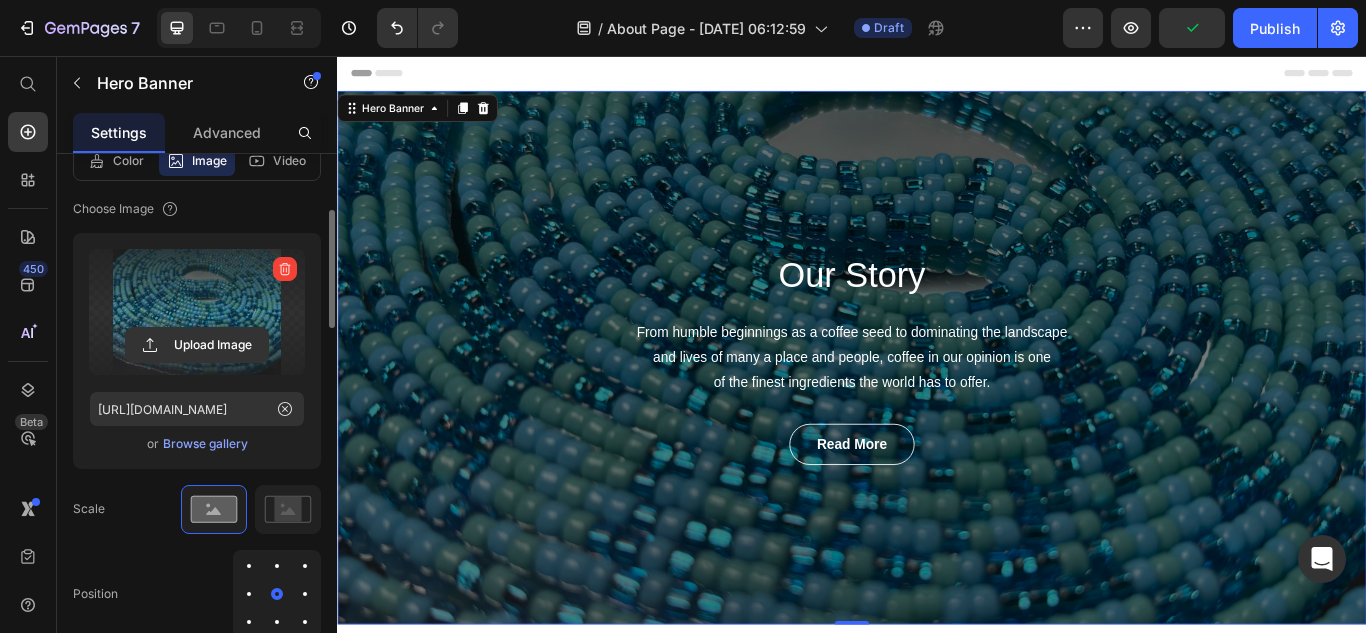 click on "Upload Image [URL][DOMAIN_NAME]  or   Browse gallery" 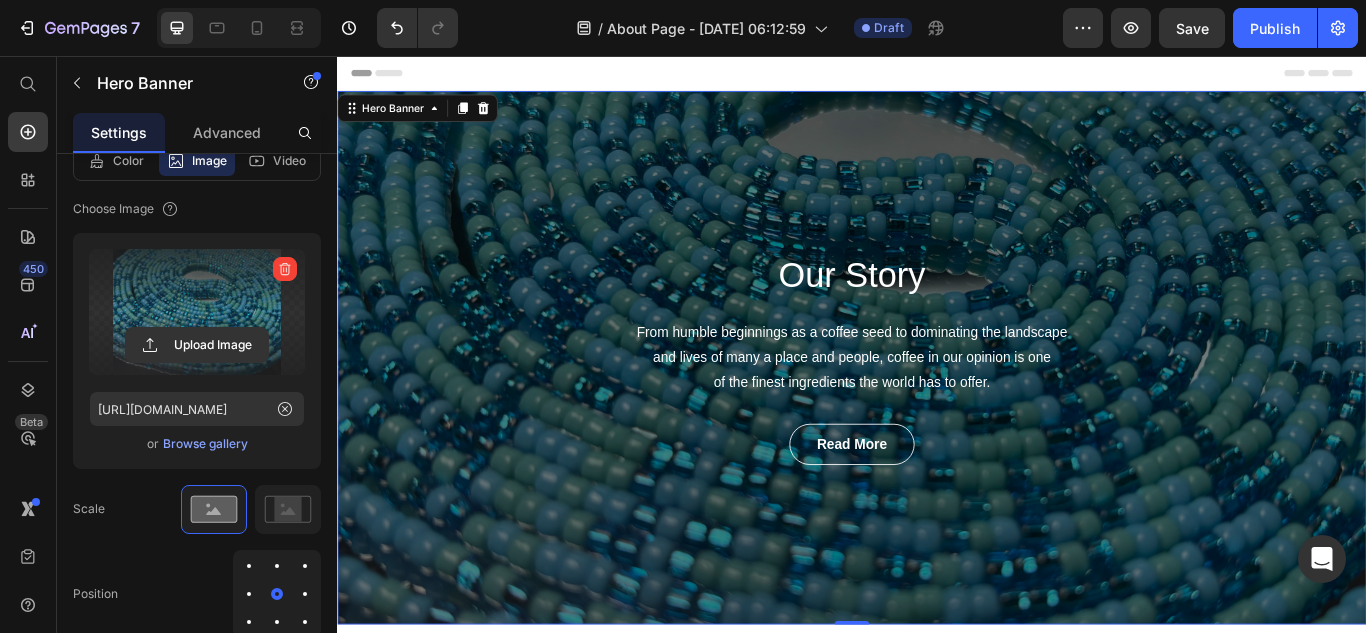 drag, startPoint x: 1520, startPoint y: 160, endPoint x: 1532, endPoint y: 156, distance: 12.649111 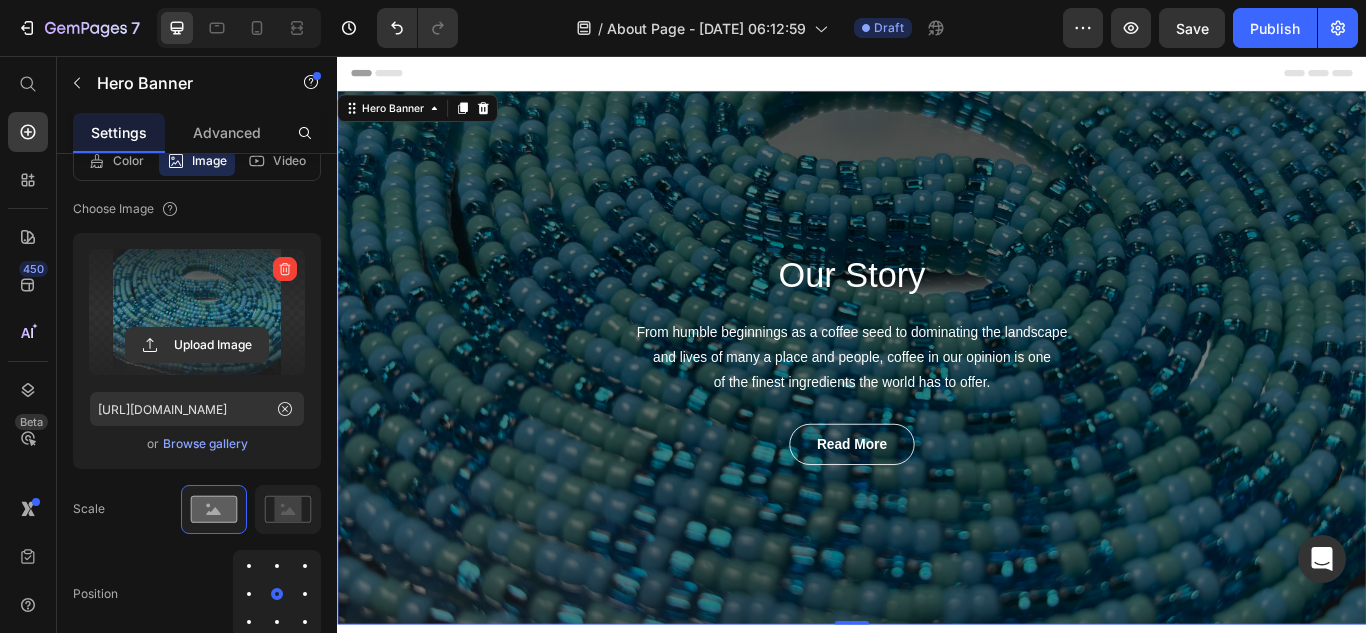 click on "Header Our Story Heading From humble beginnings as a coffee seed to dominating the landscape and lives of many a place and people, coffee in our opinion is one of the finest ingredients the world has to offer. Text block read more Button Row Hero Banner   0 Section 1 Image Hi, nice to meet you Heading Our coffee story is much wider, much higher, and much deeper than meets the eye. We began making coffee at Seven Wonders the first week of [DATE] on our first espresso machine. Less than [DATE] we had won the Irish Barista Championship (the main coffee-making competition in the world by country) and were off to [GEOGRAPHIC_DATA] to represent Ireland in the World Barista Championship. Text block Image [PERSON_NAME]   / CEO Text block Row Row Section 2 Root Start with Sections from sidebar Add sections Add elements Start with Generating from URL or image Add section Choose templates inspired by CRO experts Generate layout from URL or image Add blank section then drag & drop elements Footer" at bounding box center (937, 1683) 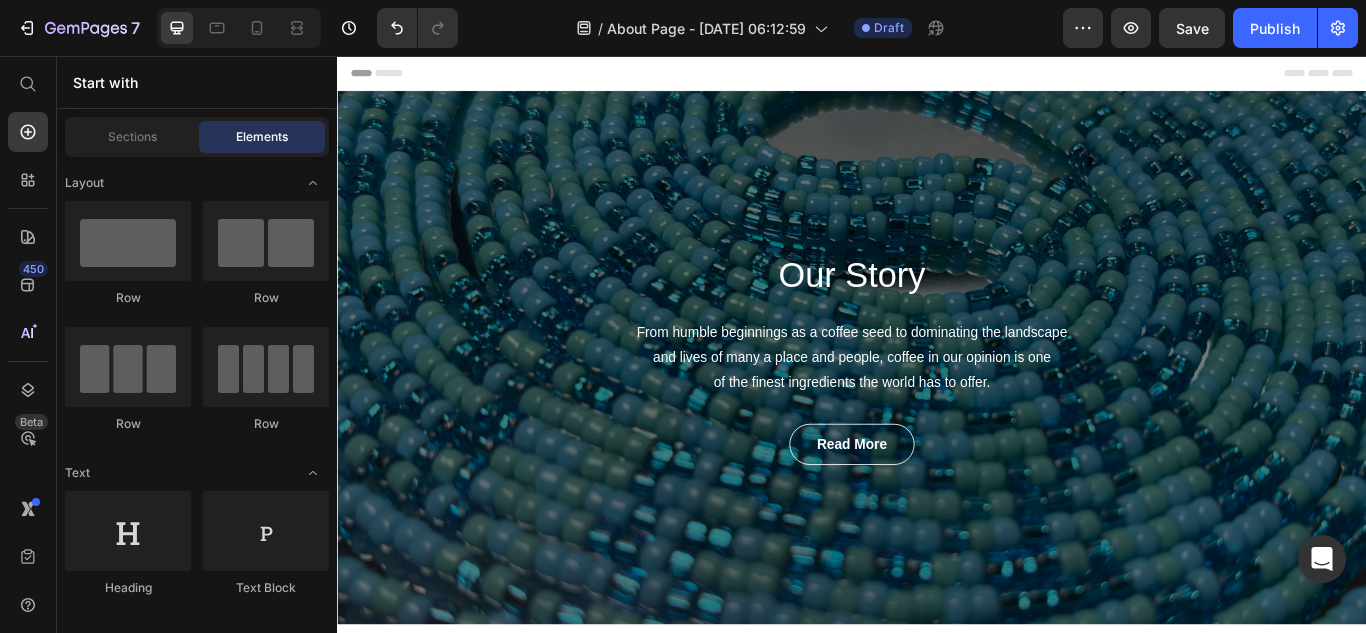 scroll, scrollTop: 243, scrollLeft: 0, axis: vertical 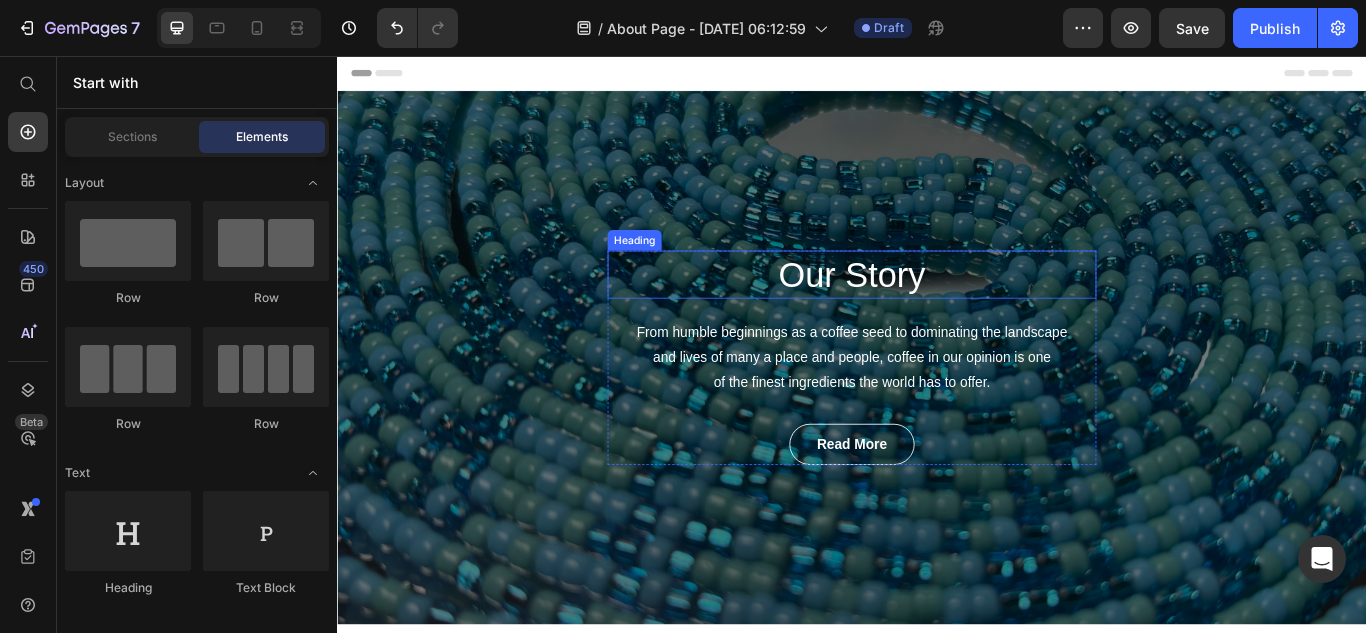 click on "Our Story" at bounding box center (937, 311) 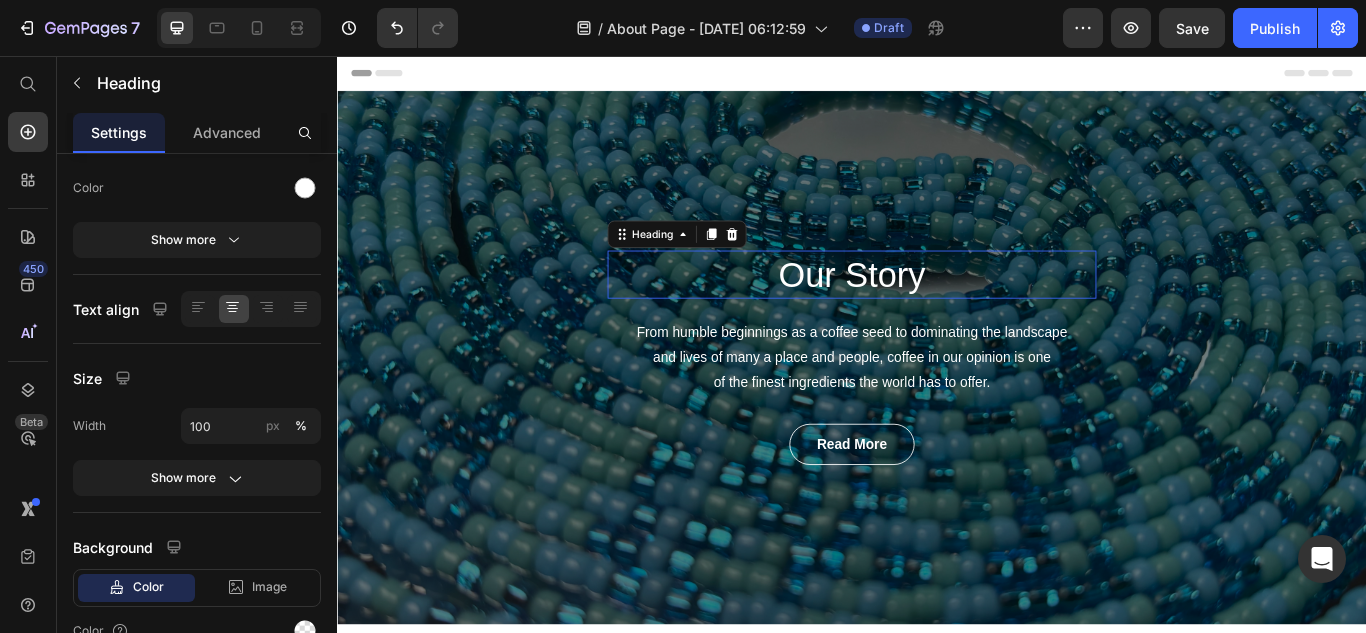 click on "Our Story" at bounding box center (937, 311) 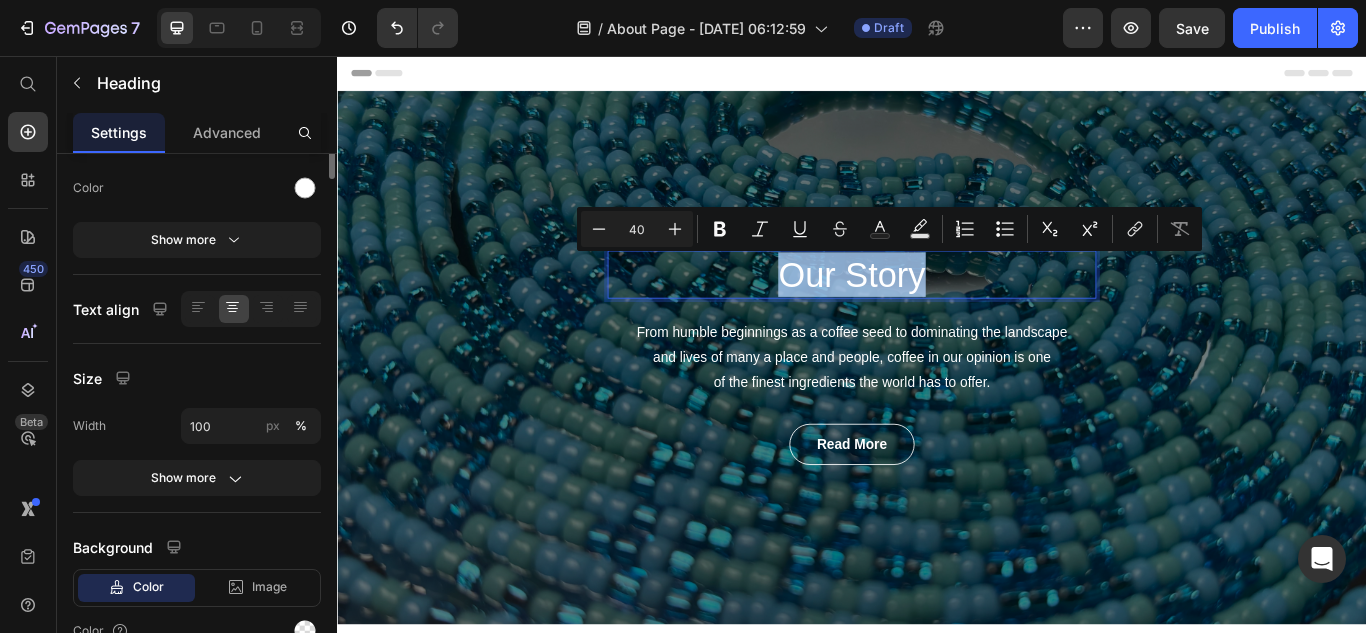 scroll, scrollTop: 0, scrollLeft: 0, axis: both 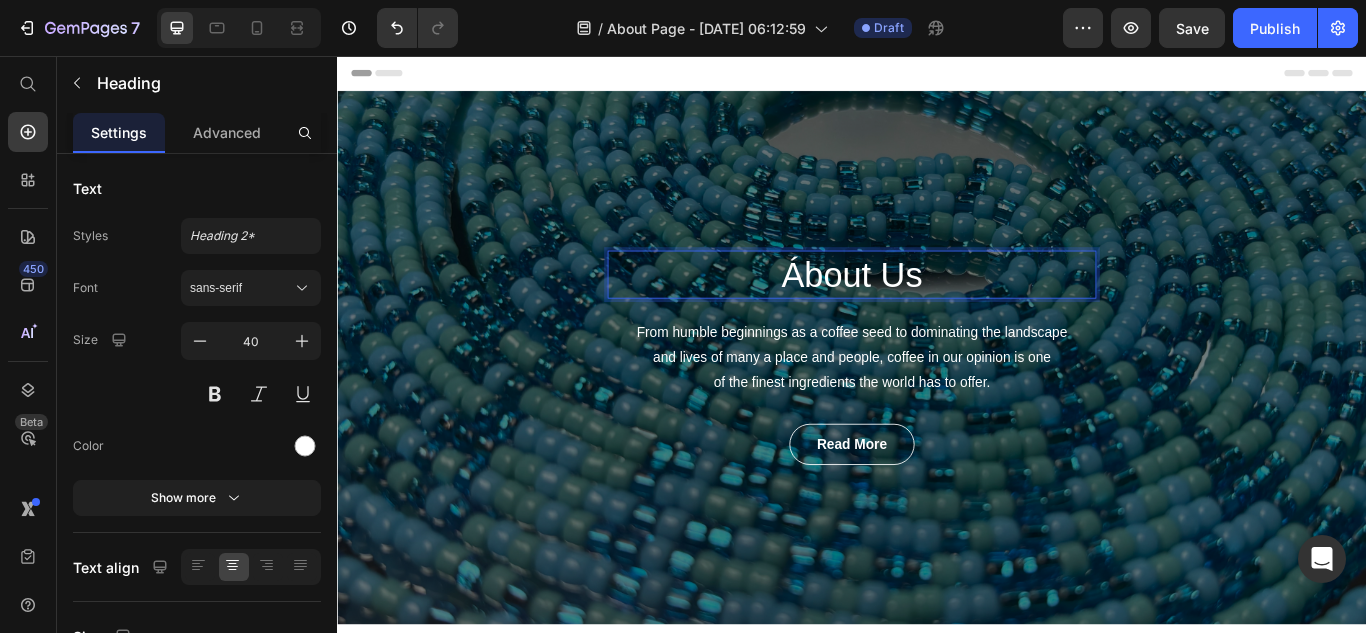 click on "Ábout Us" at bounding box center [937, 311] 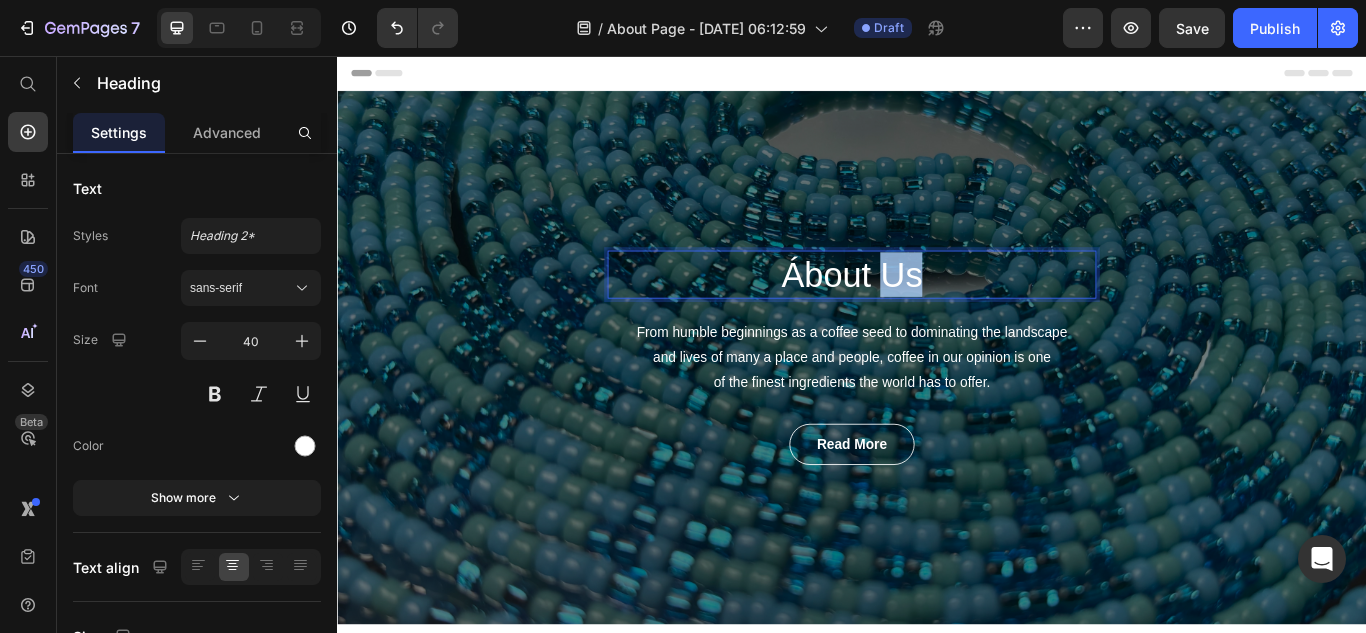 click on "Ábout Us" at bounding box center (937, 311) 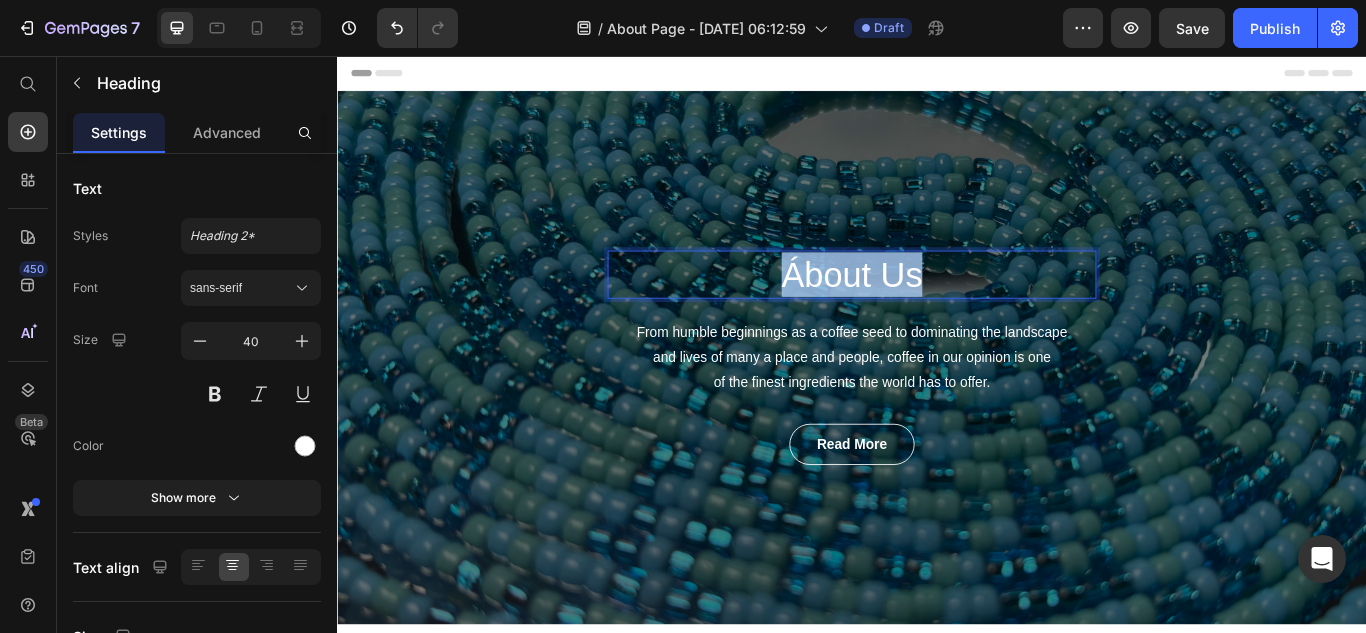 click on "Ábout Us" at bounding box center (937, 311) 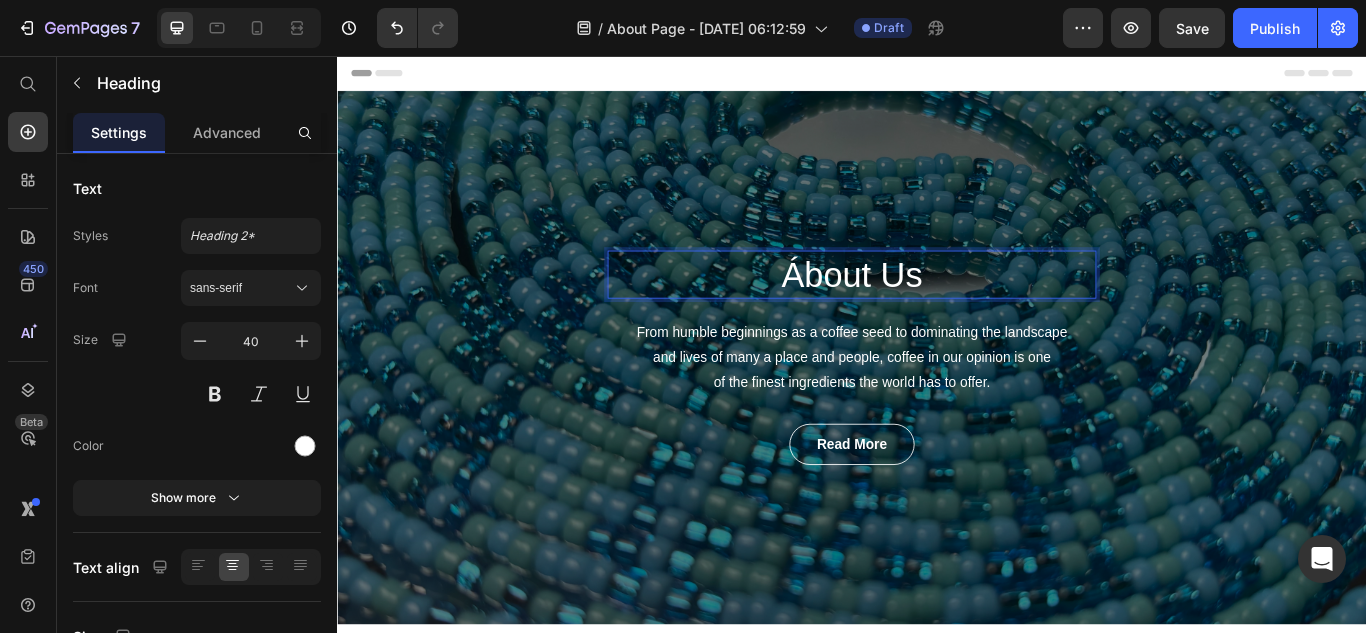click on "Ábout Us" at bounding box center (937, 311) 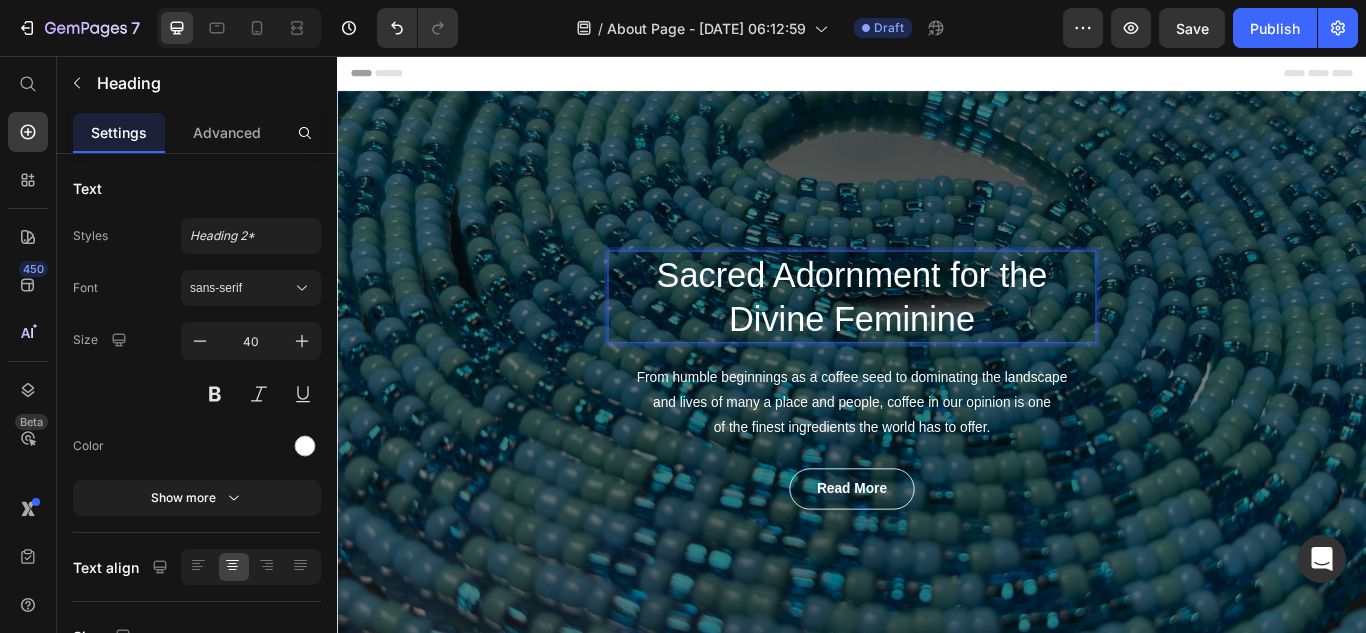 click on "From humble beginnings as a coffee seed to dominating the landscape and lives of many a place and people, coffee in our opinion is one of the finest ingredients the world has to offer." at bounding box center [937, 460] 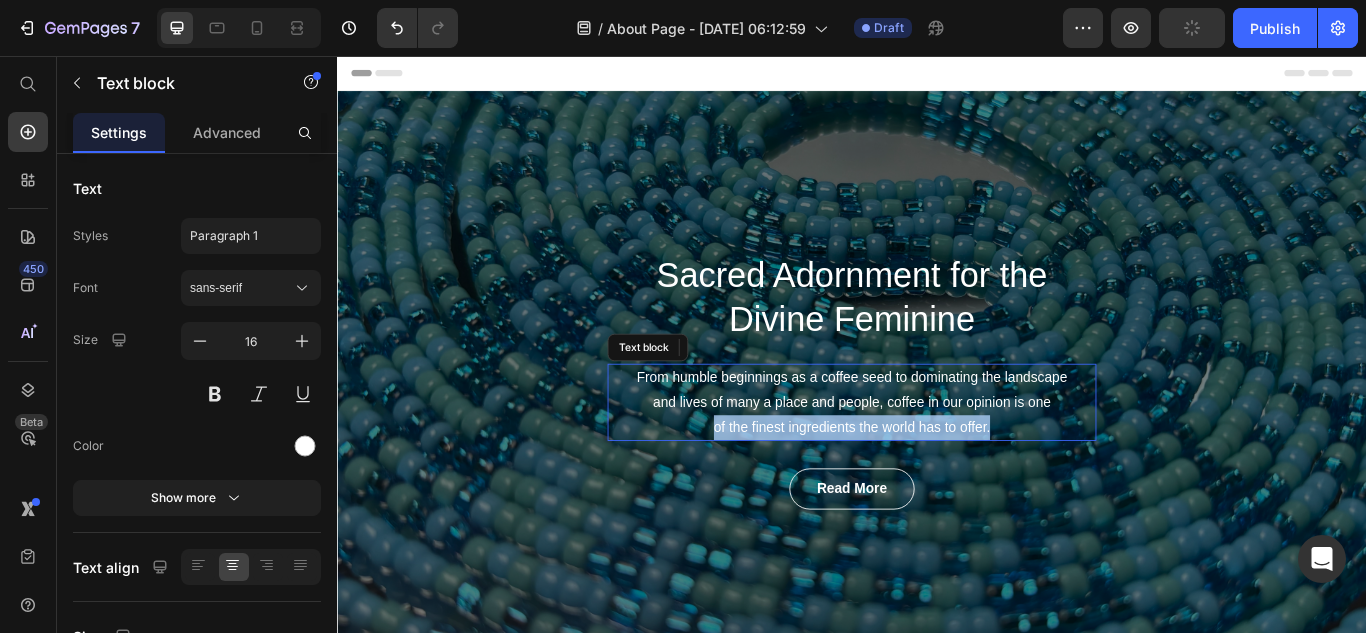 click on "read more Button" at bounding box center (937, 561) 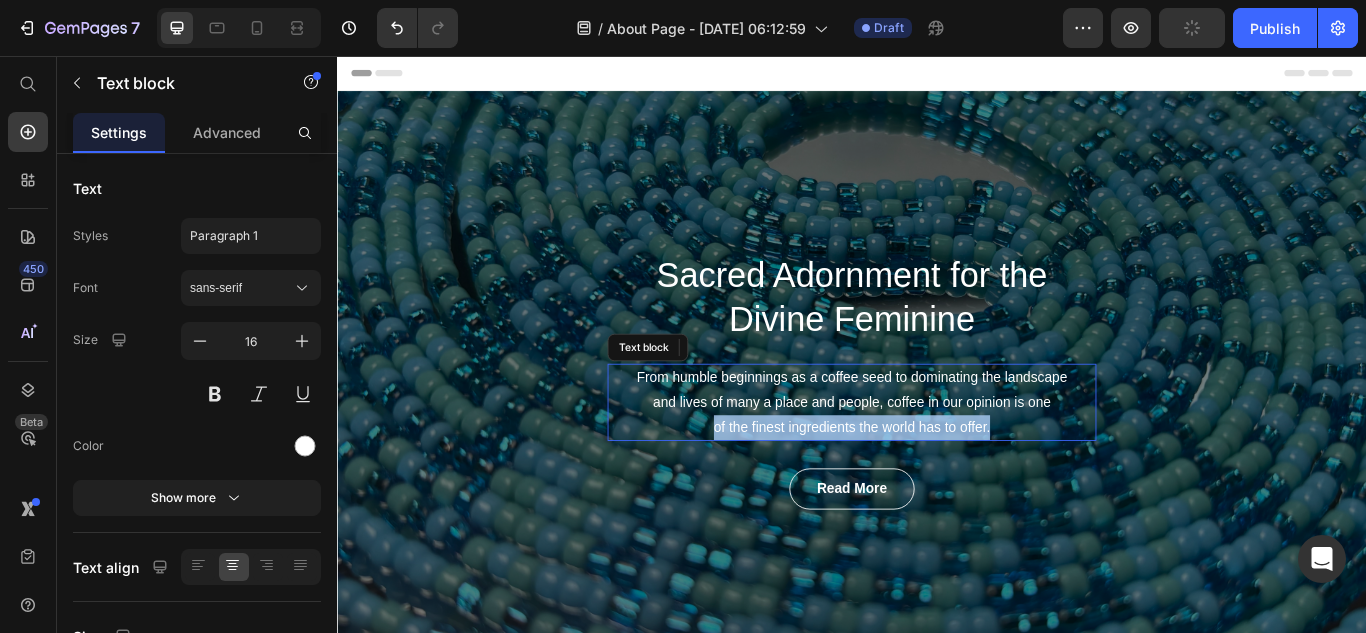 click on "read more Button" at bounding box center [937, 561] 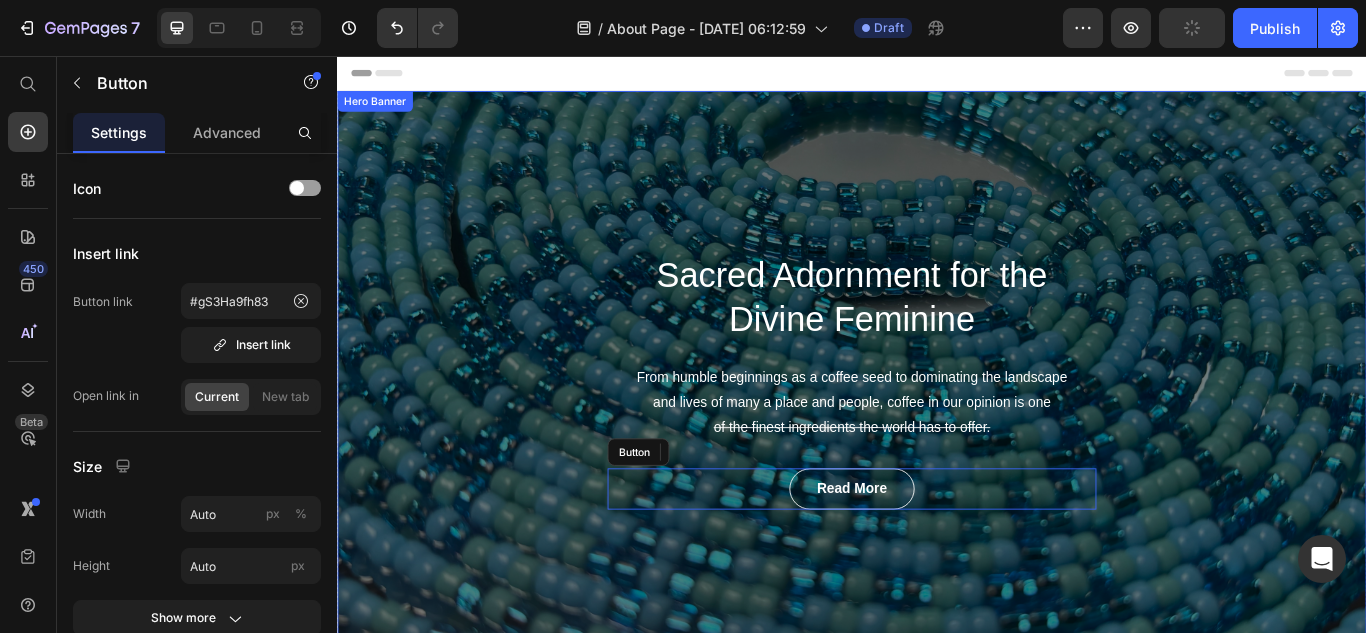 click on "Sacred Adornment for the Divine Feminine Heading From humble beginnings as a coffee seed to dominating the landscape and lives of many a place and people, coffee in our opinion is one of the finest ingredients the world has to offer. Text block   0 read more Button Row" at bounding box center [937, 434] 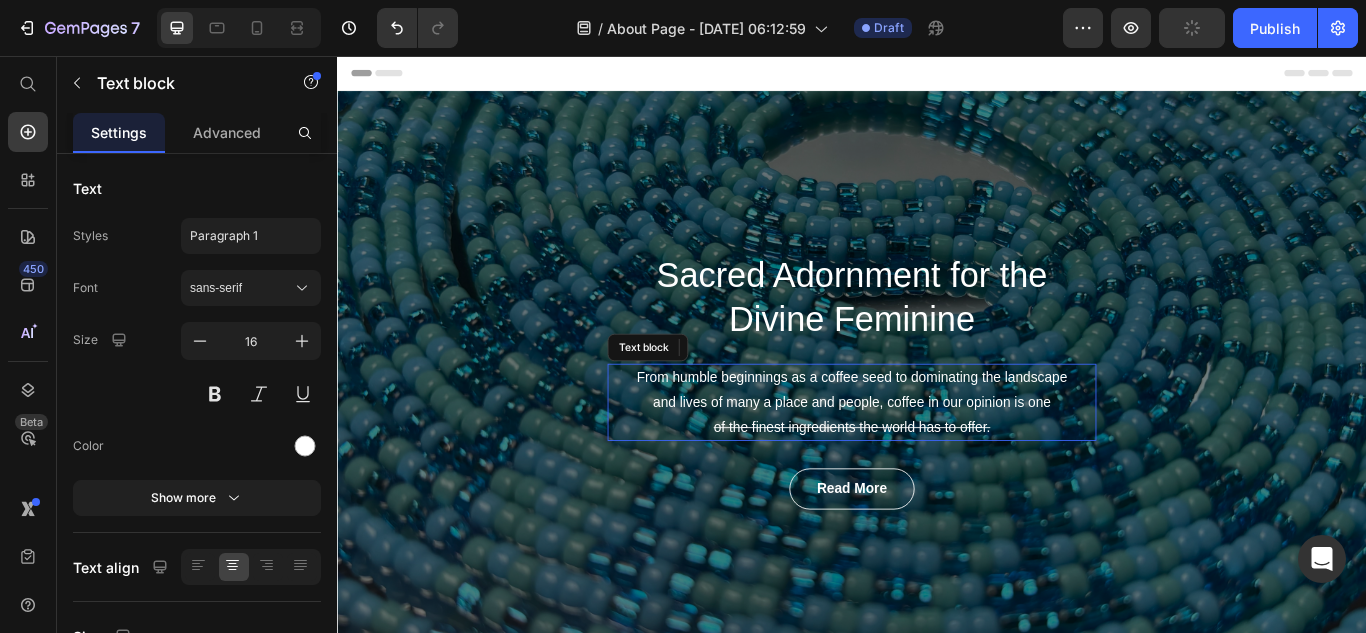 click on "of the finest ingredients the world has to offer." at bounding box center (937, 488) 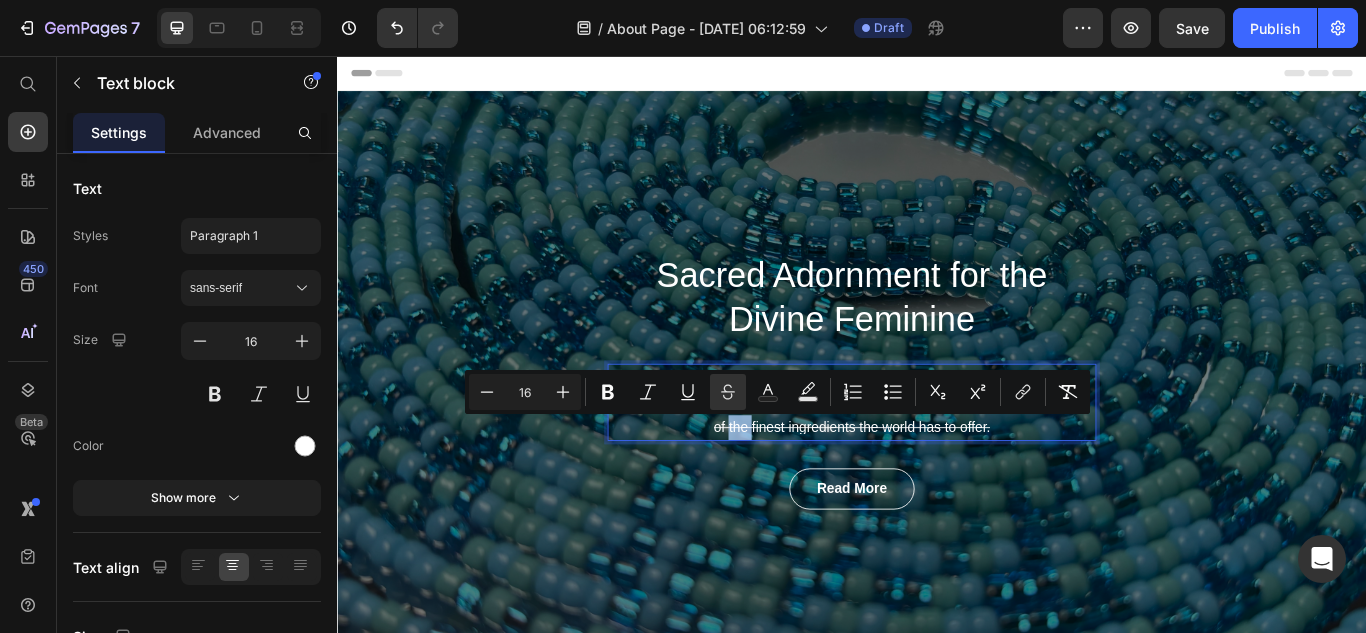 click on "of the finest ingredients the world has to offer." at bounding box center [937, 488] 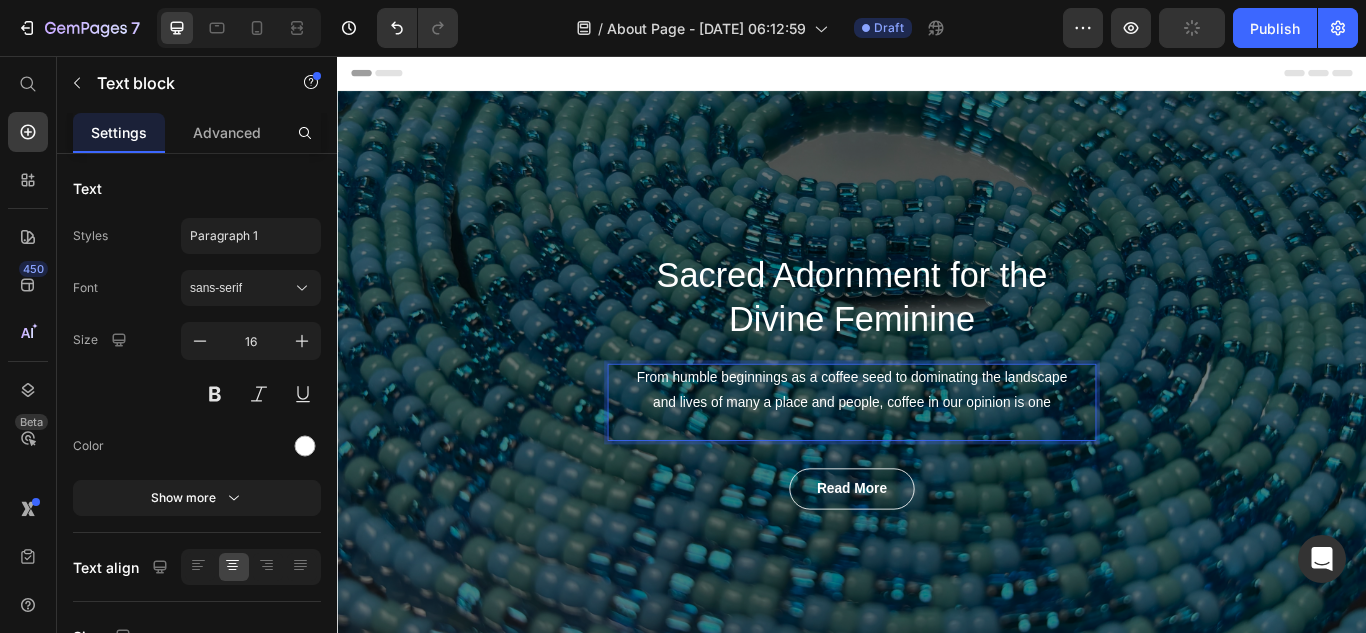 click on "From humble beginnings as a coffee seed to dominating the landscape and lives of many a place and people, coffee in our opinion is one" at bounding box center [937, 460] 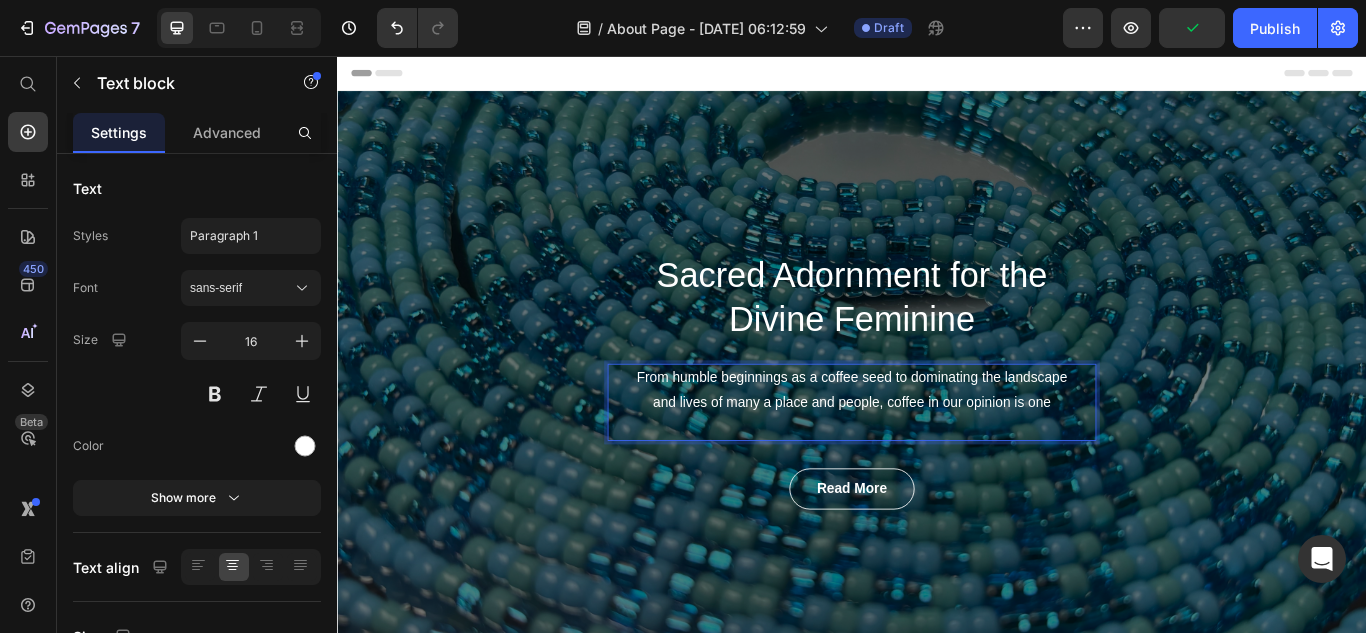 click on "From humble beginnings as a coffee seed to dominating the landscape and lives of many a place and people, coffee in our opinion is one" at bounding box center (937, 460) 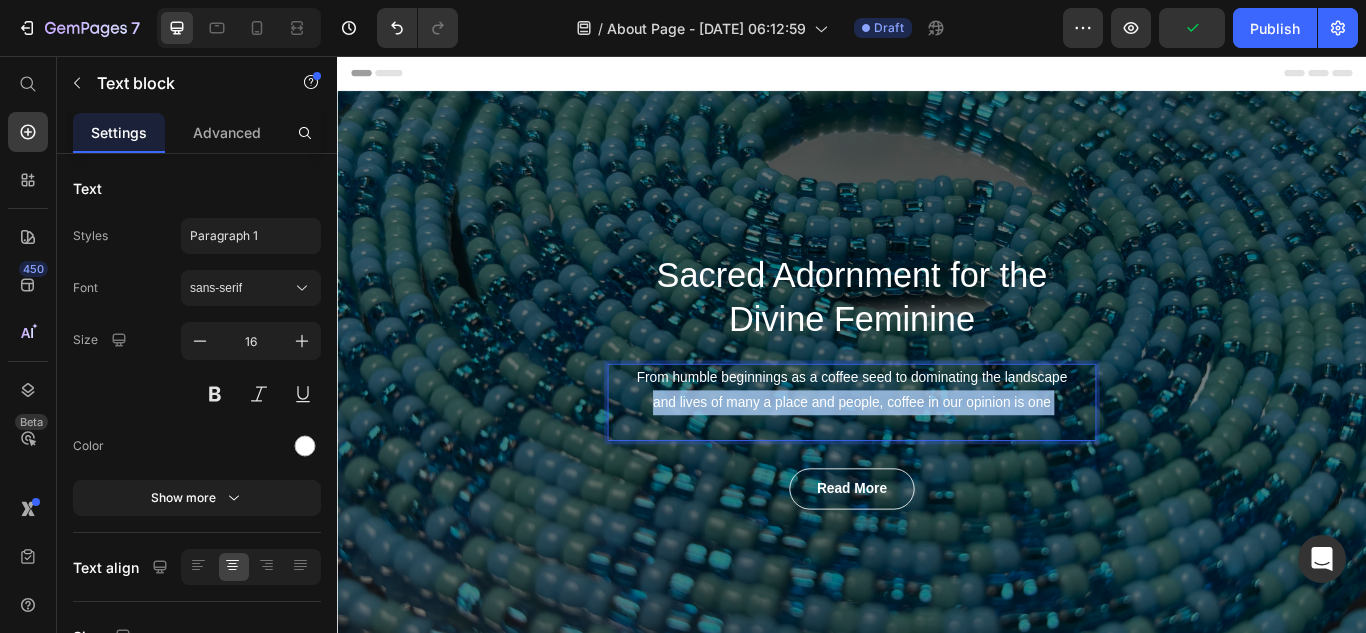 click on "From humble beginnings as a coffee seed to dominating the landscape and lives of many a place and people, coffee in our opinion is one" at bounding box center [937, 460] 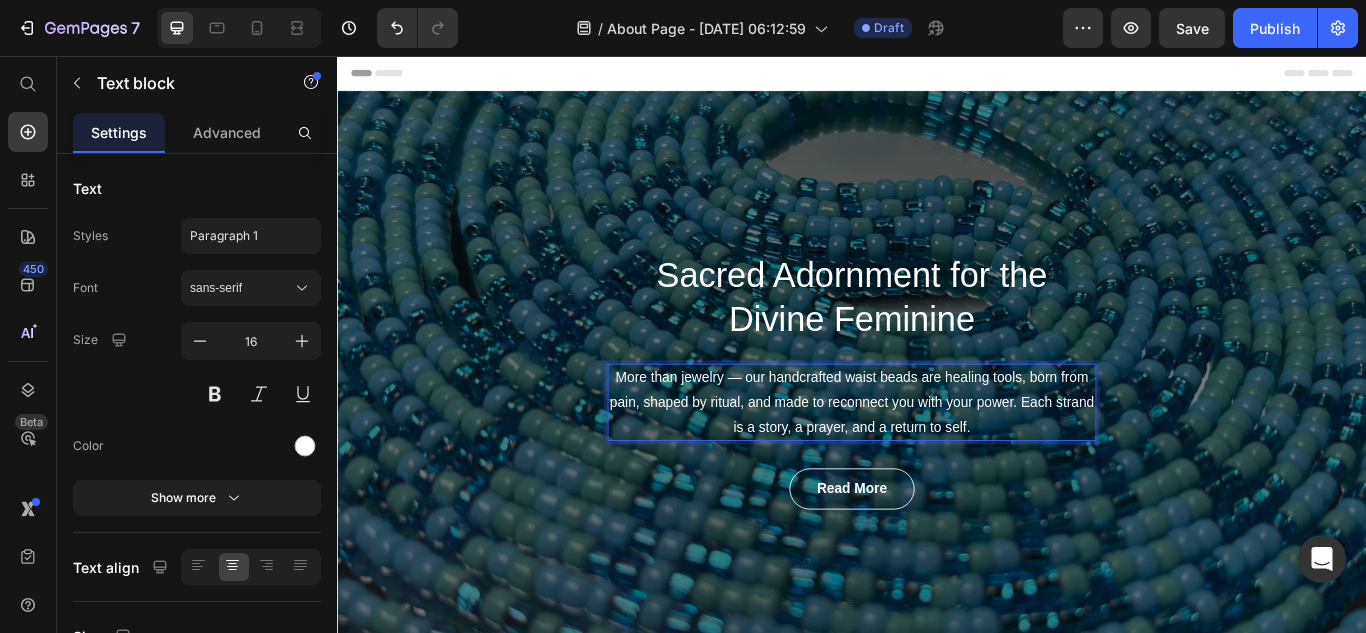 click on "More than jewelry — our handcrafted waist beads are healing tools, born from pain, shaped by ritual, and made to reconnect you with your power. Each strand is a story, a prayer, and a return to self." at bounding box center (937, 460) 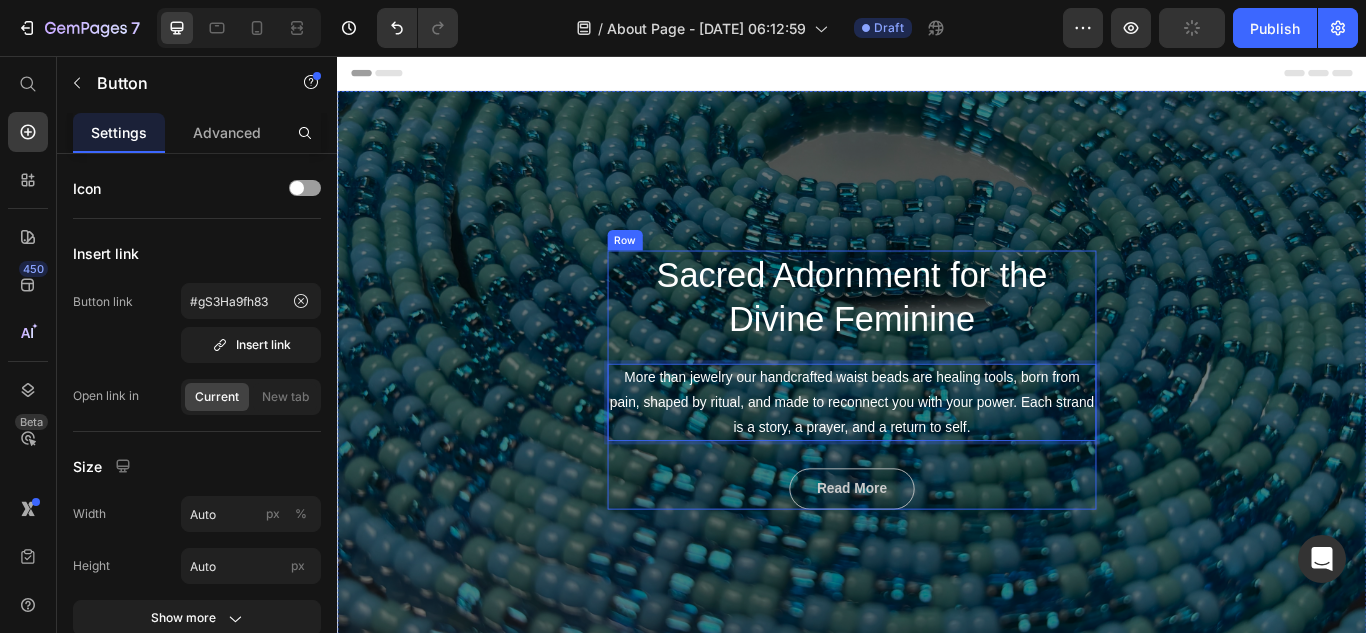 click on "read more" at bounding box center (937, 561) 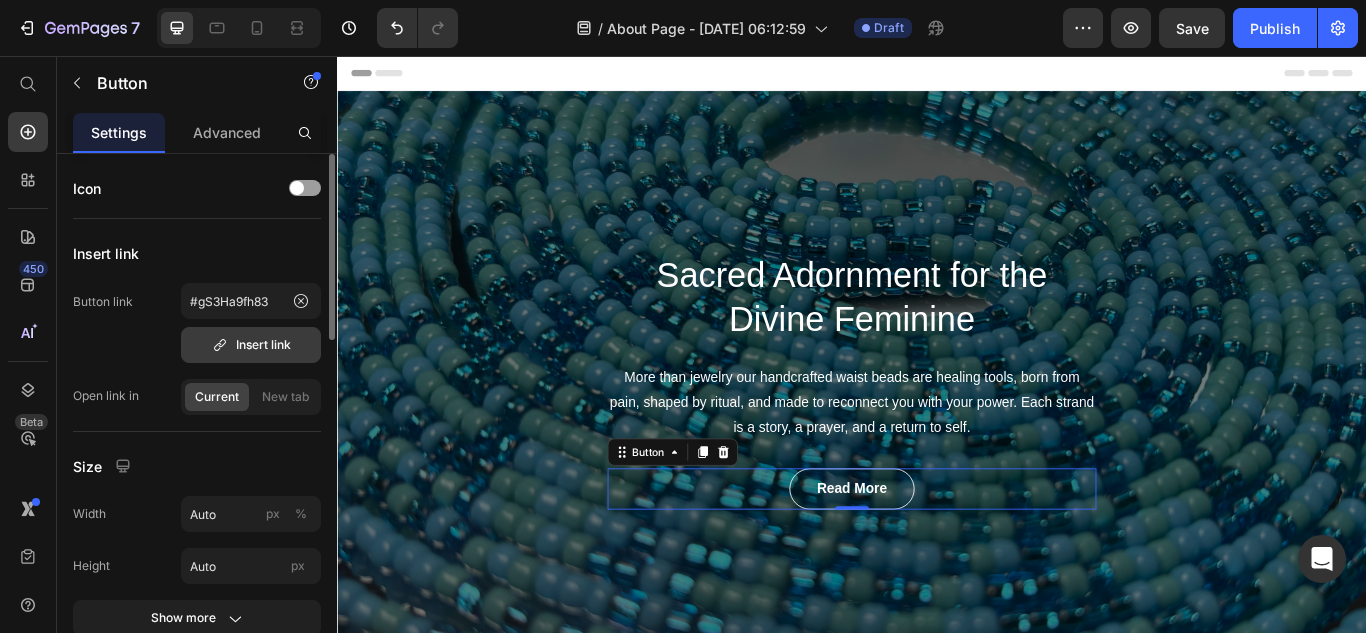click on "Insert link" at bounding box center [251, 345] 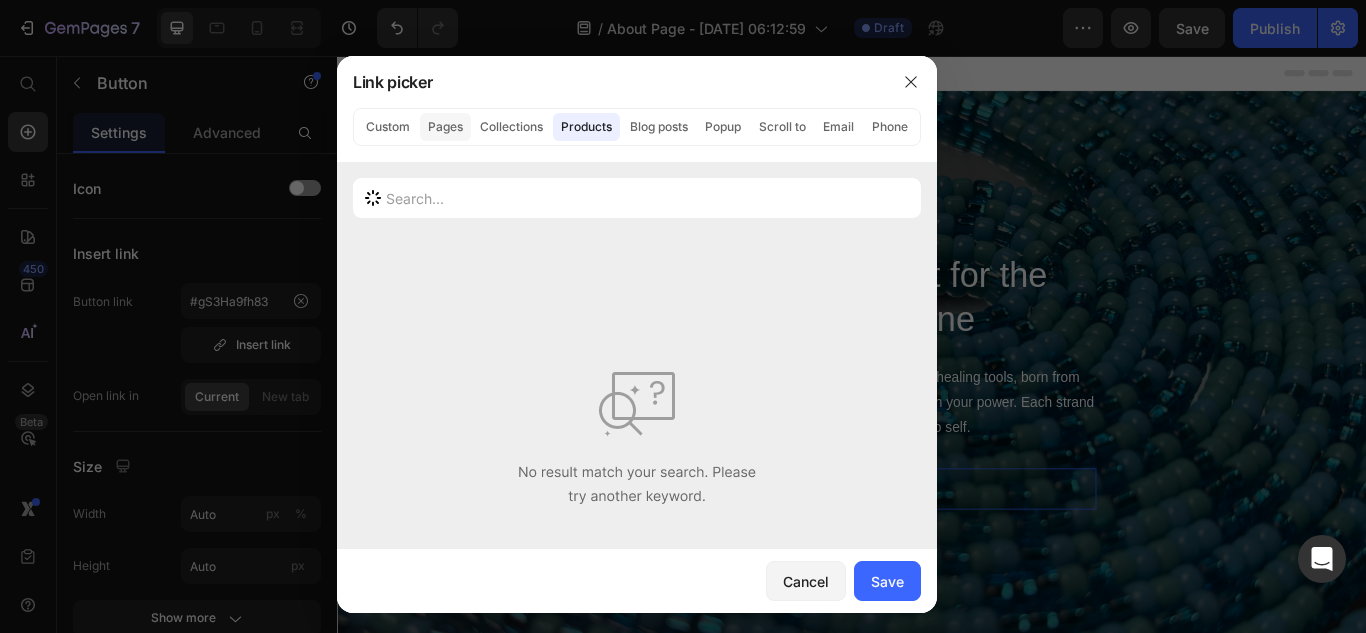 click on "Pages" 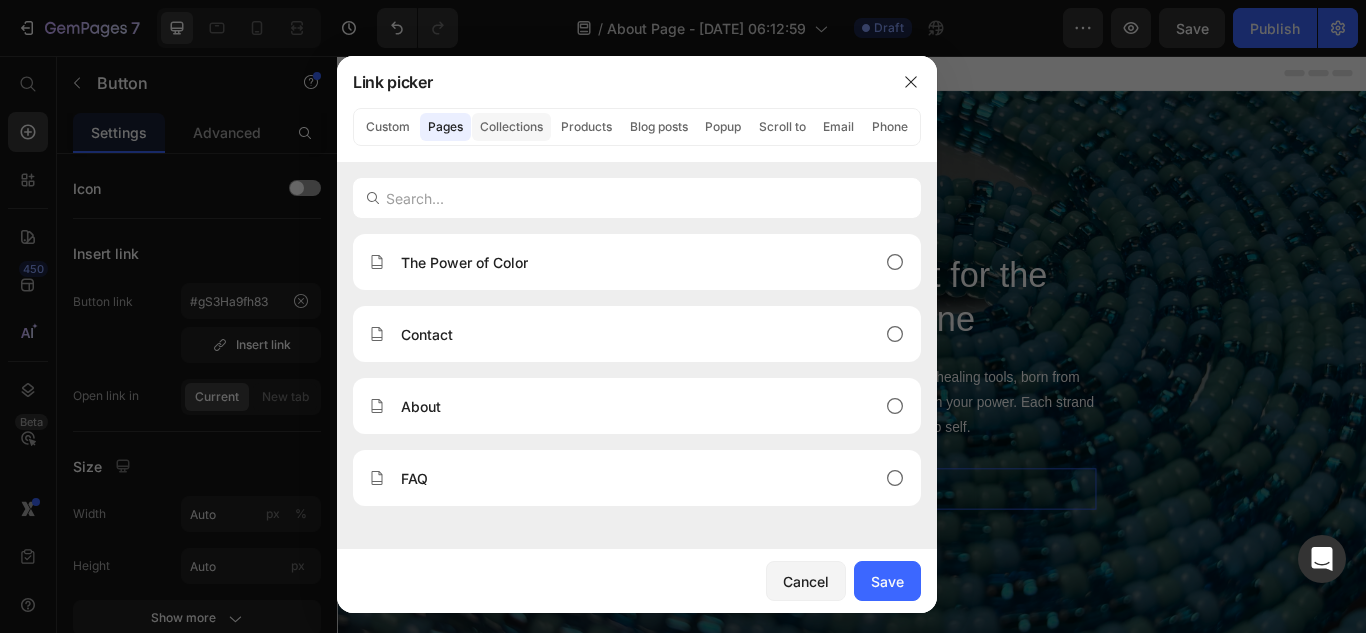 click on "Collections" 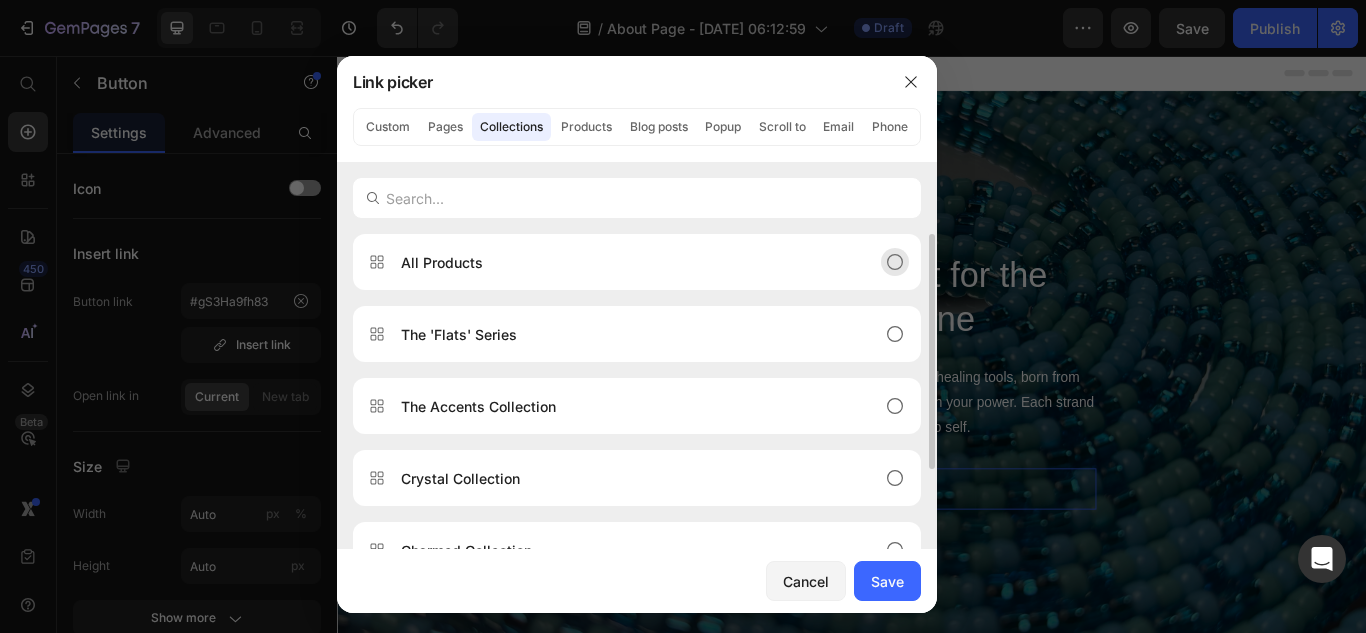 click on "All Products" at bounding box center (637, 262) 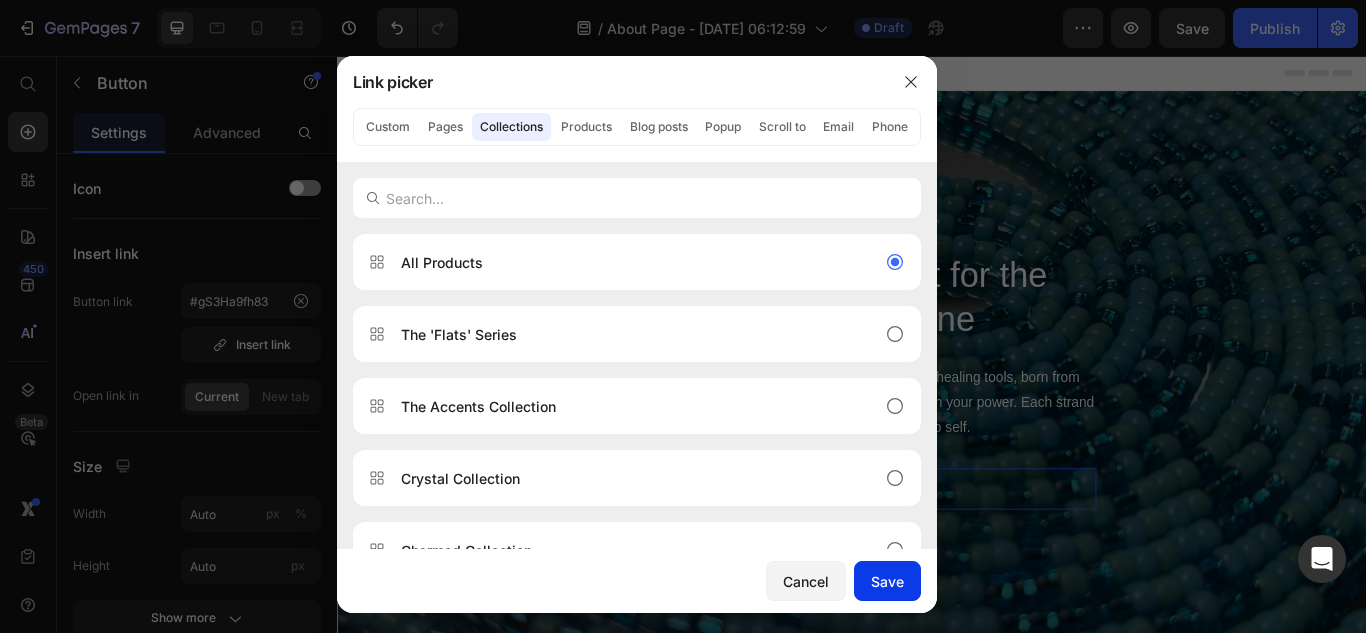 click on "Save" at bounding box center (887, 581) 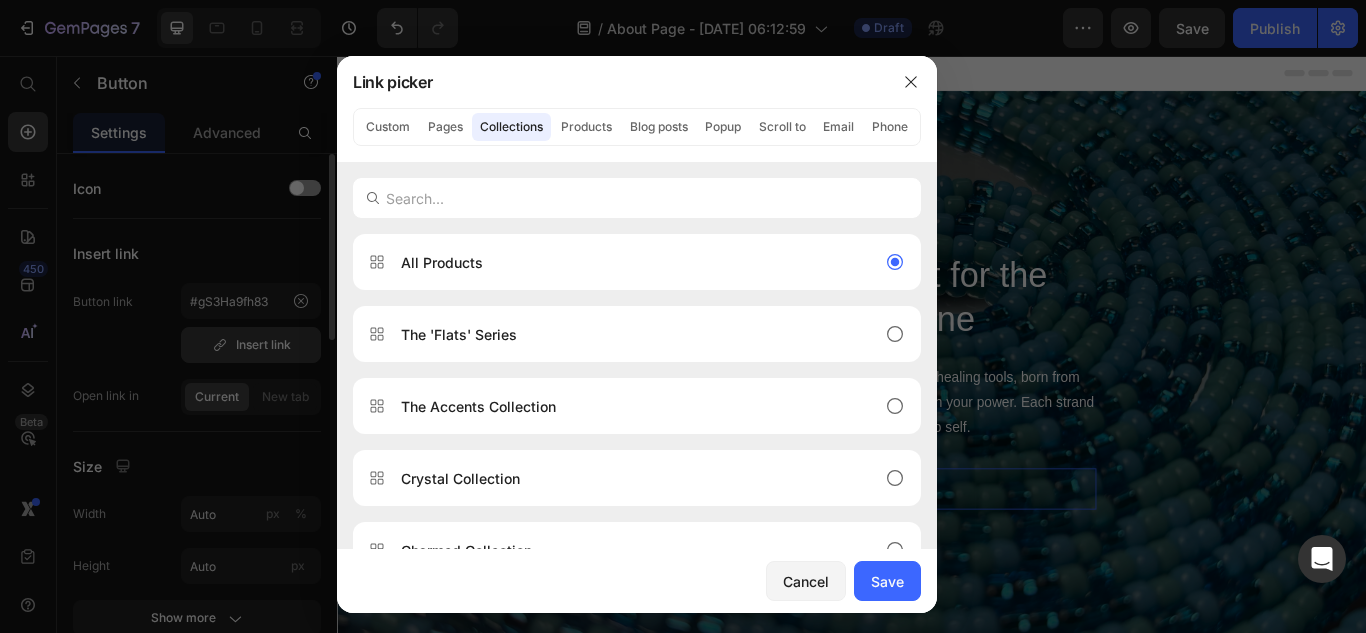 type on "/collections/all" 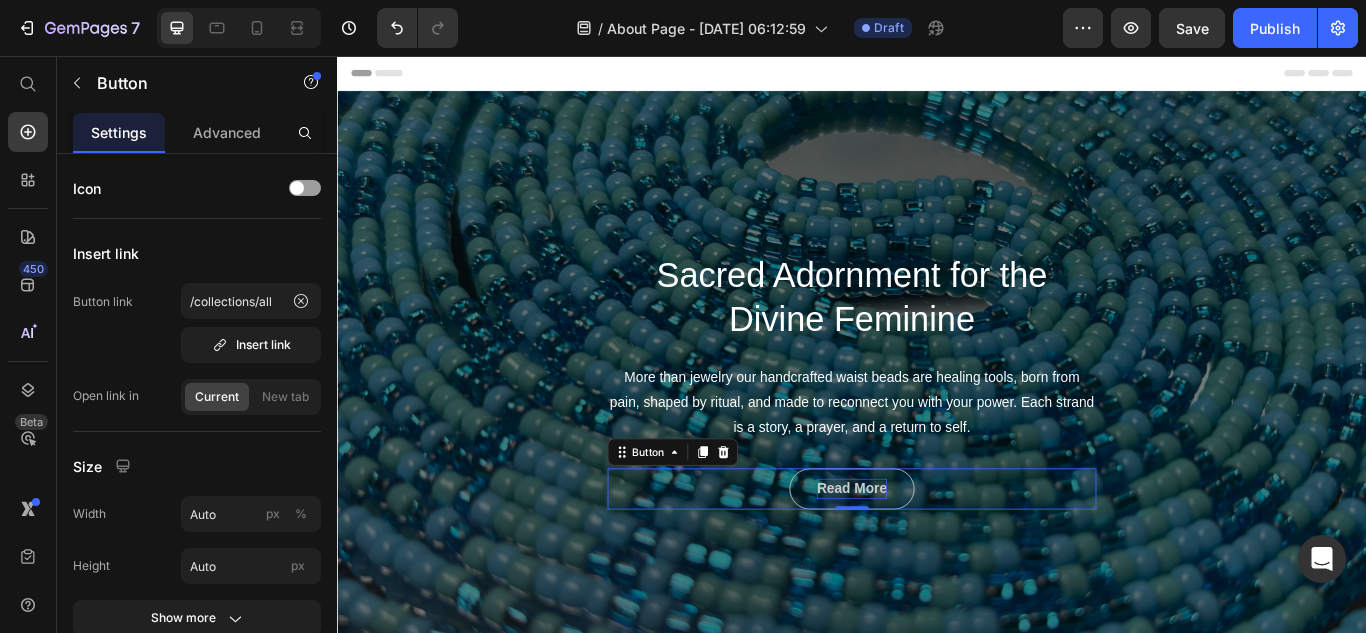 click on "read more" at bounding box center [937, 561] 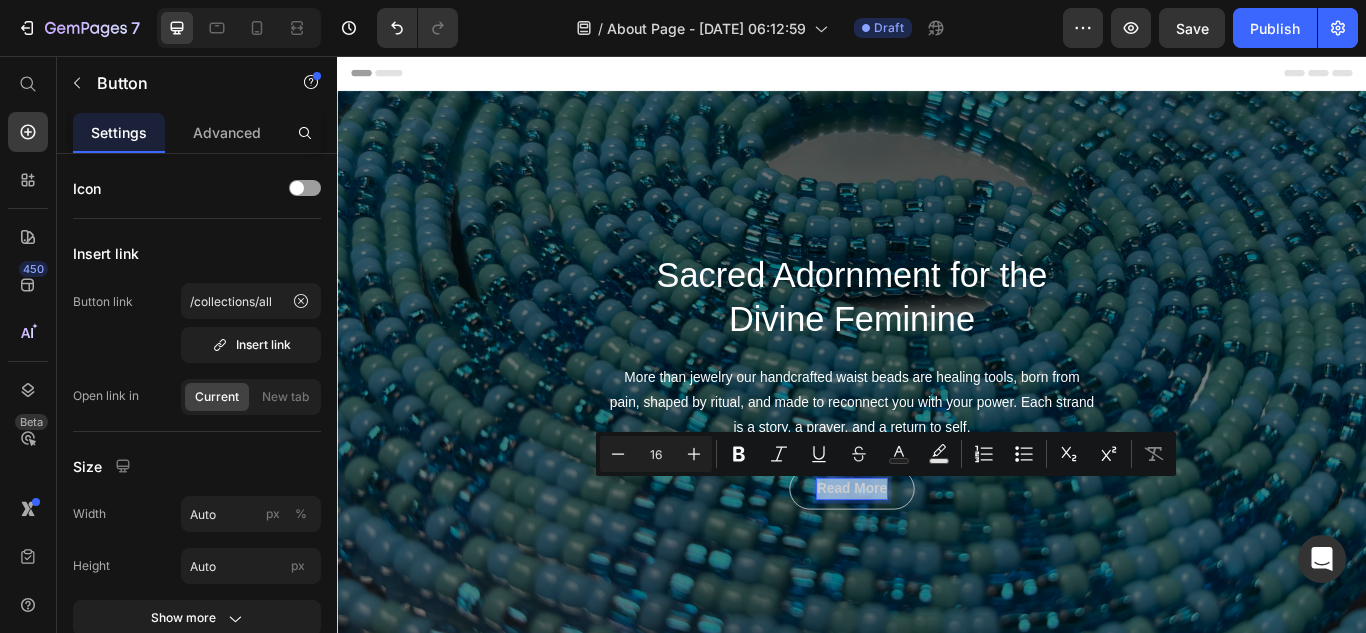 drag, startPoint x: 890, startPoint y: 555, endPoint x: 879, endPoint y: 565, distance: 14.866069 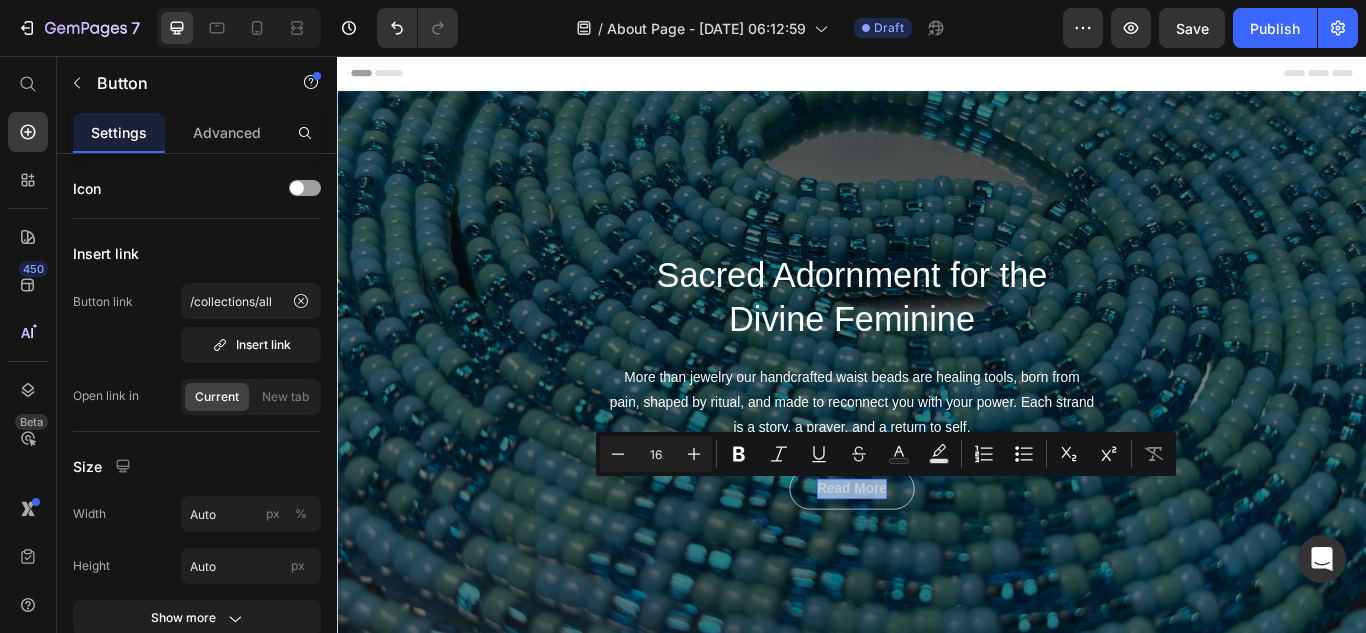 click on "read more" at bounding box center (937, 561) 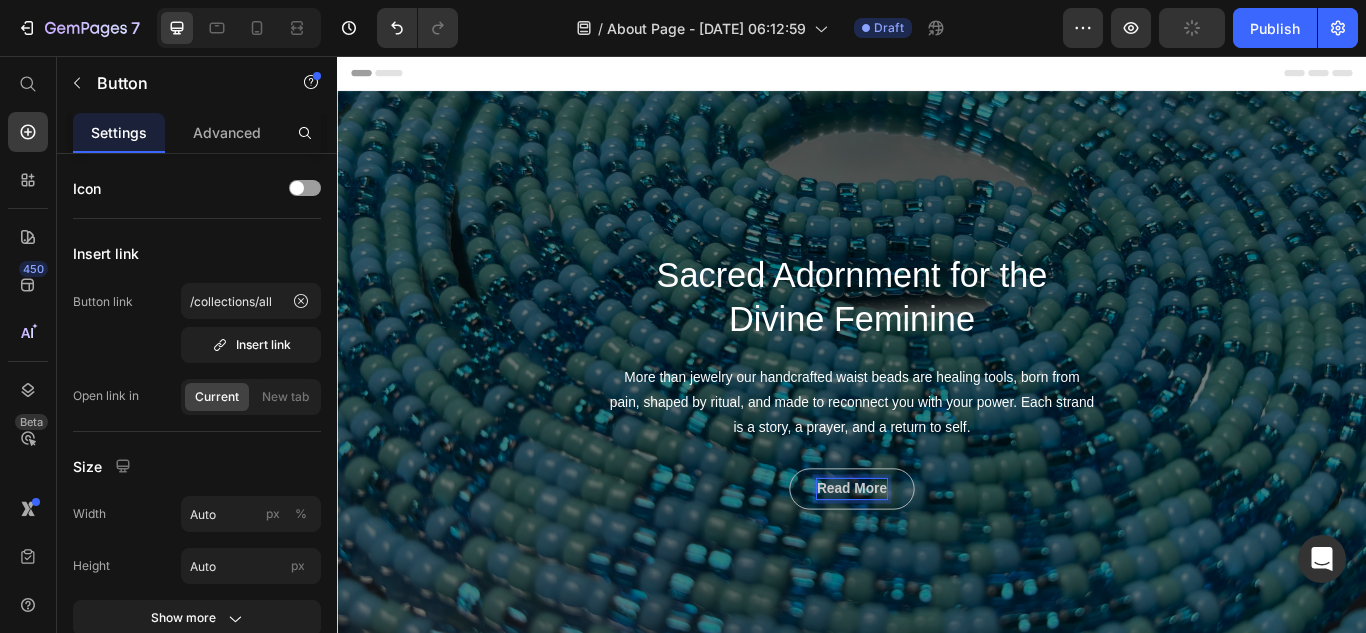 click on "read more" at bounding box center (937, 561) 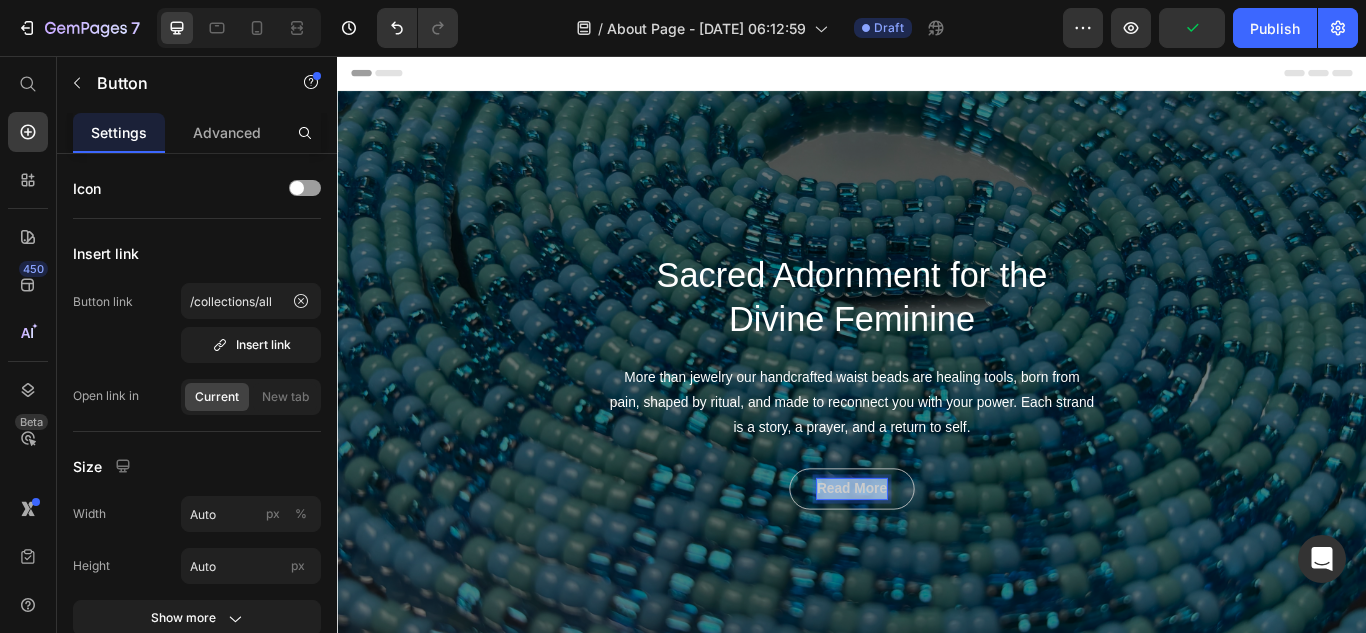 click on "read more" at bounding box center [937, 561] 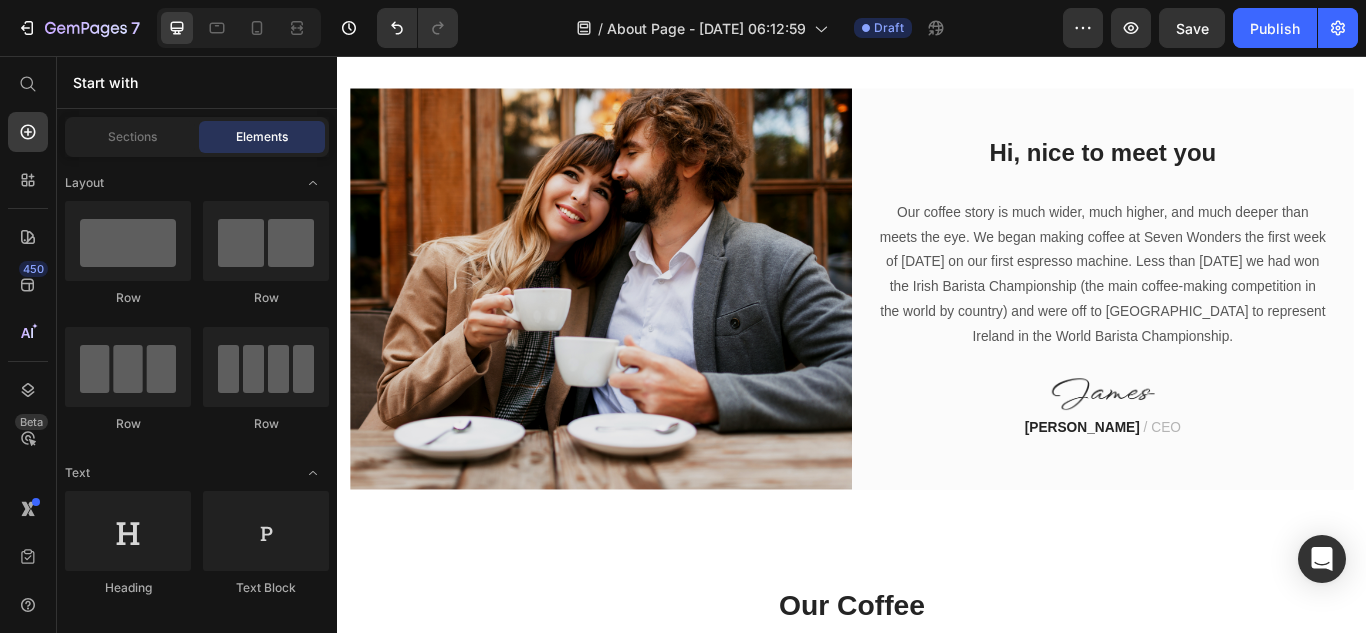 scroll, scrollTop: 803, scrollLeft: 0, axis: vertical 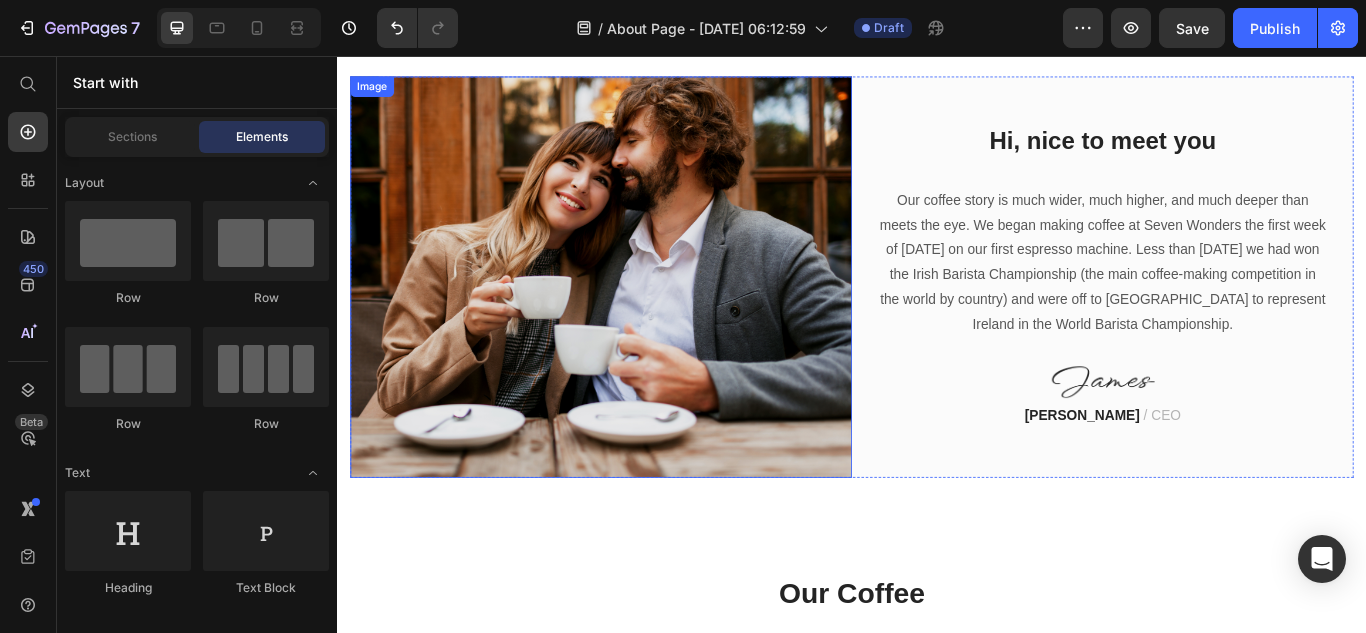 click at bounding box center (644, 313) 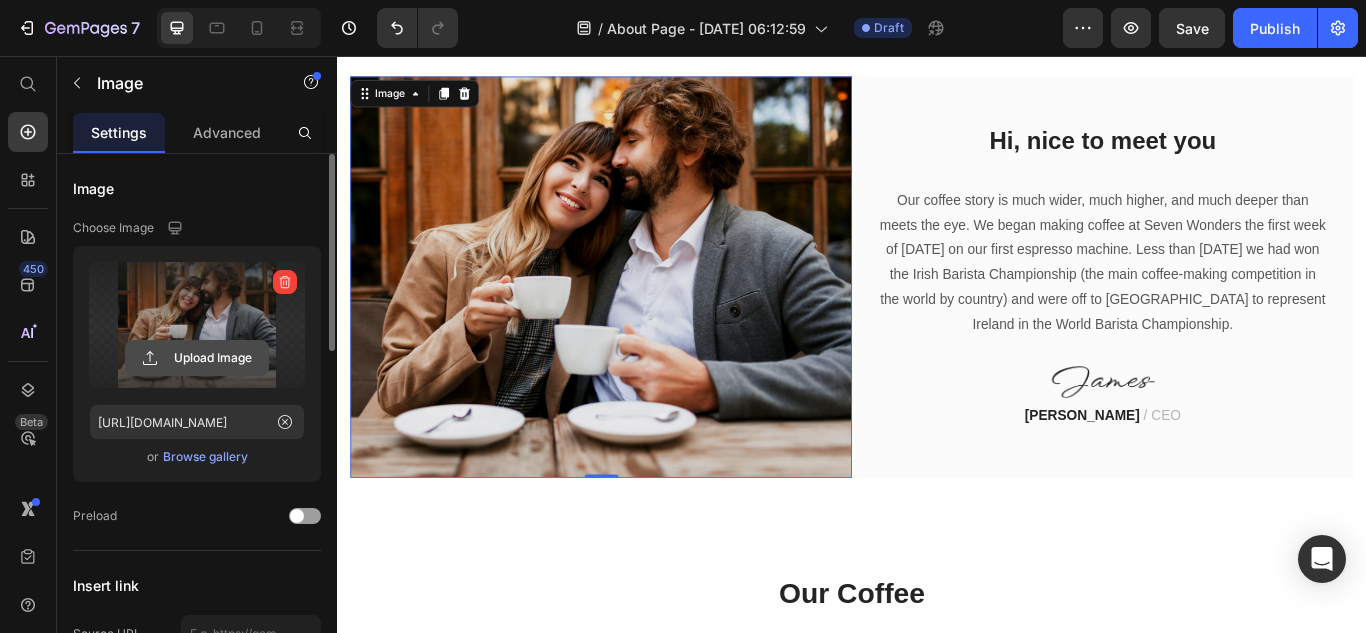 click 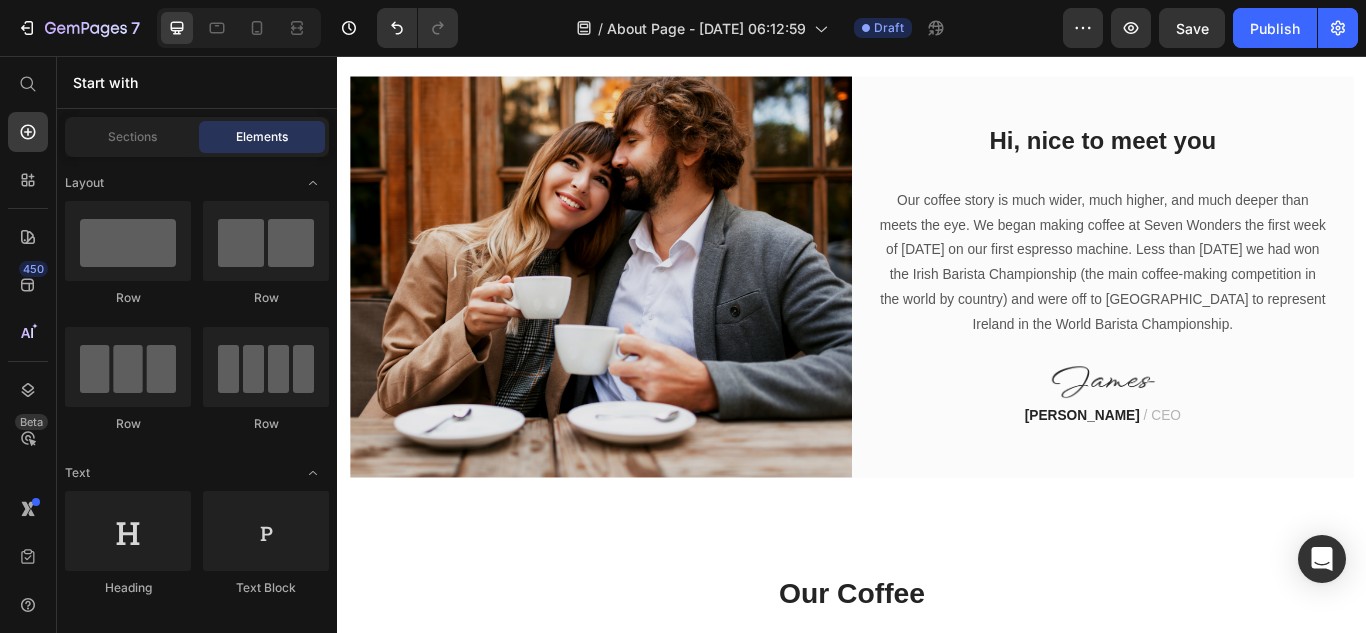 scroll, scrollTop: 647, scrollLeft: 0, axis: vertical 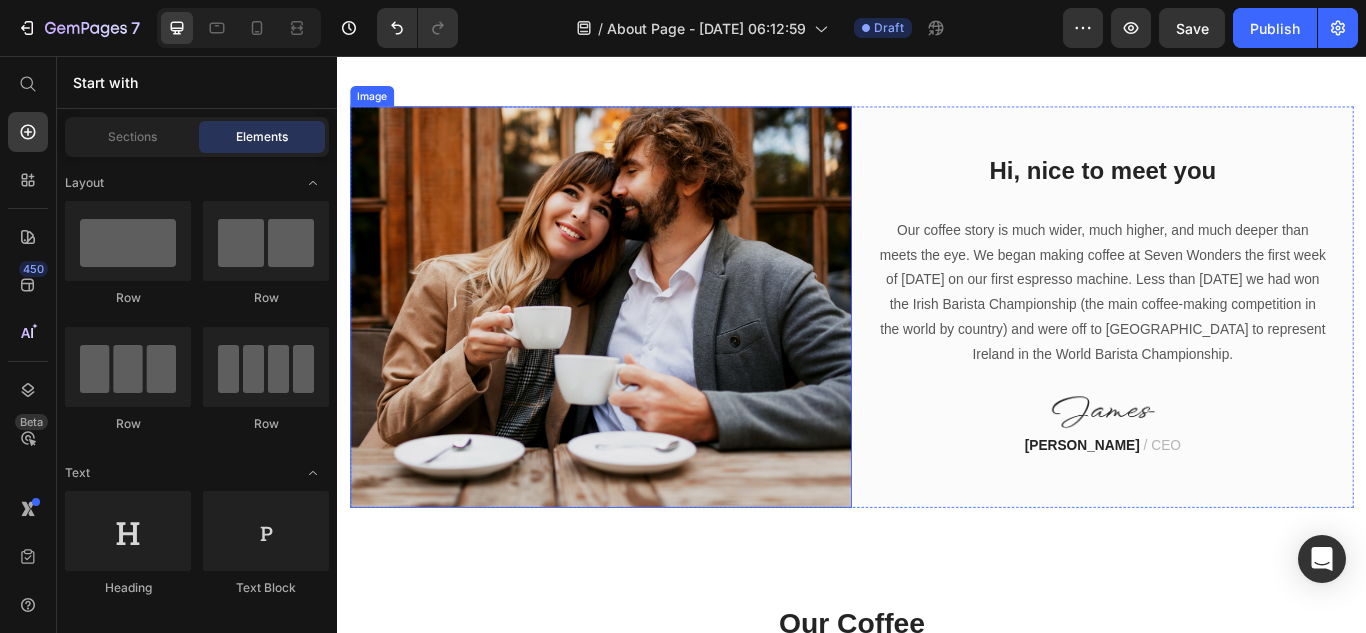 click at bounding box center [644, 348] 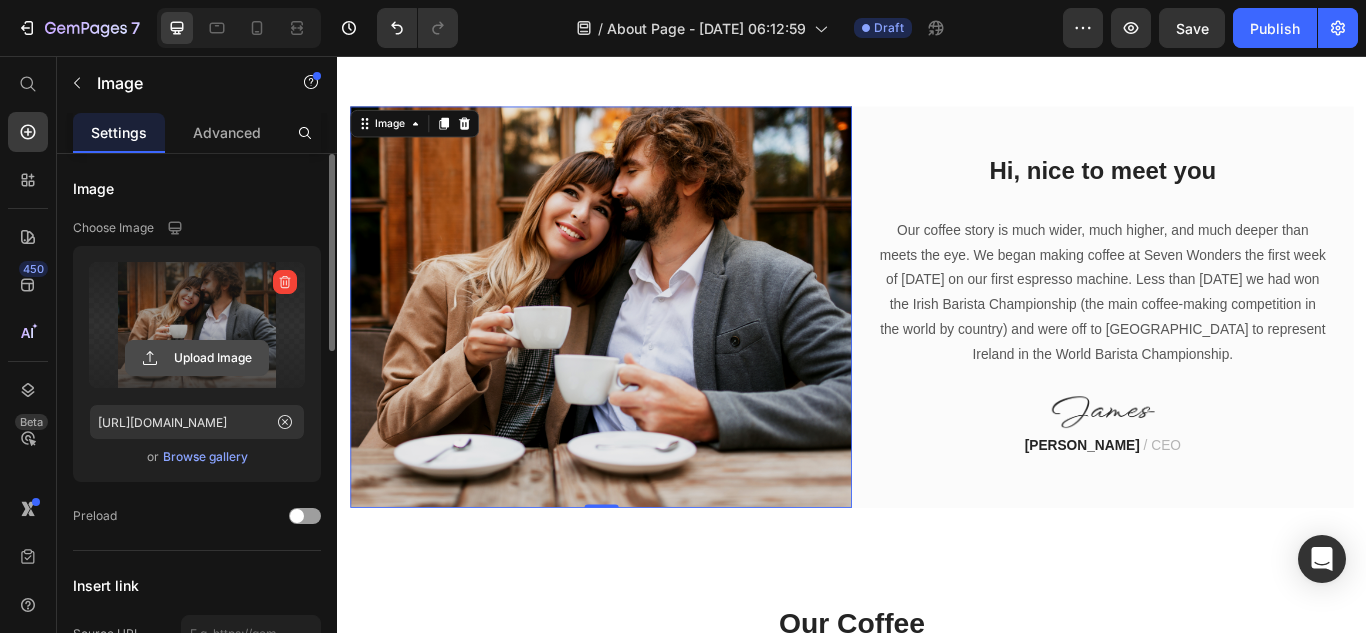 click 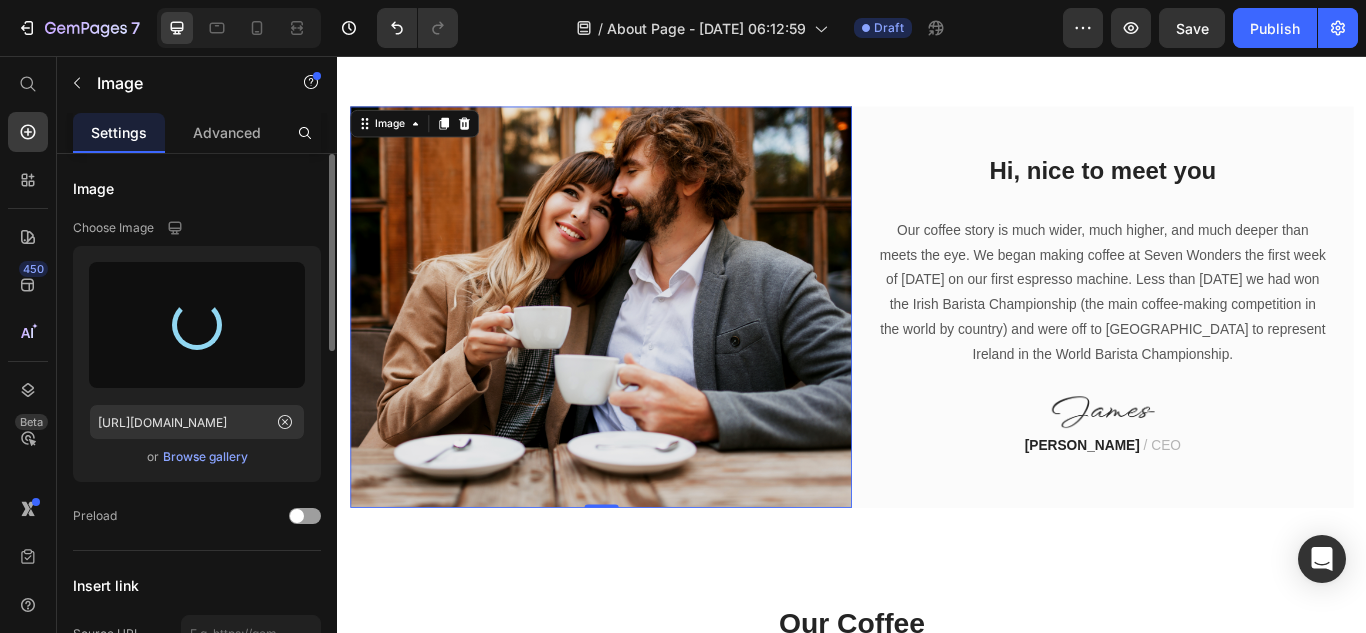 type on "[URL][DOMAIN_NAME]" 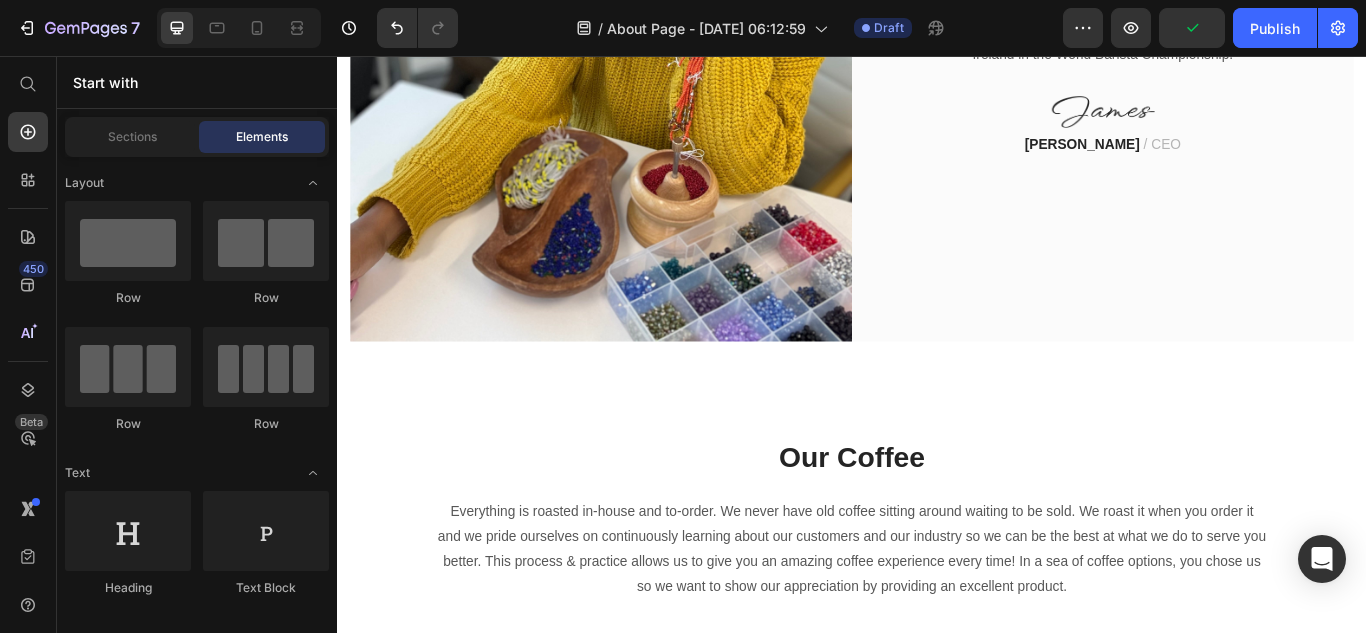 scroll, scrollTop: 1320, scrollLeft: 0, axis: vertical 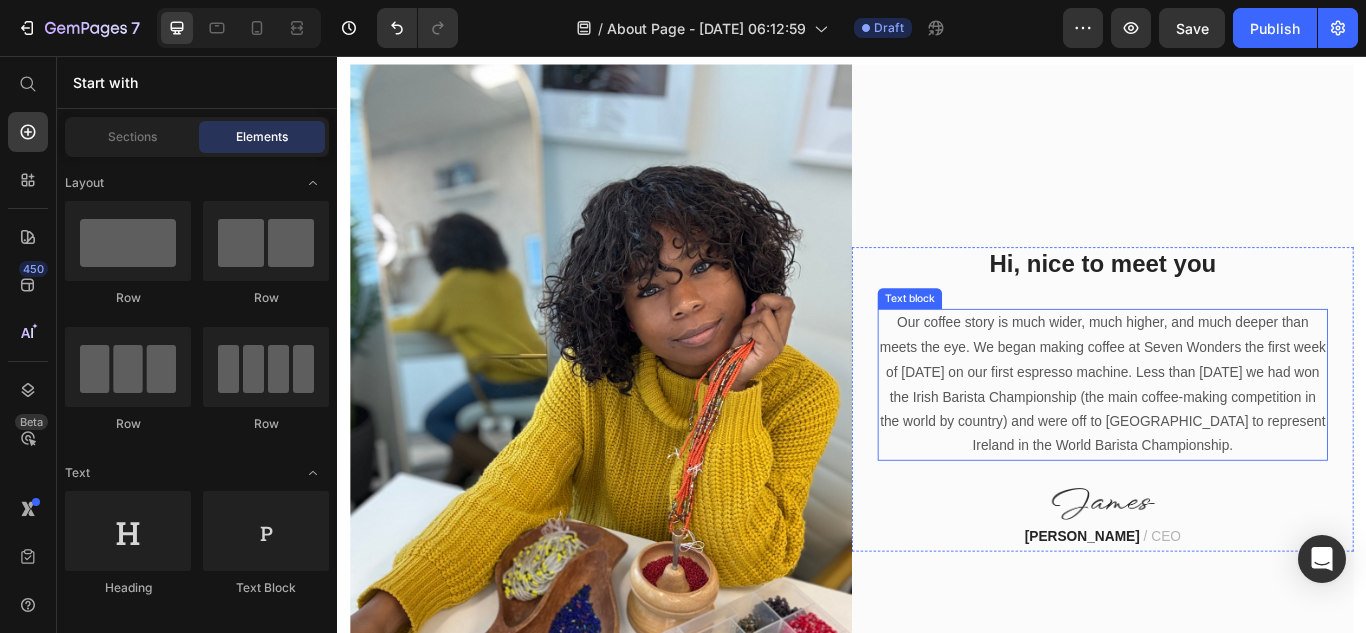 click on "Our coffee story is much wider, much higher, and much deeper than meets the eye. We began making coffee at Seven Wonders the first week of [DATE] on our first espresso machine. Less than [DATE] we had won the Irish Barista Championship (the main coffee-making competition in the world by country) and were off to [GEOGRAPHIC_DATA] to represent Ireland in the World Barista Championship." at bounding box center (1229, 439) 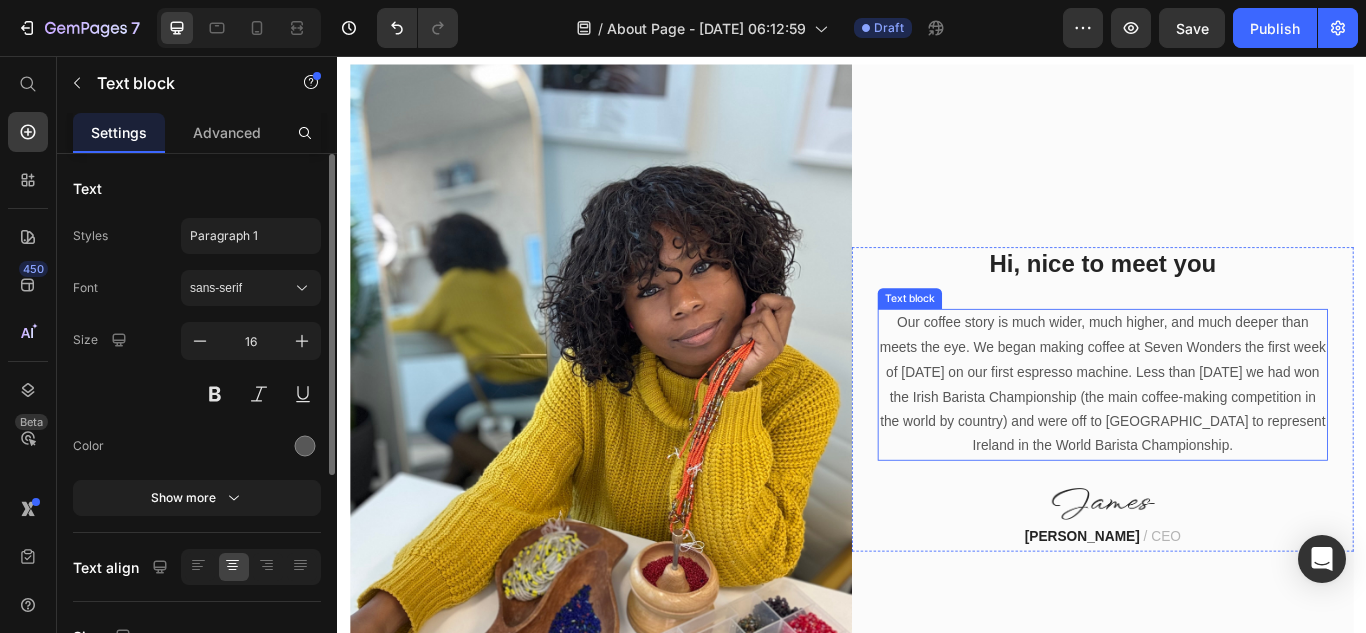 click on "Our coffee story is much wider, much higher, and much deeper than meets the eye. We began making coffee at Seven Wonders the first week of [DATE] on our first espresso machine. Less than [DATE] we had won the Irish Barista Championship (the main coffee-making competition in the world by country) and were off to [GEOGRAPHIC_DATA] to represent Ireland in the World Barista Championship." at bounding box center (1229, 439) 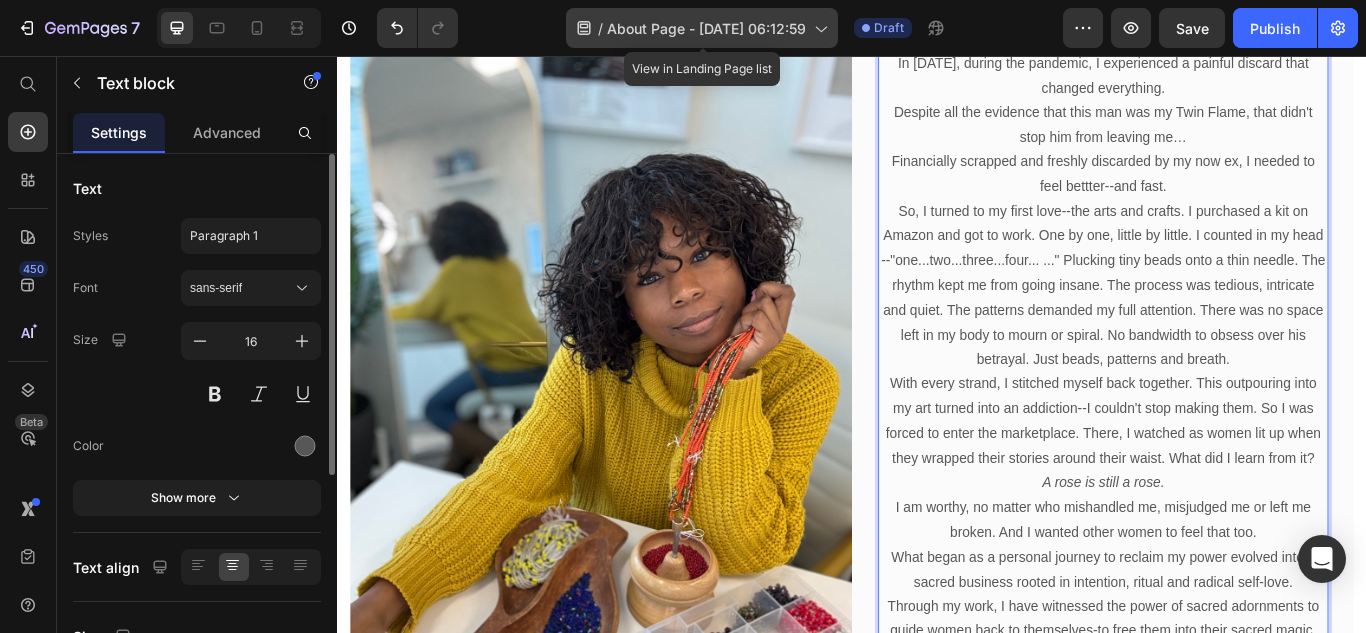 scroll, scrollTop: 991, scrollLeft: 0, axis: vertical 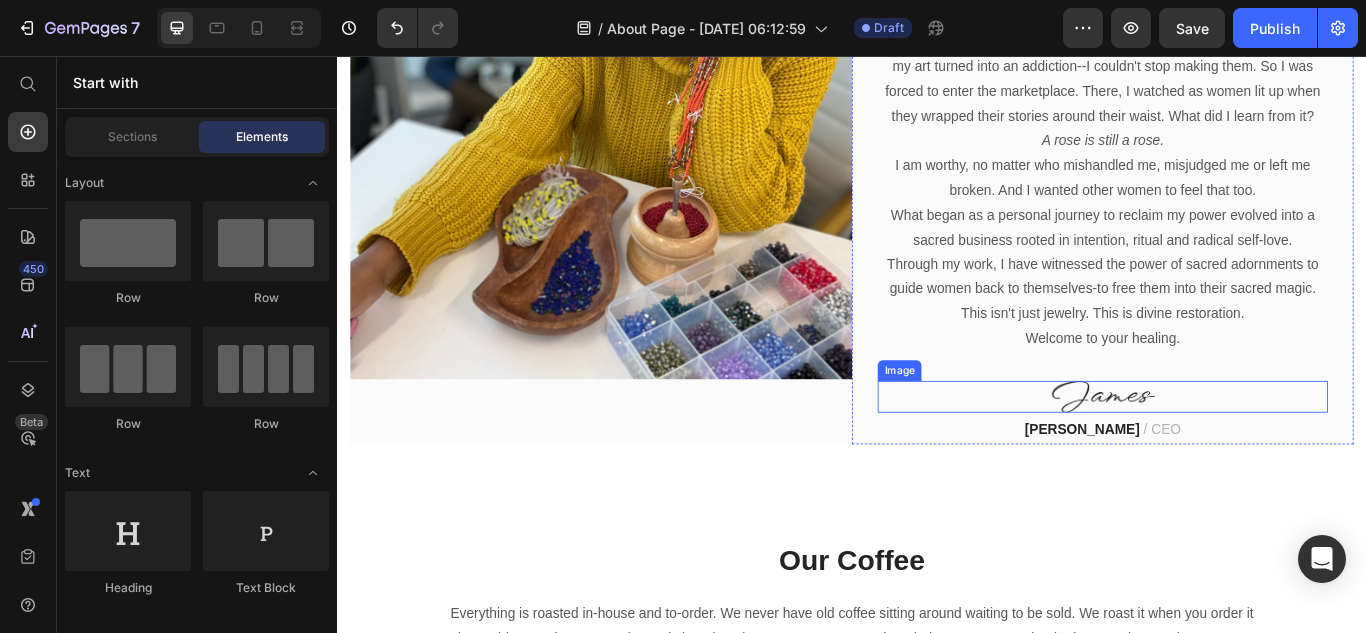 click at bounding box center (1229, 453) 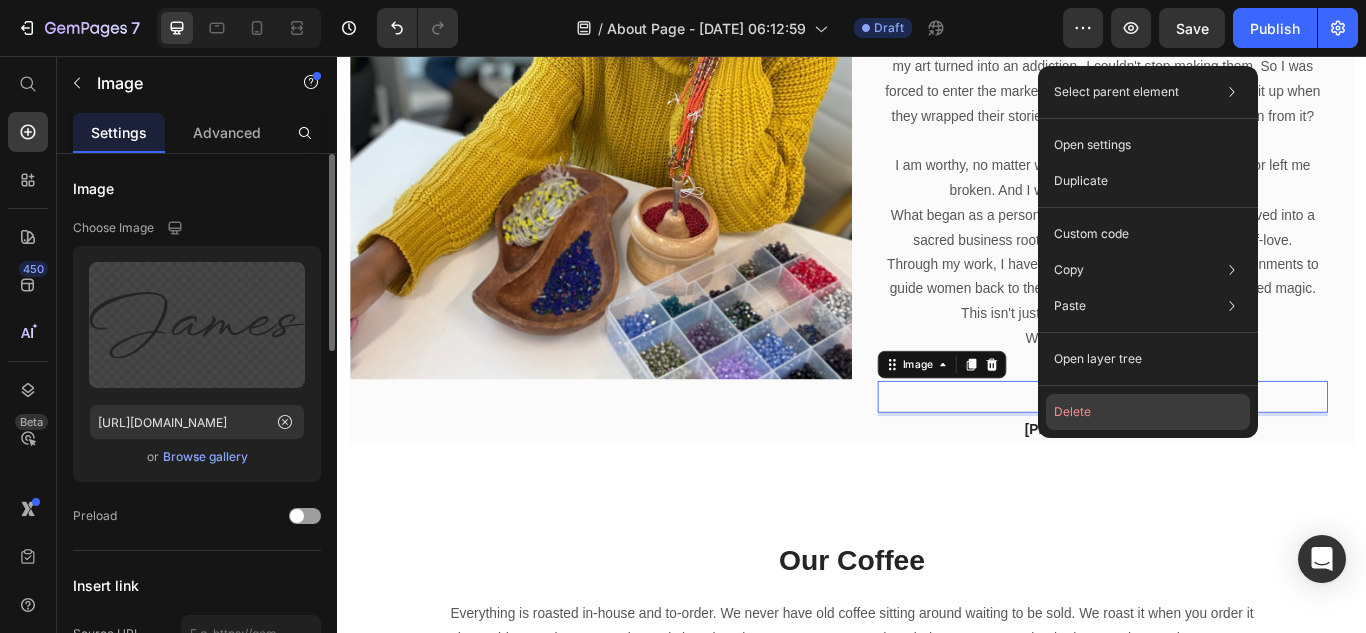 click on "Delete" 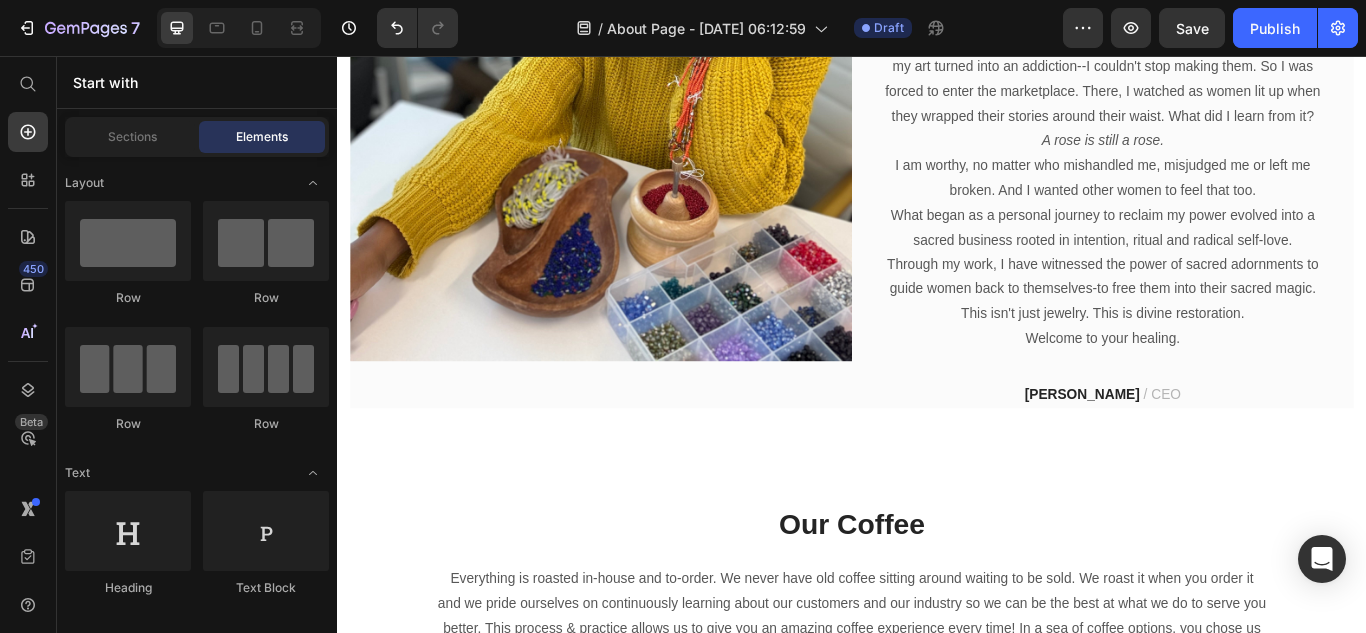 scroll, scrollTop: 1285, scrollLeft: 0, axis: vertical 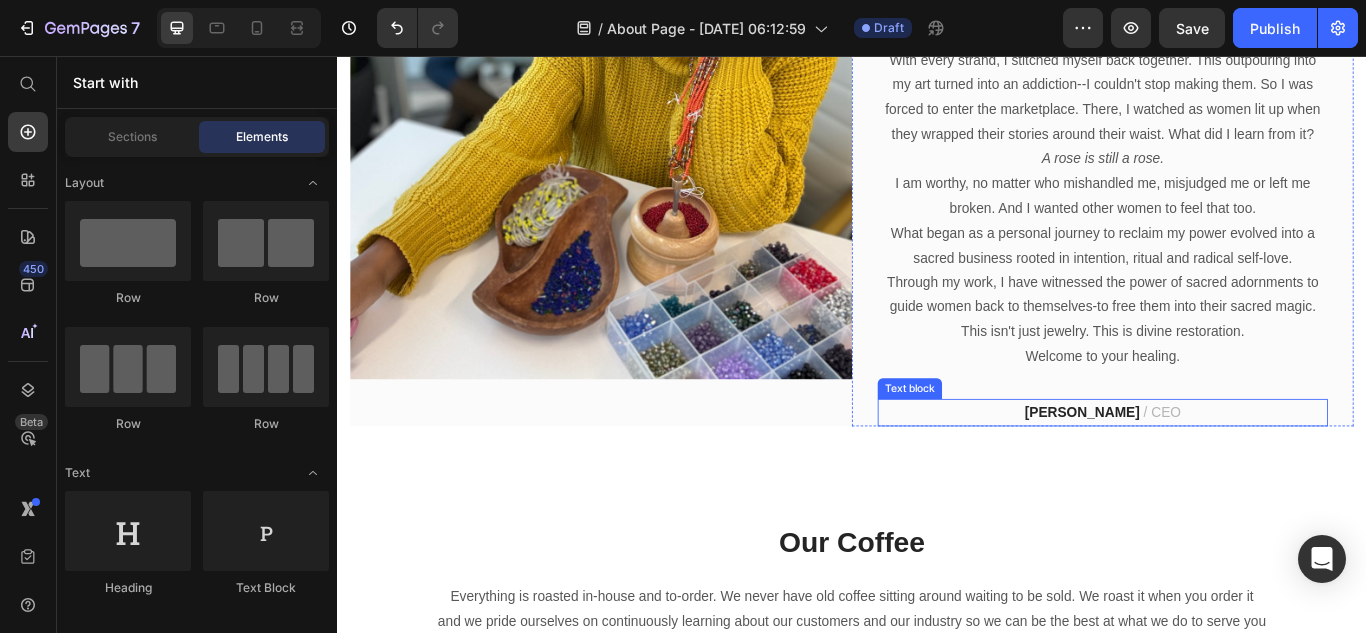 click on "[PERSON_NAME]" at bounding box center [1205, 471] 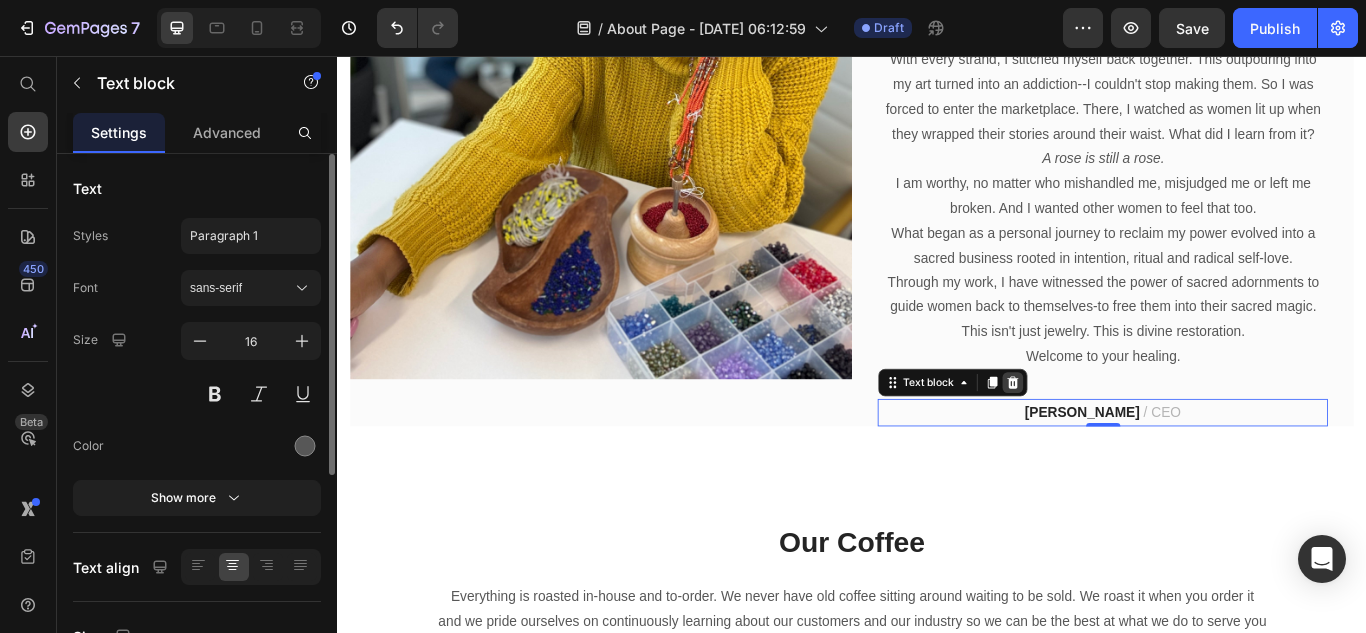 click 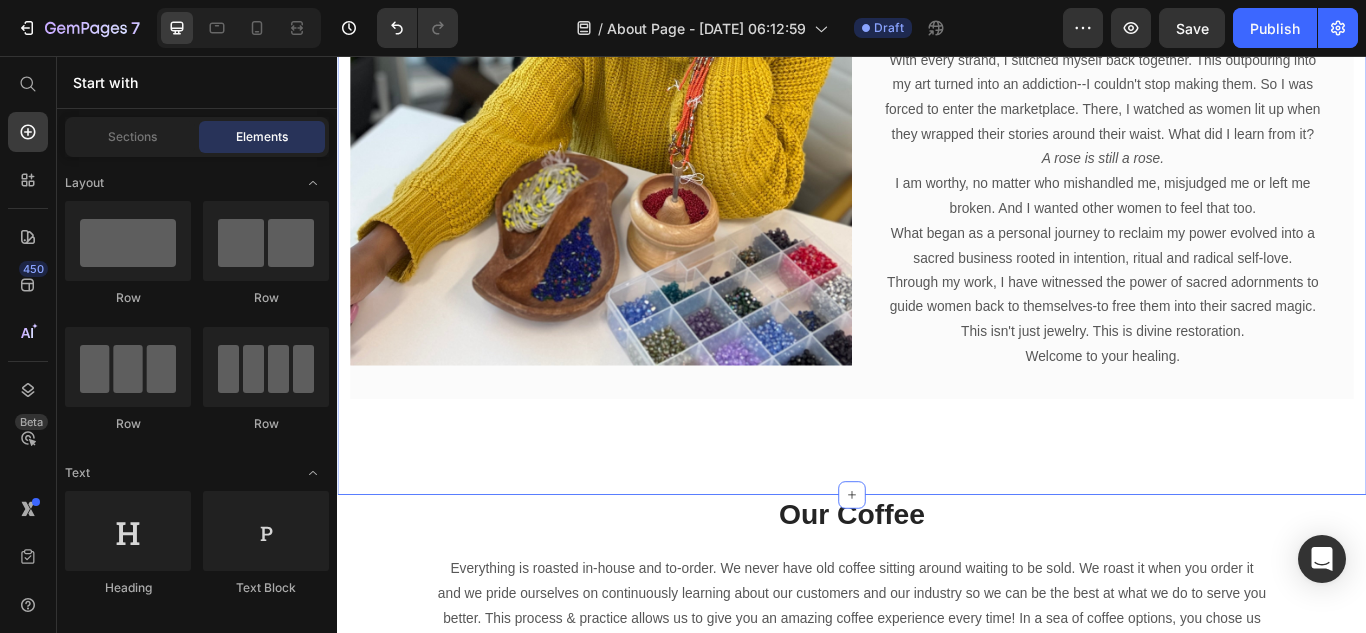 scroll, scrollTop: 1269, scrollLeft: 0, axis: vertical 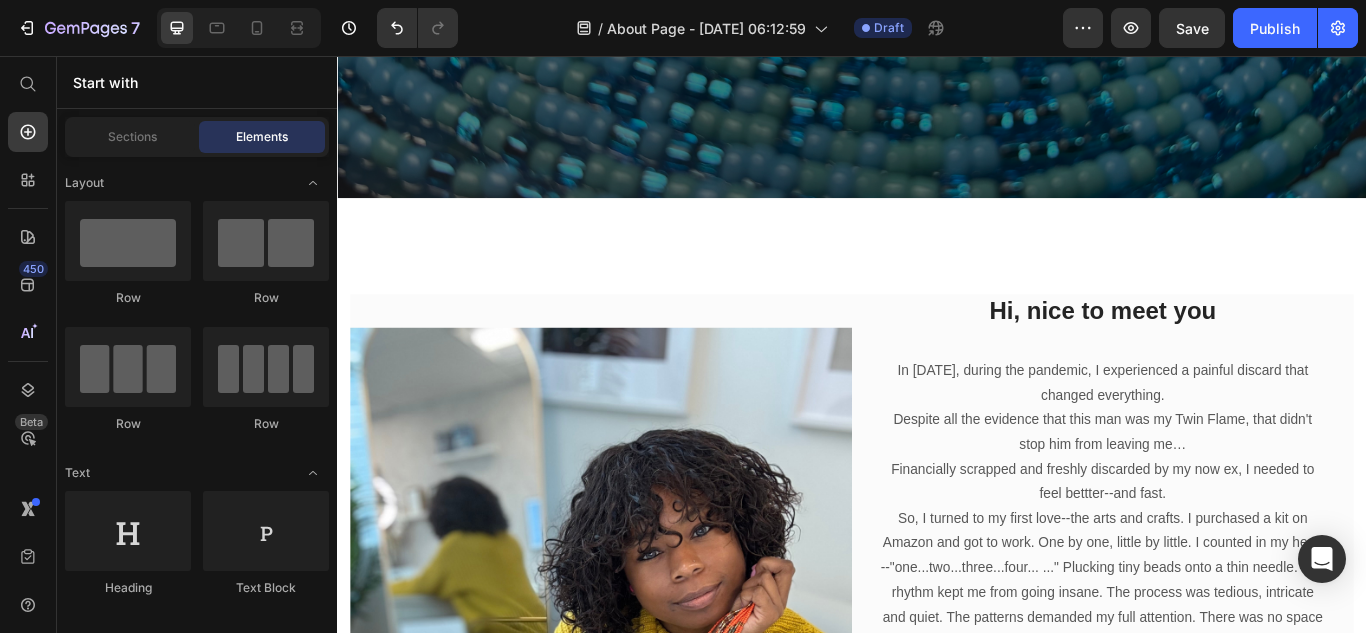click on "Sacred Adornment for the Divine Feminine Heading More than jewelry our handcrafted waist beads are healing tools, born from pain, shaped by ritual, and made to reconnect you with your power. Each strand is a story, a prayer, and a return to self. Text block shop now [GEOGRAPHIC_DATA]" at bounding box center [937, -115] 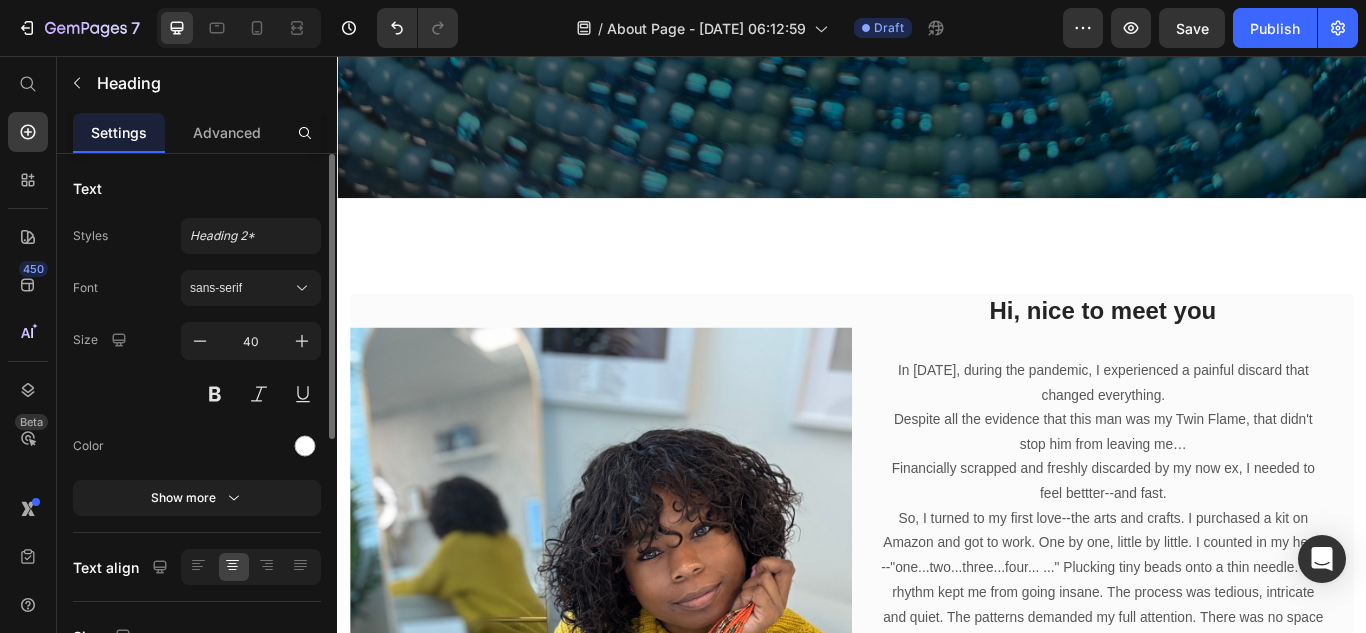 scroll, scrollTop: 0, scrollLeft: 0, axis: both 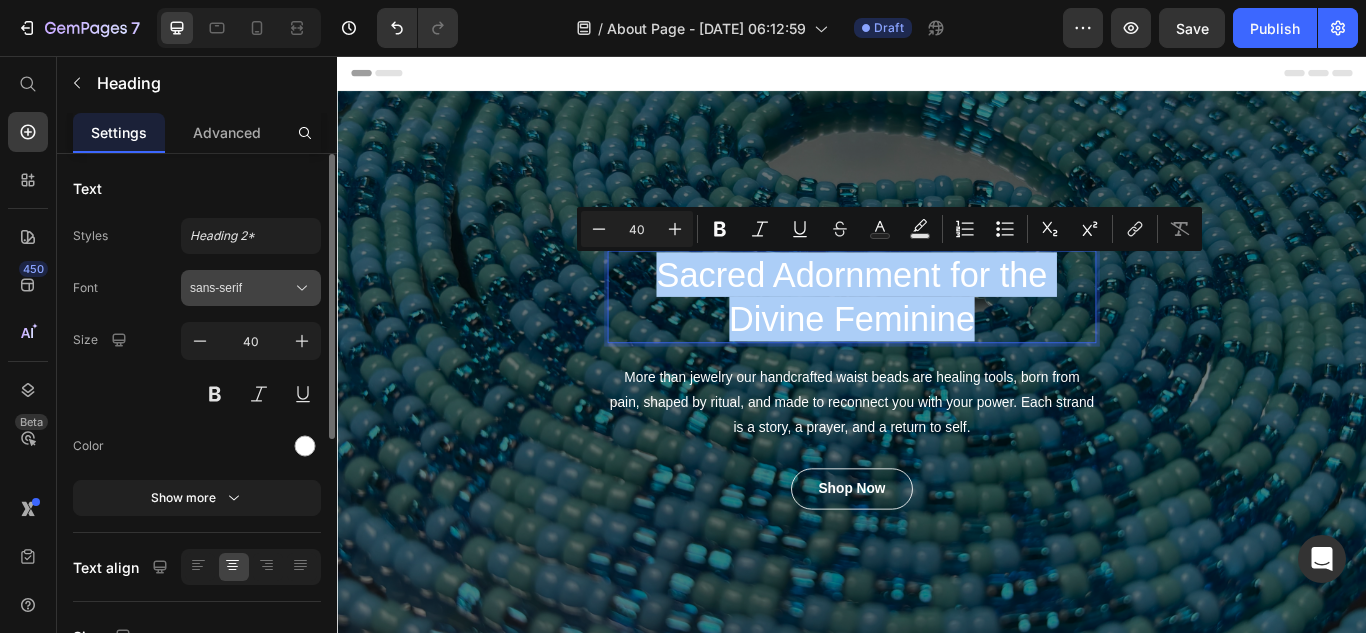 click on "sans-serif" at bounding box center (241, 288) 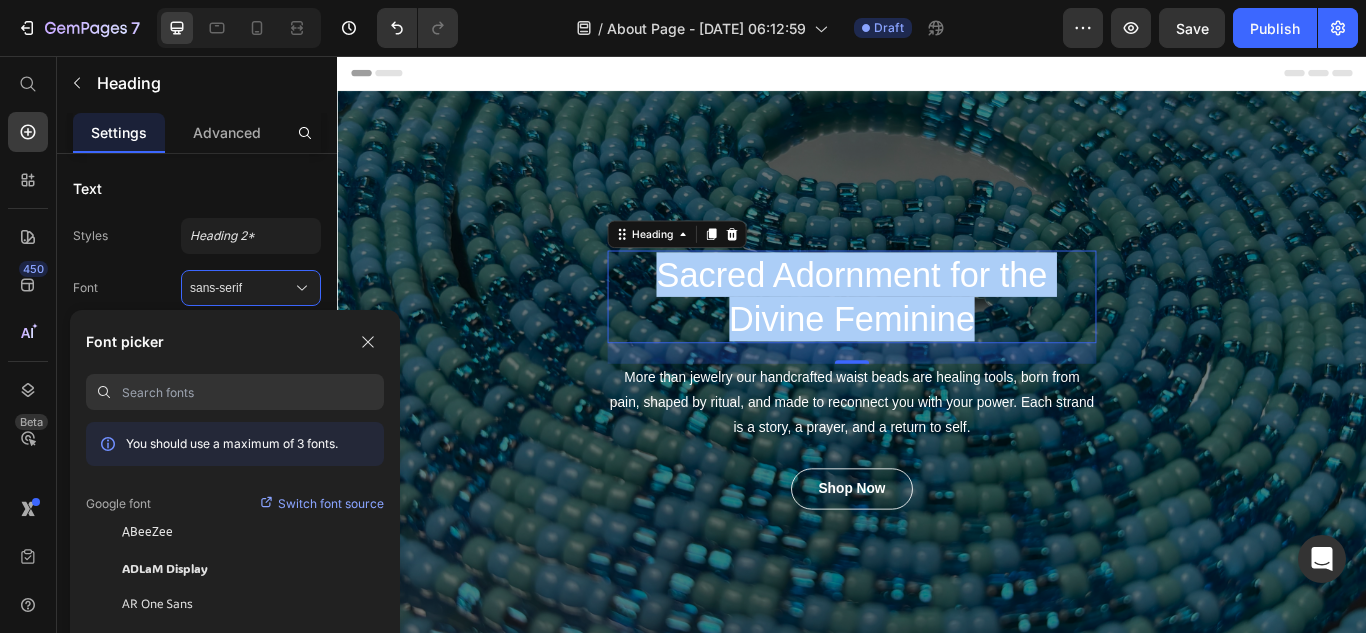 paste on "Playfair Display" 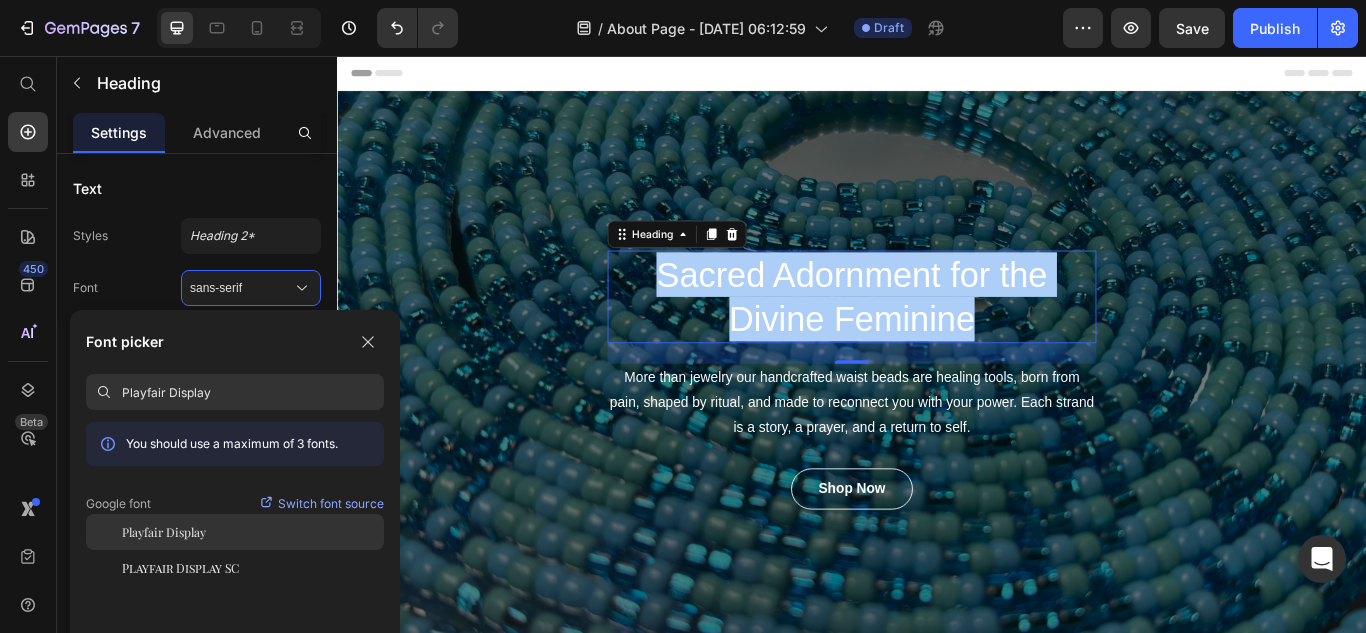type on "Playfair Display" 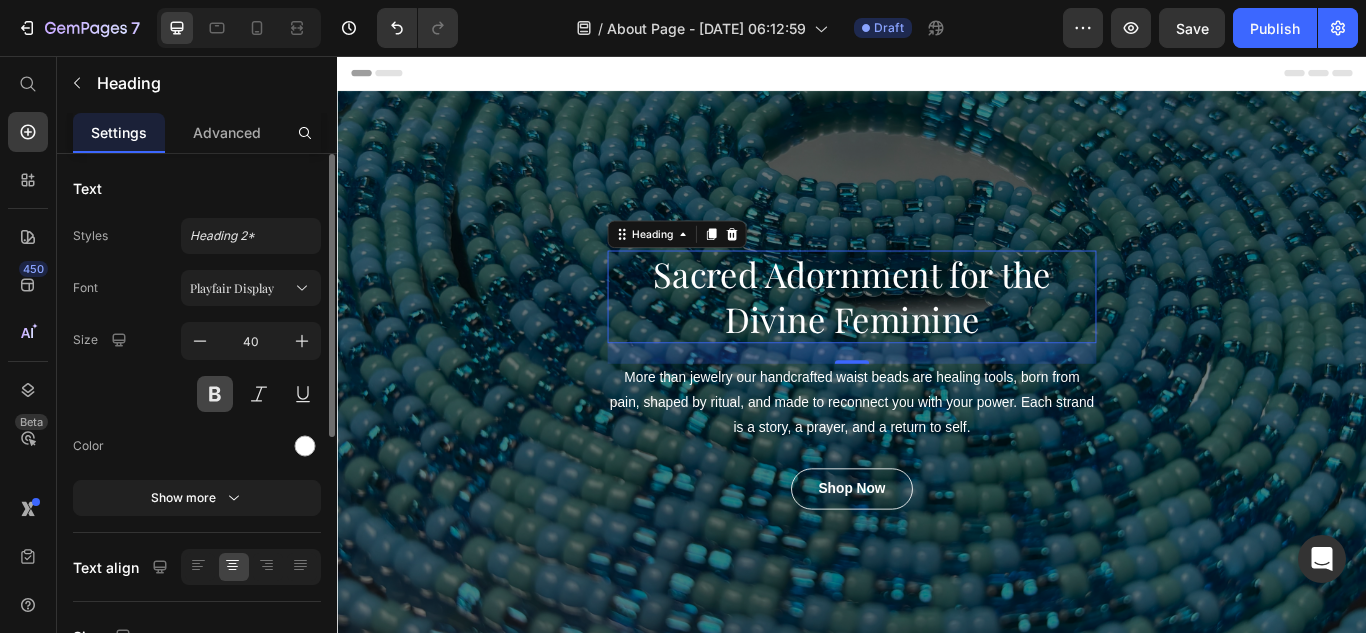 click at bounding box center [215, 394] 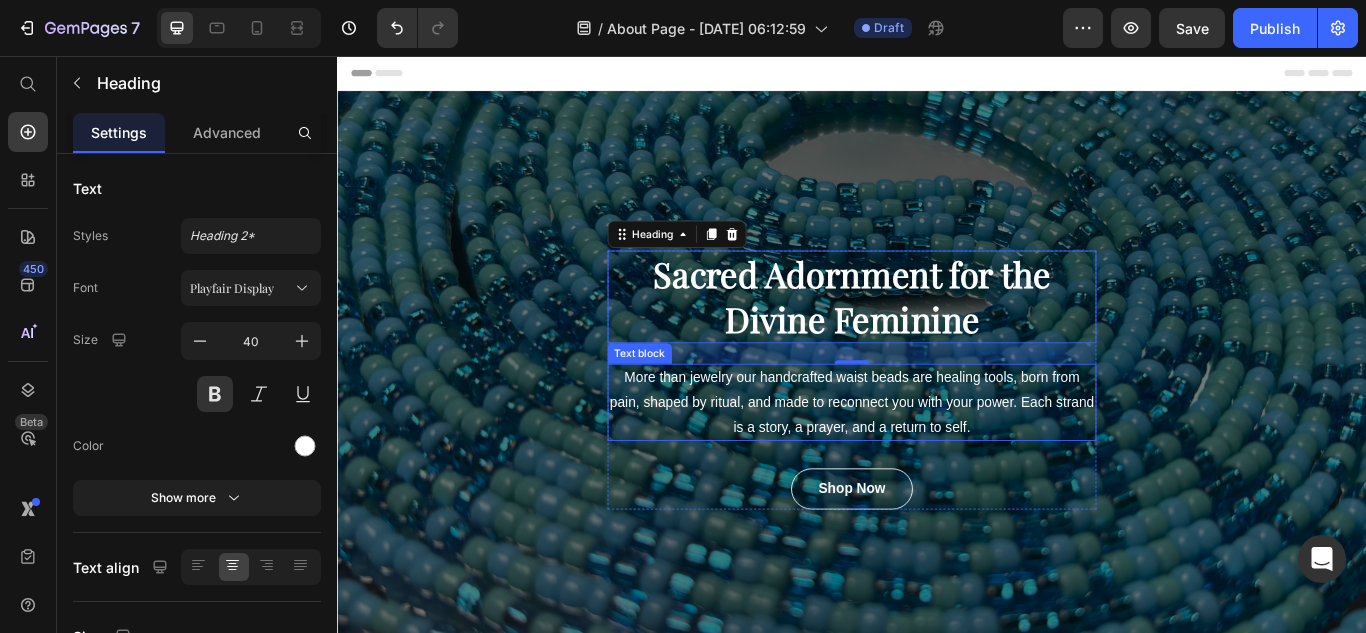 click on "More than jewelry our handcrafted waist beads are healing tools, born from pain, shaped by ritual, and made to reconnect you with your power. Each strand is a story, a prayer, and a return to self." at bounding box center (937, 460) 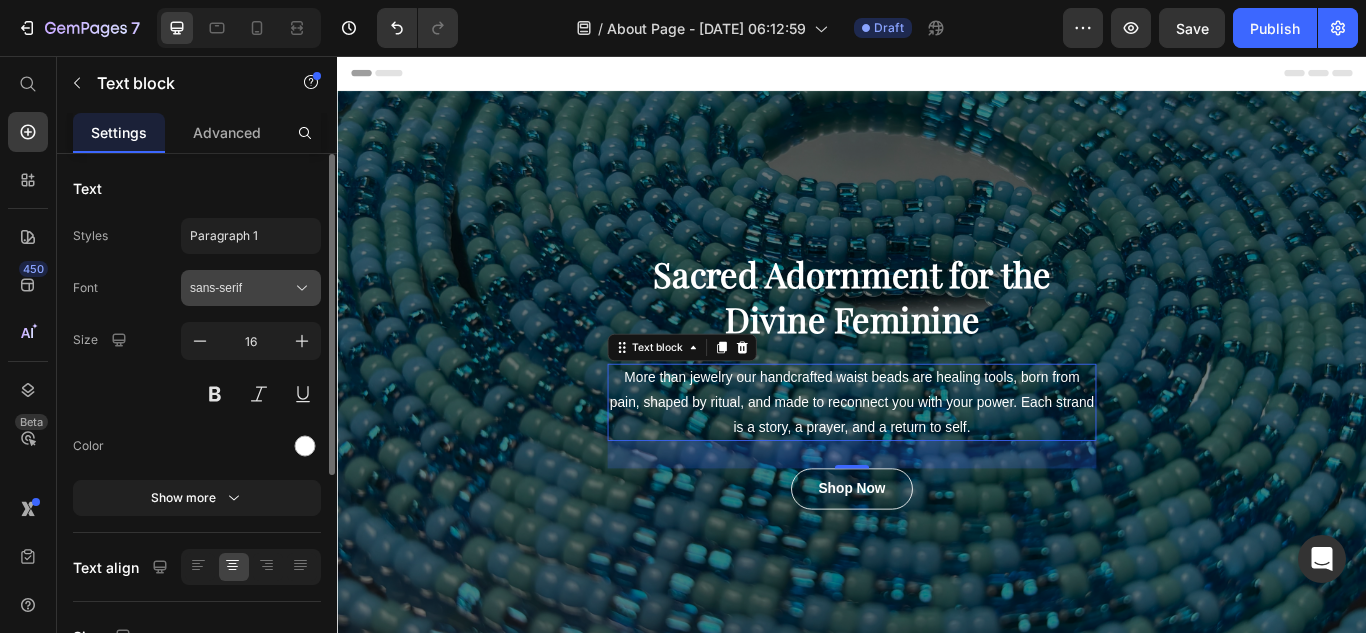 click on "sans-serif" at bounding box center [241, 288] 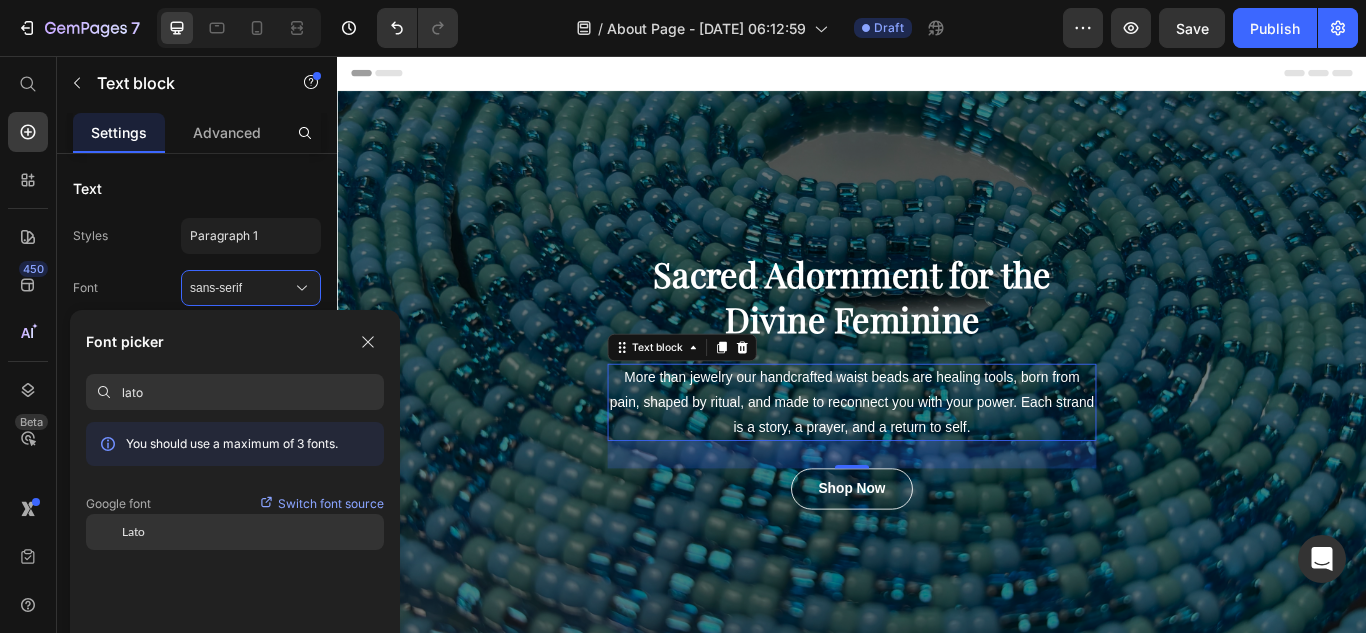 type on "lato" 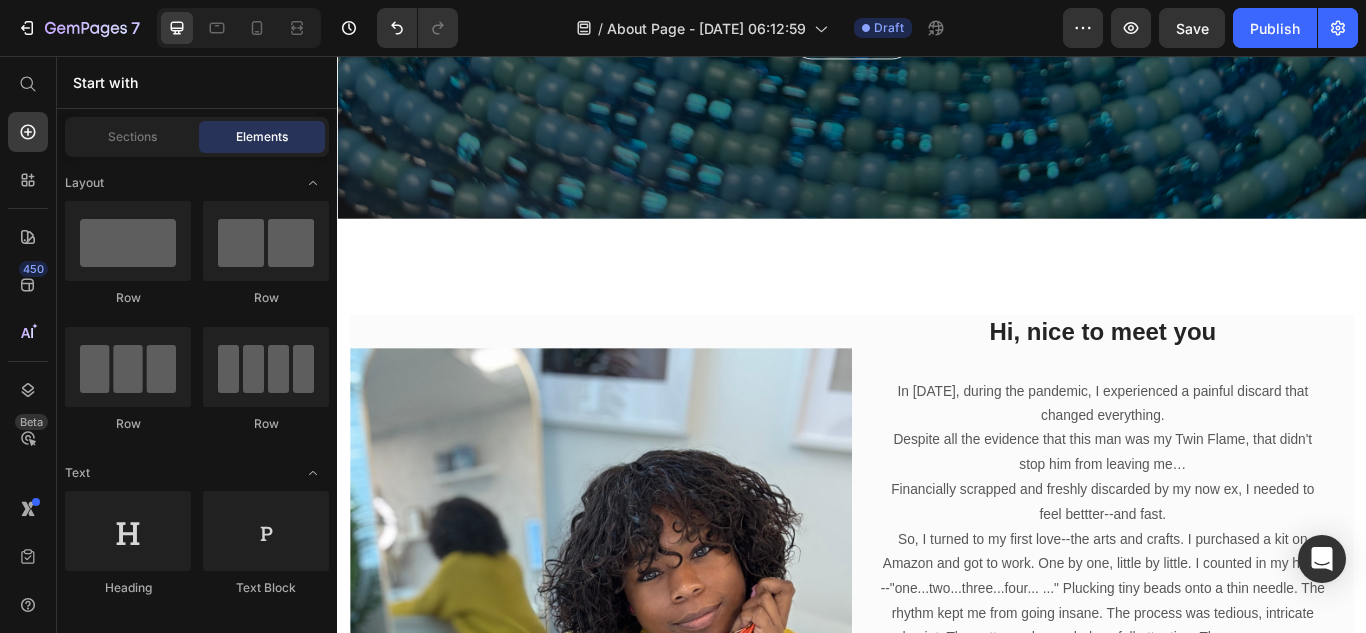 scroll, scrollTop: 666, scrollLeft: 0, axis: vertical 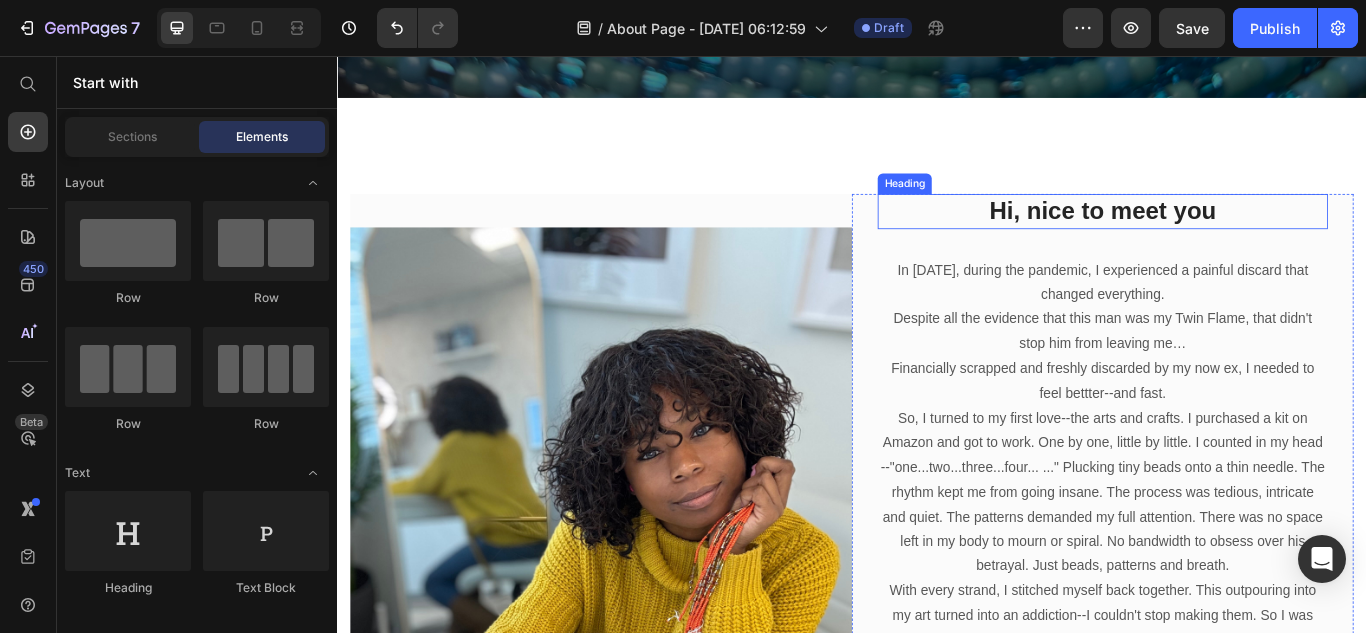 click on "Hi, nice to meet you" at bounding box center (1229, 237) 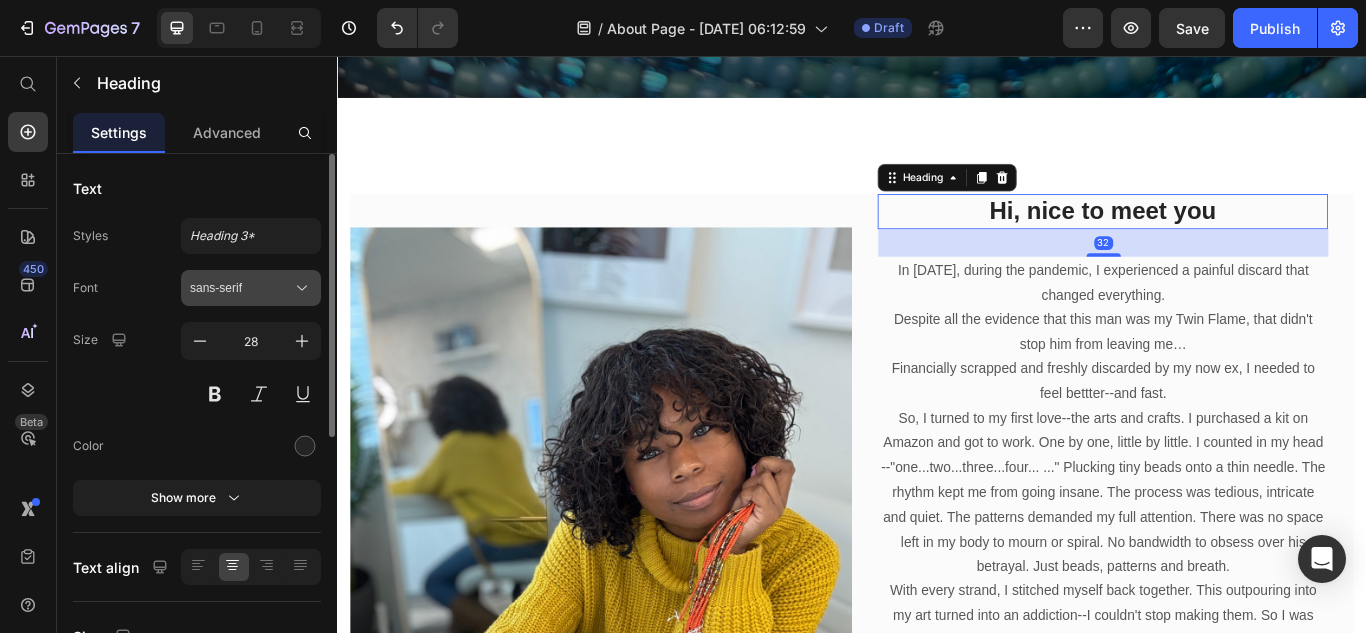 click on "sans-serif" at bounding box center [241, 288] 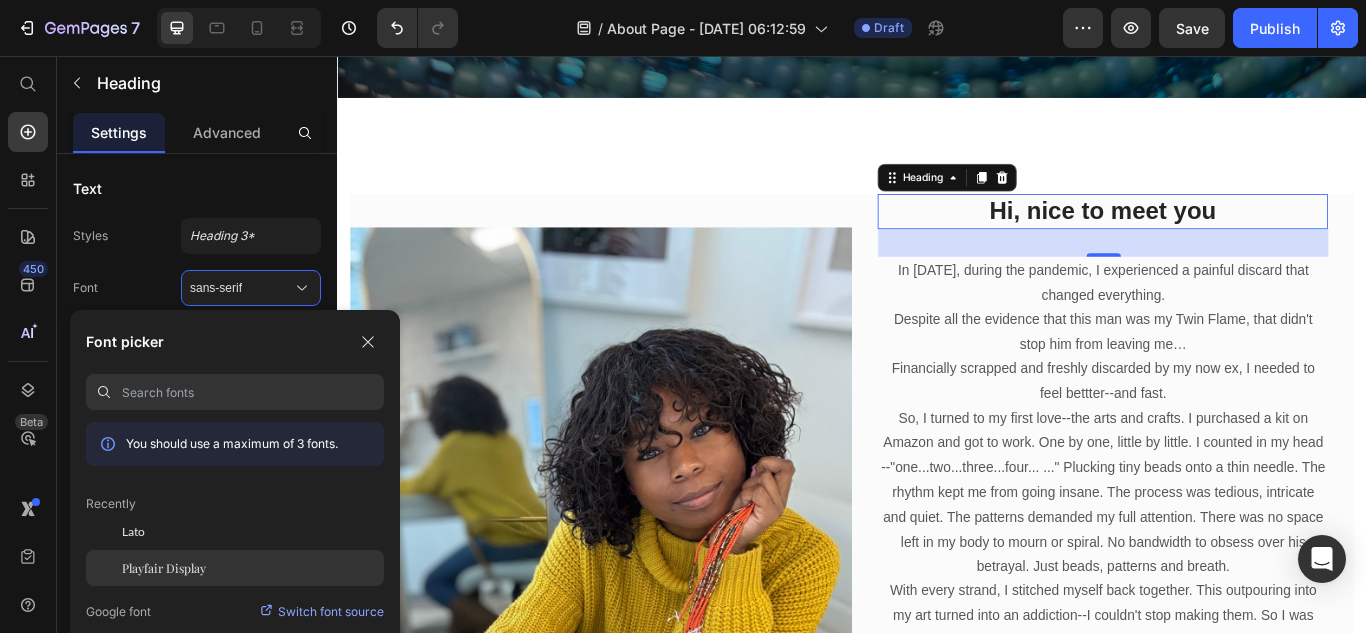 click on "Playfair Display" 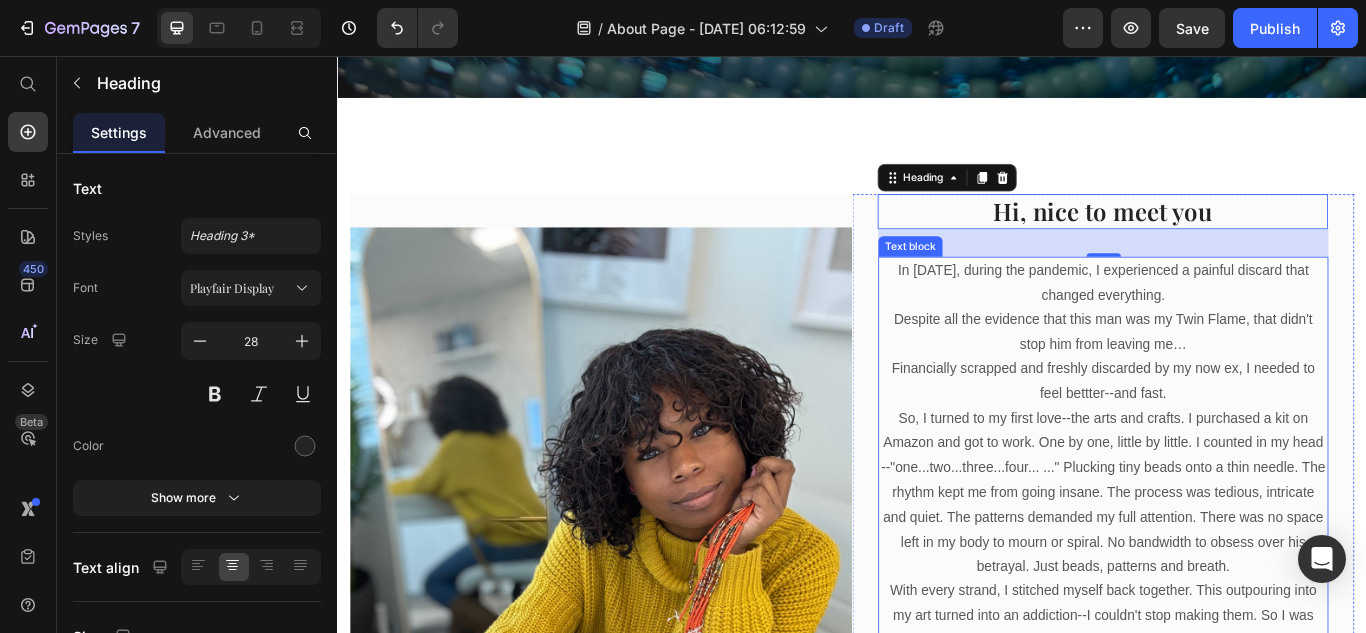 click on "So, I turned to my first love--the arts and crafts. I purchased a kit on Amazon and got to work. One by one, little by little. I counted in my head --"one...two...three...four... ..." Plucking tiny beads onto a thin needle. The rhythm kept me from going insane. The process was tedious, intricate and quiet. The patterns demanded my full attention. There was no space left in my body to mourn or spiral. No bandwidth to obsess over his betrayal. Just beads, patterns and breath." at bounding box center [1229, 566] 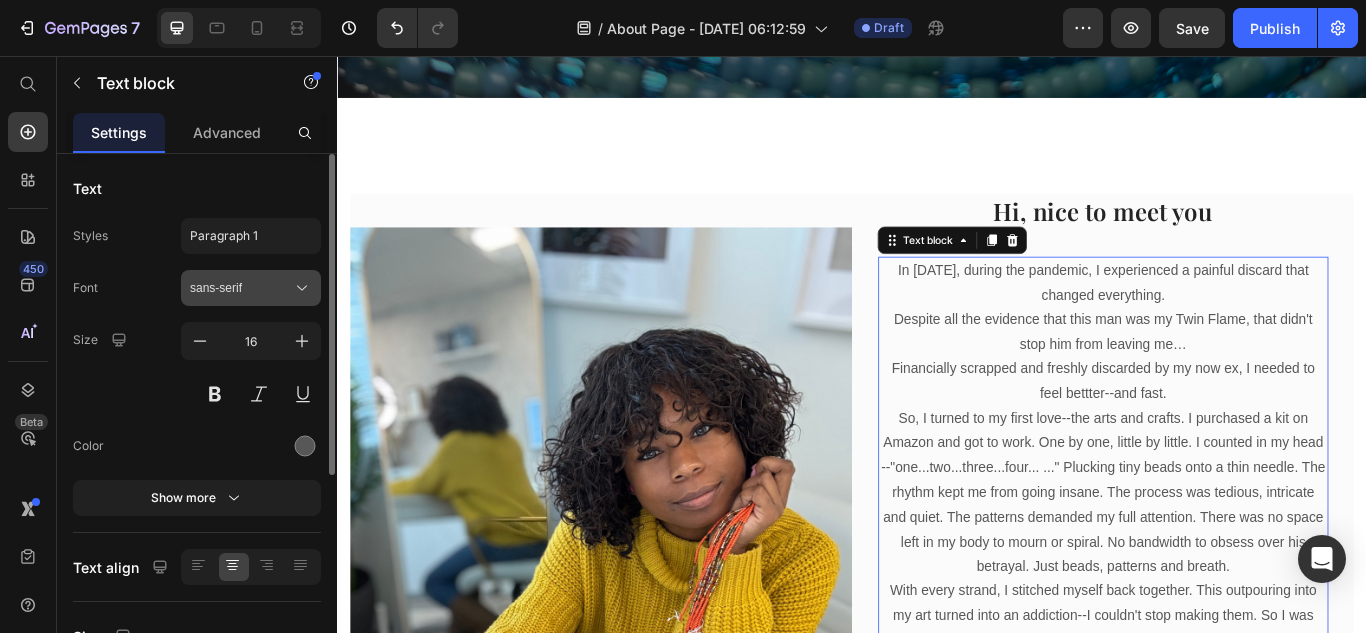 click on "sans-serif" at bounding box center [241, 288] 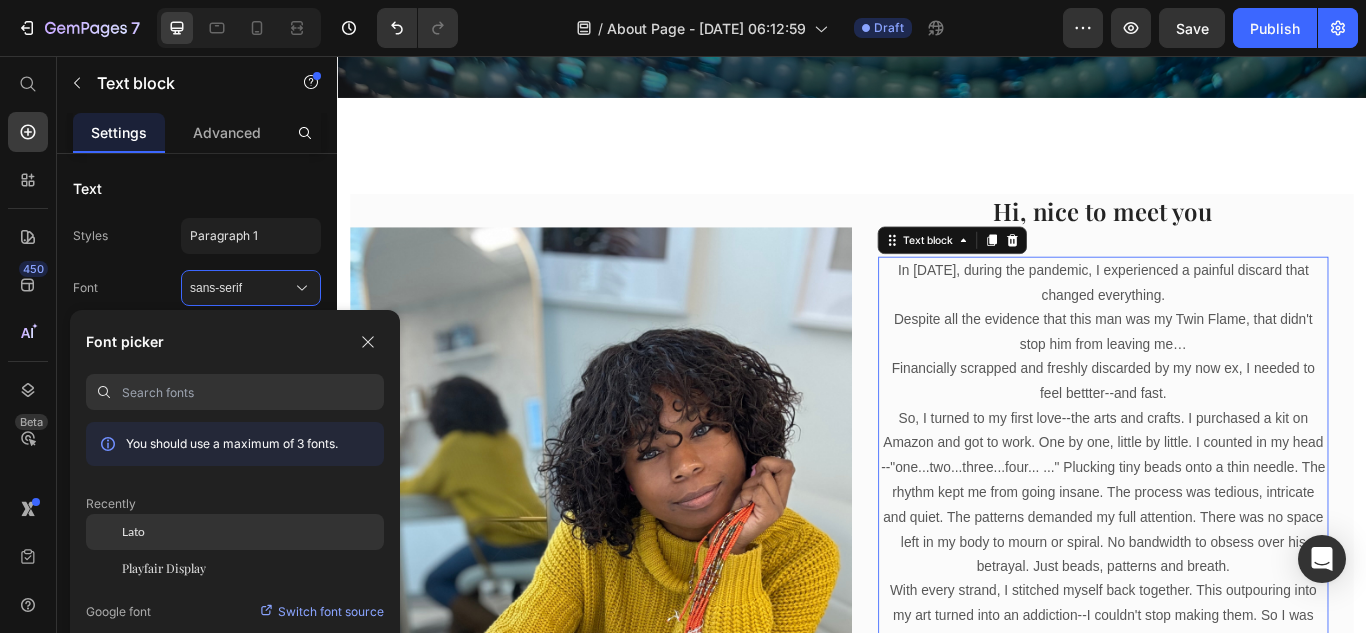 click on "Lato" 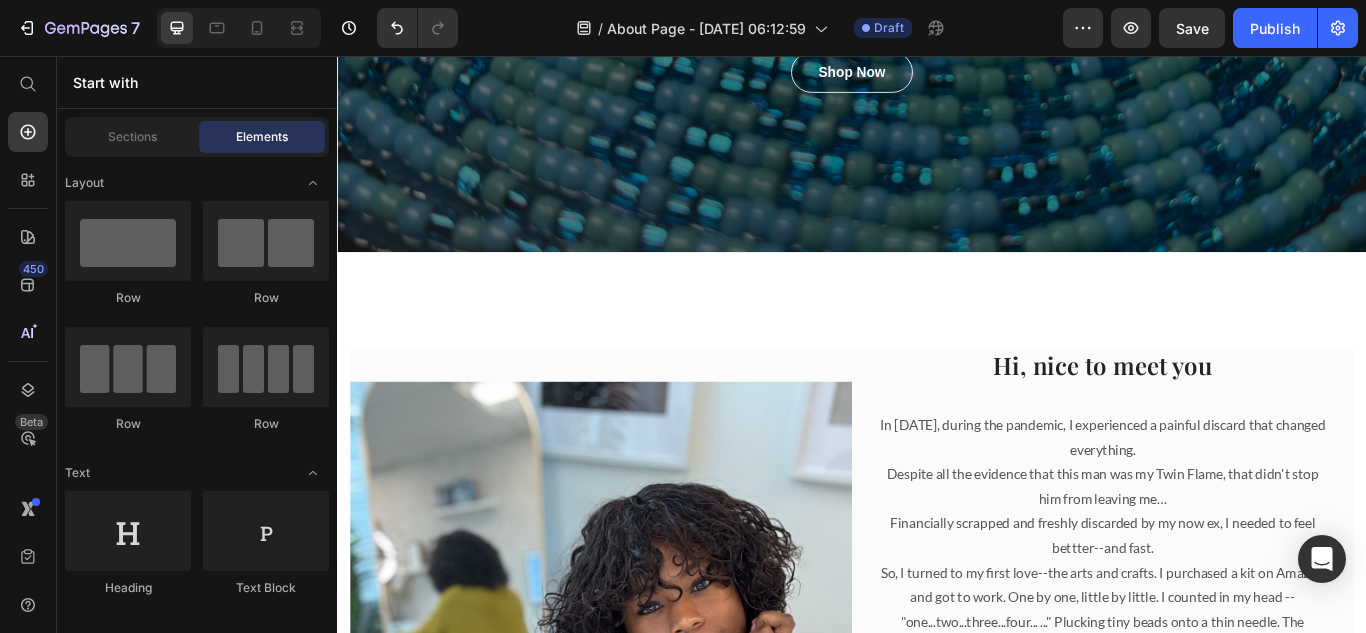 scroll, scrollTop: 494, scrollLeft: 0, axis: vertical 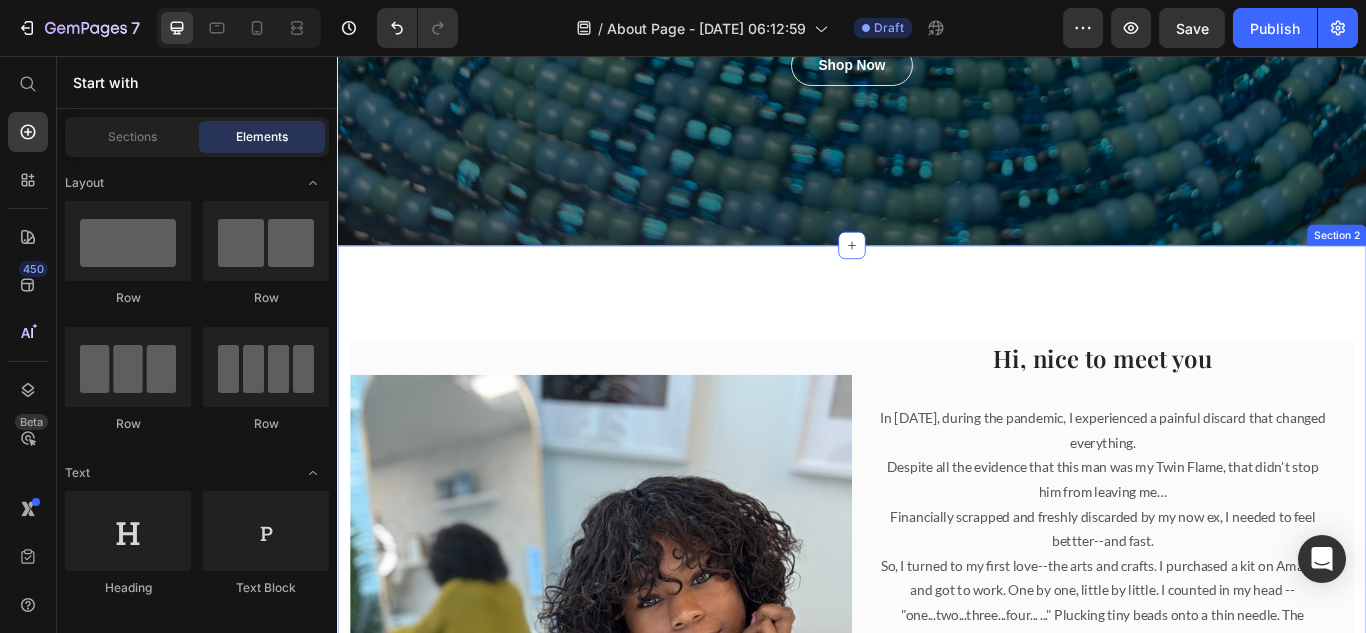 click on "Image Hi, nice to meet you Heading In [DATE], during the pandemic, I experienced a painful discard that changed everything. Despite all the evidence that this man was my Twin Flame, that didn't stop him from leaving me… Financially scrapped and freshly discarded by my now ex, I needed to feel bettter--and fast. So, I turned to my first love--the arts and crafts. I purchased a kit on Amazon and got to work. One by one, little by little. I counted in my head --"one...two...three...four... ..." Plucking tiny beads onto a thin needle. The rhythm kept me from going insane. The process was tedious, intricate and quiet. The patterns demanded my full attention. There was no space left in my body to mourn or spiral. No bandwidth to obsess over his betrayal. Just beads, patterns and breath. A rose is still a rose. I am worthy, no matter who mishandled me, misjudged me or left me broken. And I wanted other women to feel that too. Welcome to your healing. Text block Row Row Section 2" at bounding box center (937, 817) 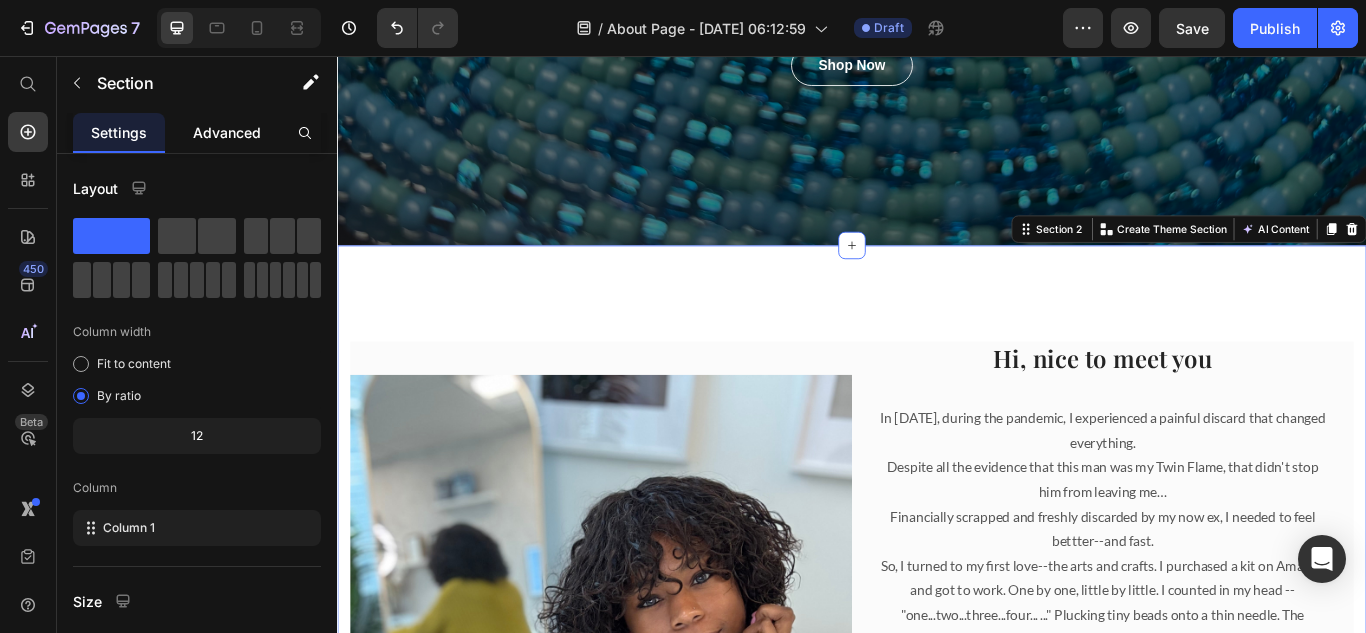 click on "Advanced" at bounding box center (227, 132) 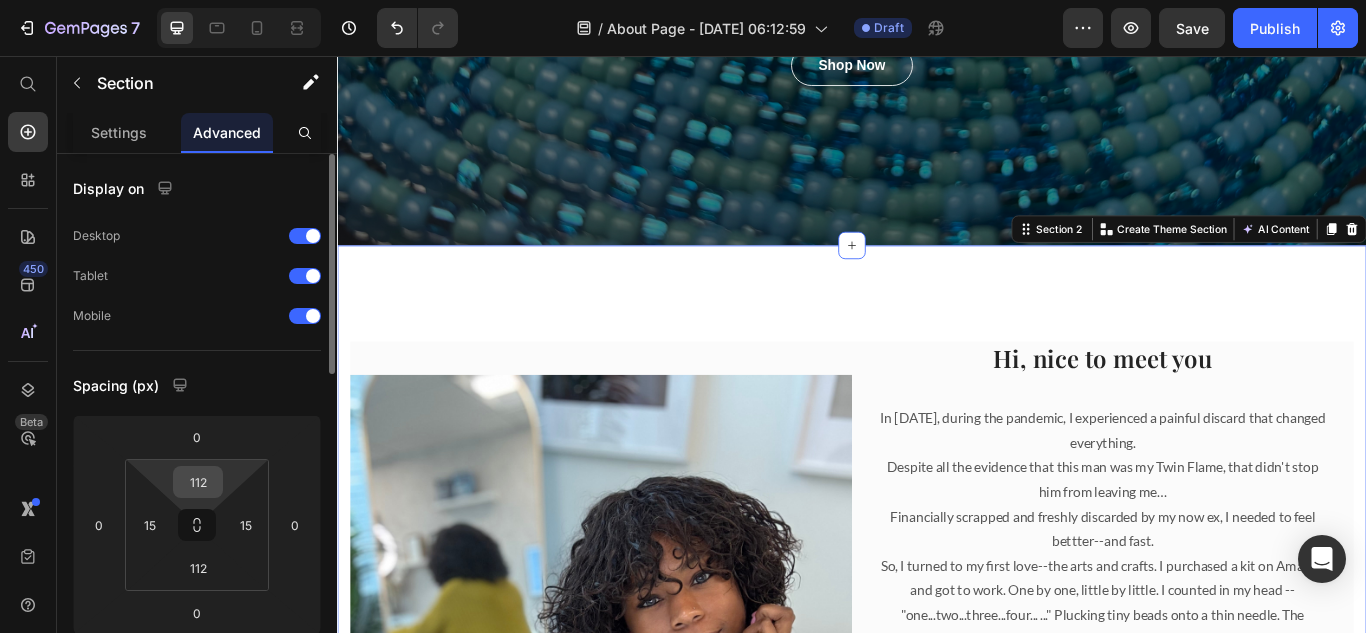 click on "112" at bounding box center [198, 482] 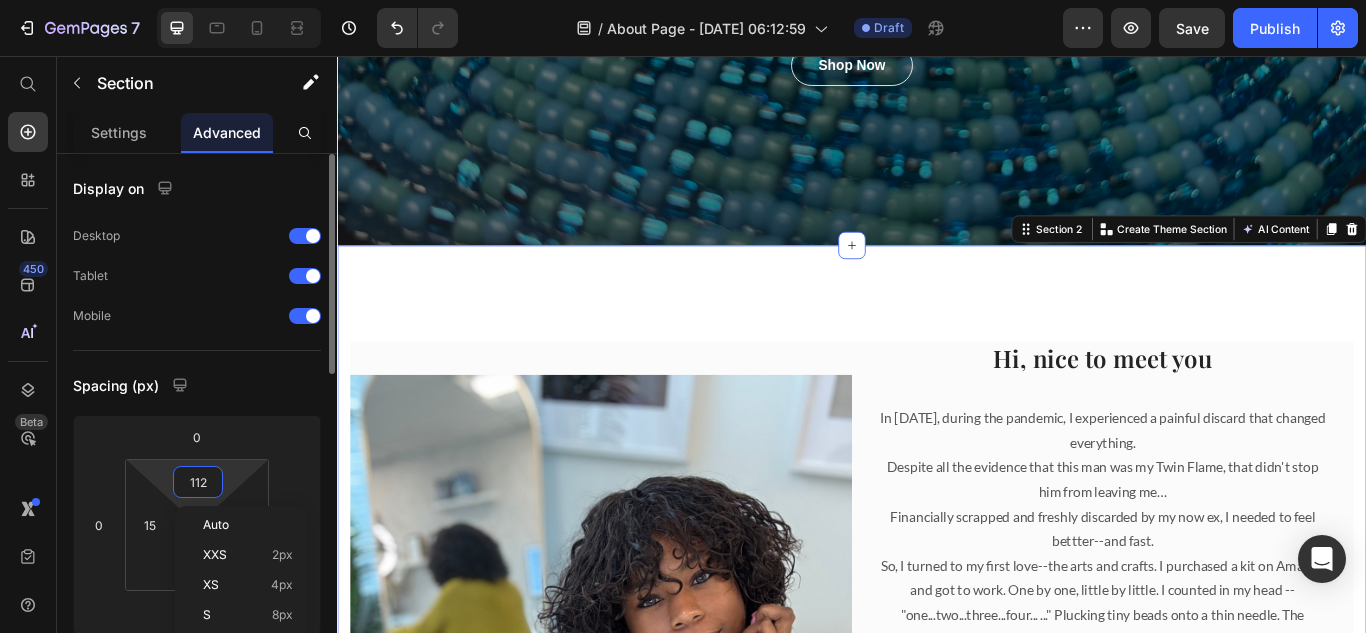 click on "112" at bounding box center (198, 482) 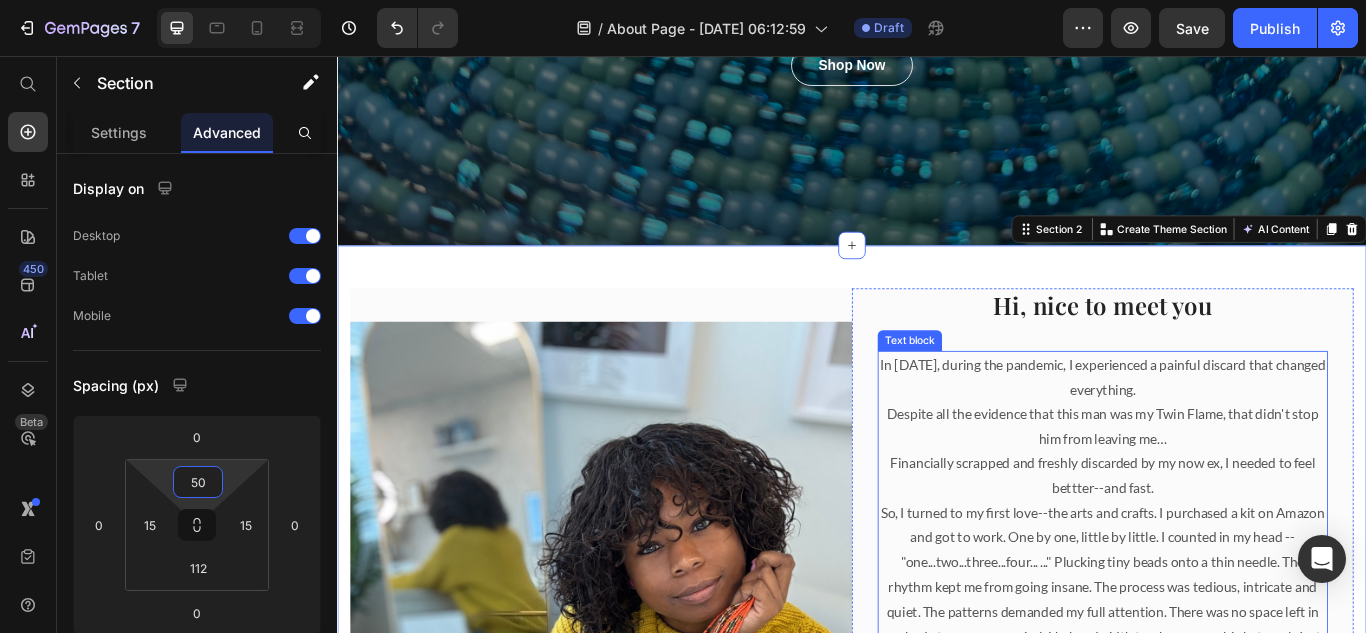 type on "5" 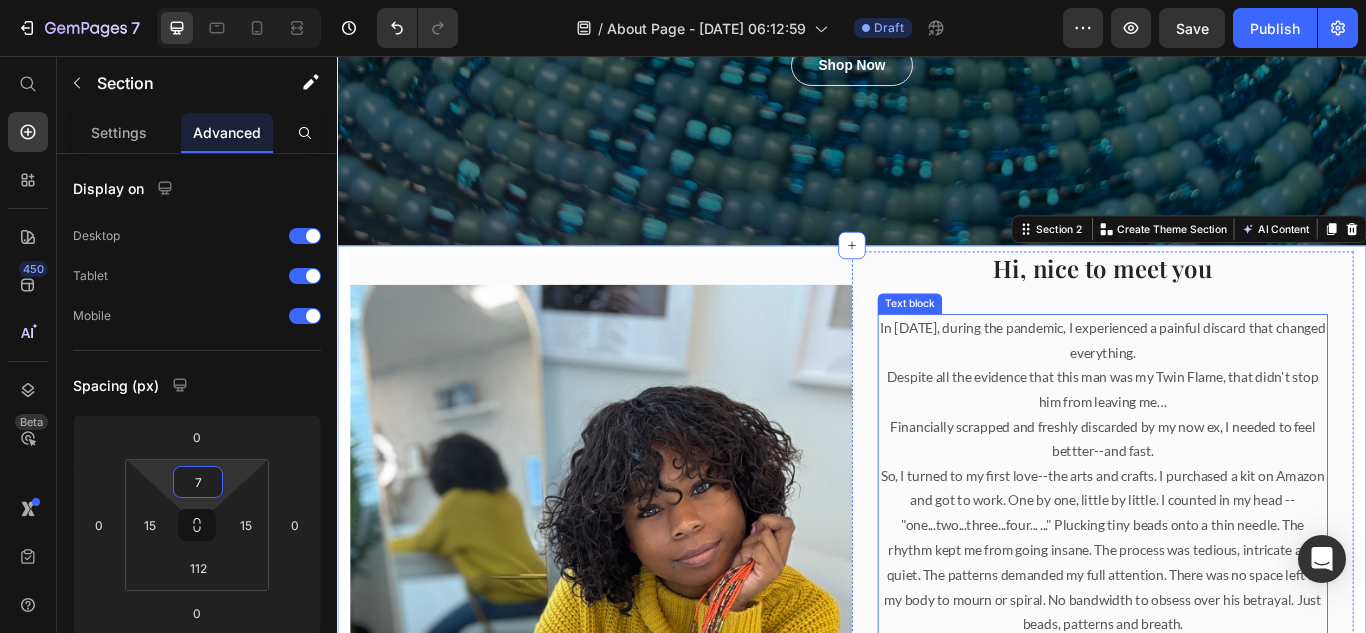 type on "70" 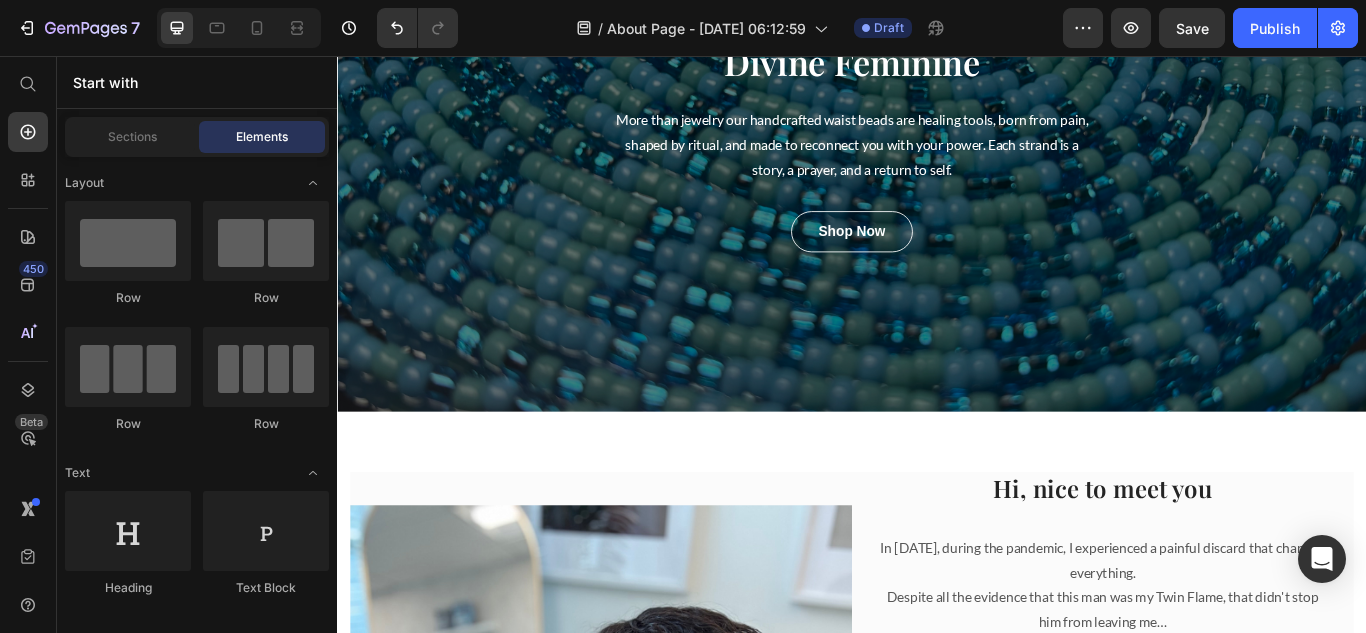scroll, scrollTop: 44, scrollLeft: 0, axis: vertical 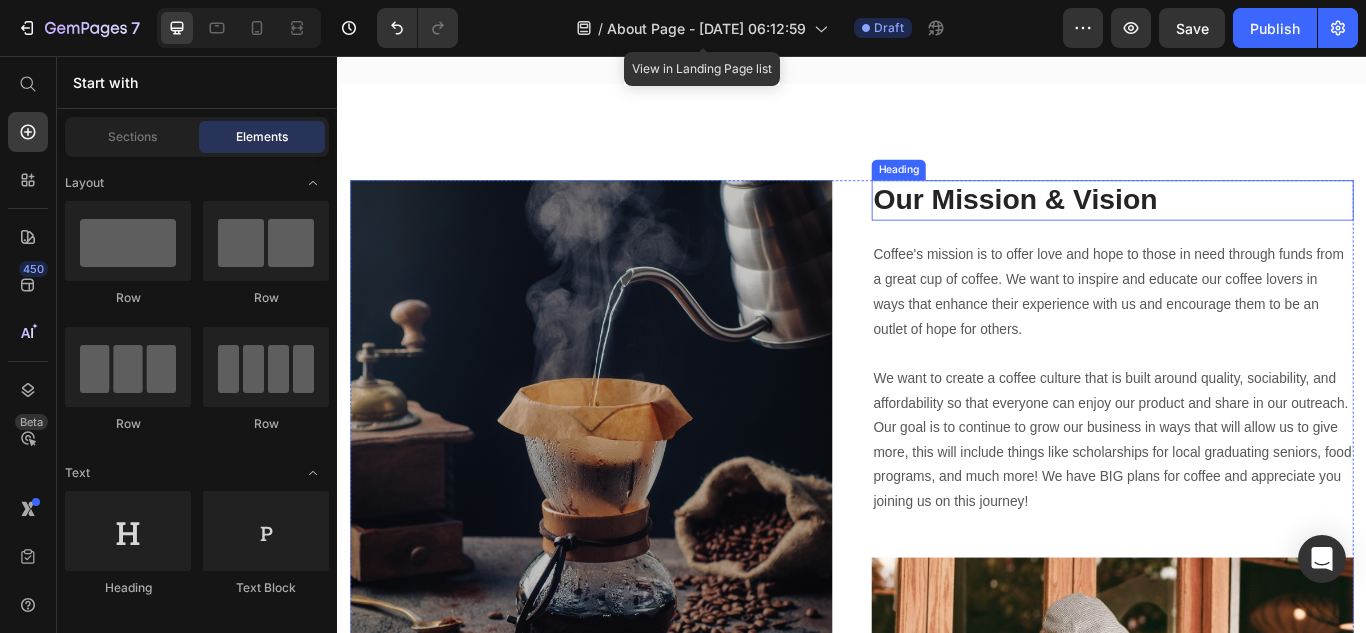 click on "Our Mission & Vision" at bounding box center [1241, 224] 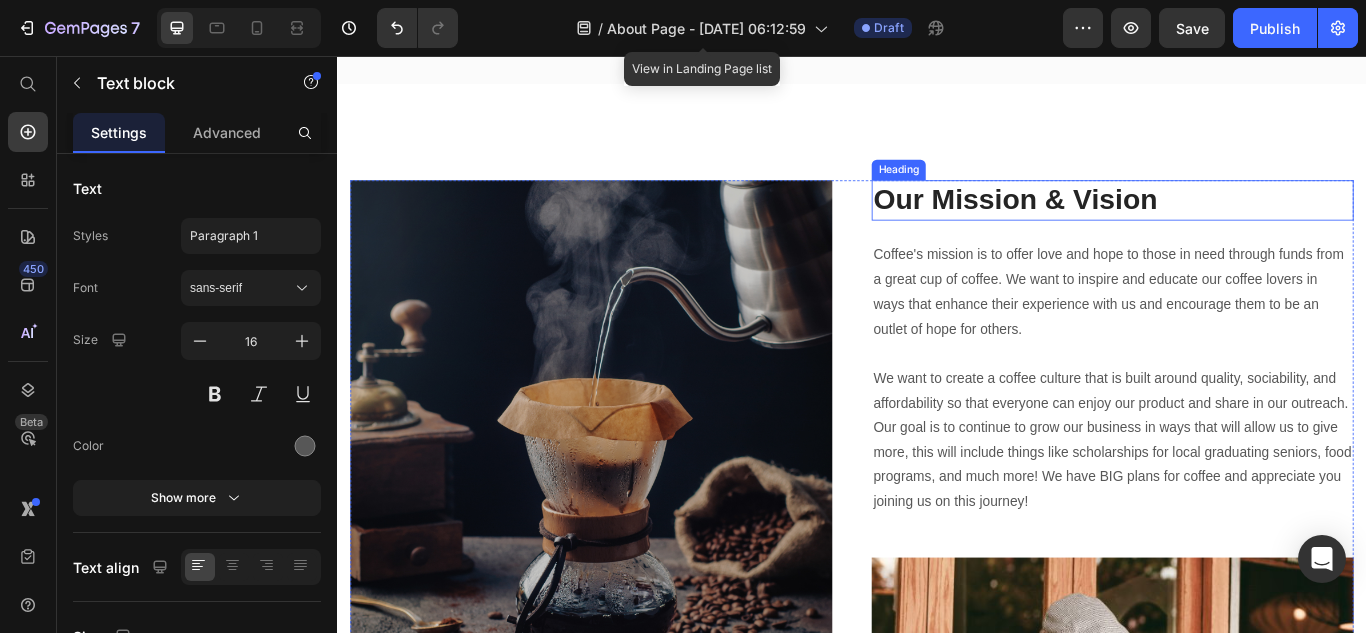 click on "Coffee's mission is to offer love and hope to those in need through funds from a great cup of coffee. We want to inspire and educate our coffee lovers in ways that enhance their experience with us and encourage them to be an outlet of hope for others.  We want to create a coffee culture that is built around quality, sociability, and affordability so that everyone can enjoy our product and share in our outreach. Our goal is to continue to grow our business in ways that will allow us to give more, this will include things like scholarships for local graduating seniors, food programs, and much more! We have BIG plans for coffee and appreciate you joining us on this journey!" at bounding box center (1241, 432) 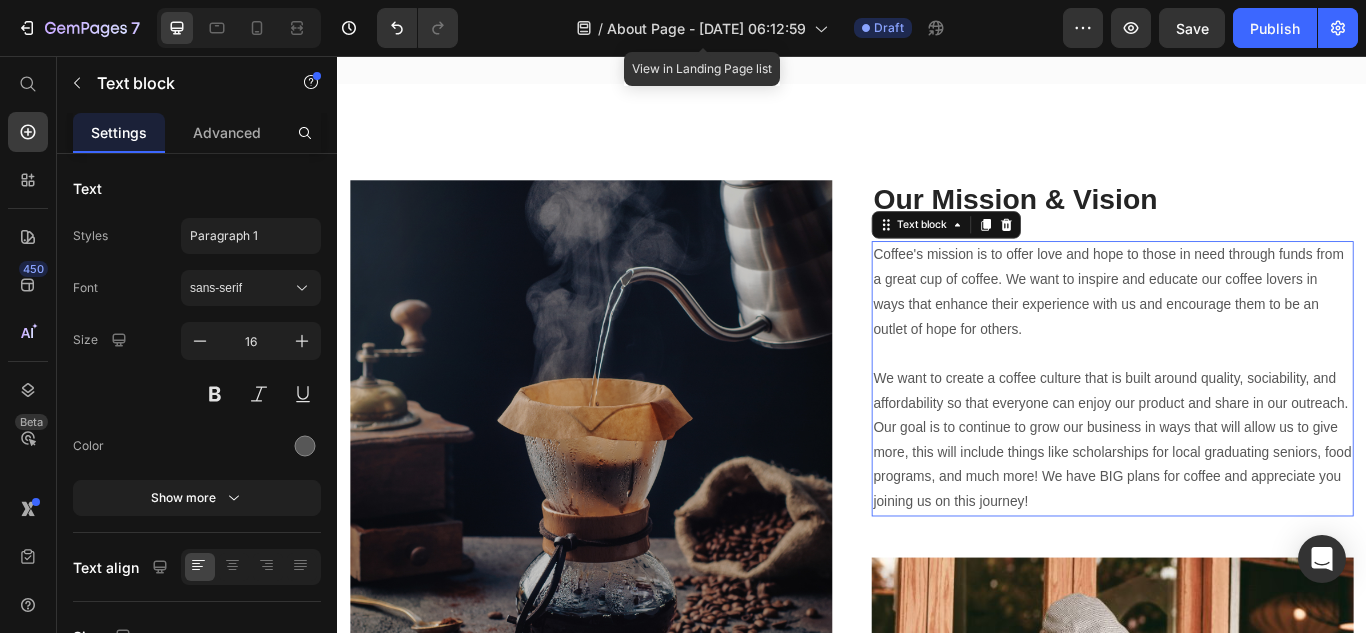 click on "Coffee's mission is to offer love and hope to those in need through funds from a great cup of coffee. We want to inspire and educate our coffee lovers in ways that enhance their experience with us and encourage them to be an outlet of hope for others.  We want to create a coffee culture that is built around quality, sociability, and affordability so that everyone can enjoy our product and share in our outreach. Our goal is to continue to grow our business in ways that will allow us to give more, this will include things like scholarships for local graduating seniors, food programs, and much more! We have BIG plans for coffee and appreciate you joining us on this journey!" at bounding box center [1241, 432] 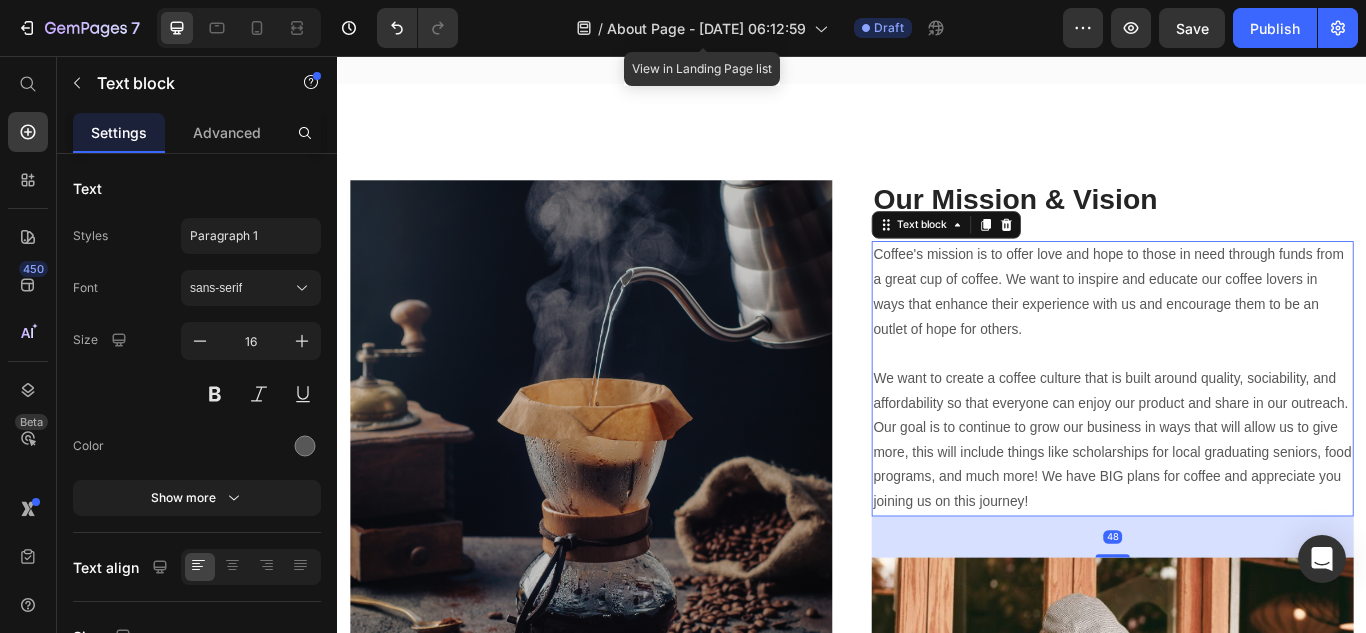 click on "Coffee's mission is to offer love and hope to those in need through funds from a great cup of coffee. We want to inspire and educate our coffee lovers in ways that enhance their experience with us and encourage them to be an outlet of hope for others.  We want to create a coffee culture that is built around quality, sociability, and affordability so that everyone can enjoy our product and share in our outreach. Our goal is to continue to grow our business in ways that will allow us to give more, this will include things like scholarships for local graduating seniors, food programs, and much more! We have BIG plans for coffee and appreciate you joining us on this journey!" at bounding box center (1241, 432) 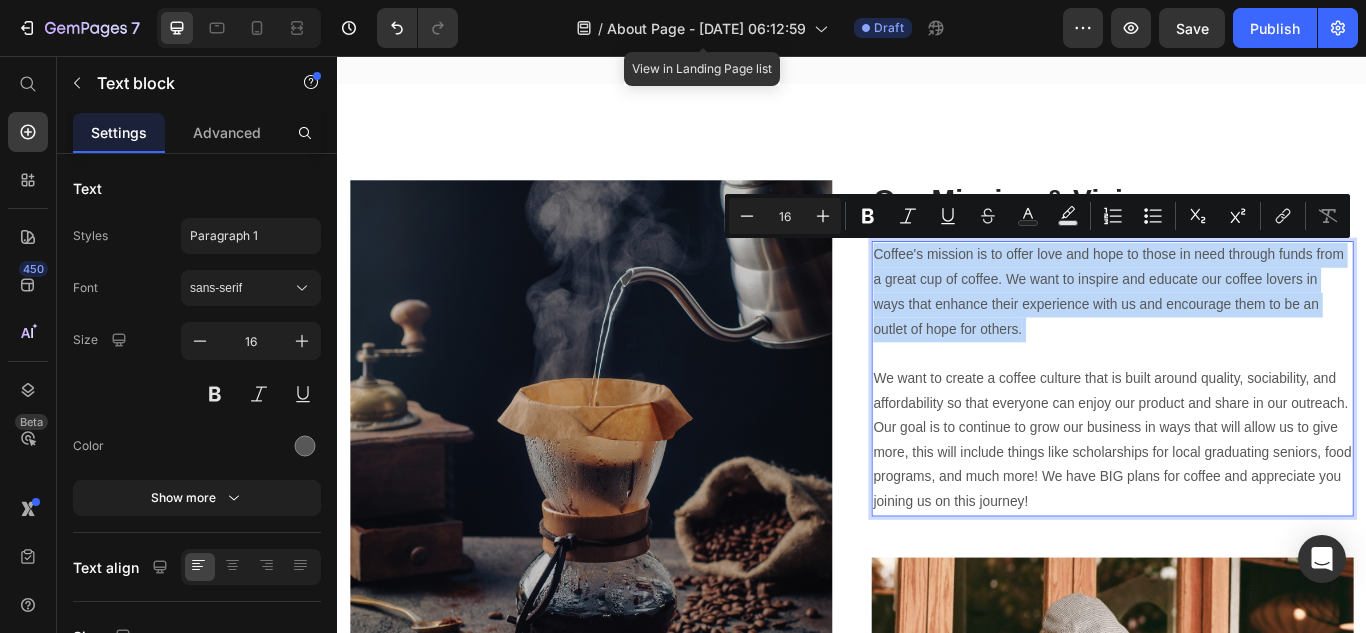 click on "Coffee's mission is to offer love and hope to those in need through funds from a great cup of coffee. We want to inspire and educate our coffee lovers in ways that enhance their experience with us and encourage them to be an outlet of hope for others.  We want to create a coffee culture that is built around quality, sociability, and affordability so that everyone can enjoy our product and share in our outreach. Our goal is to continue to grow our business in ways that will allow us to give more, this will include things like scholarships for local graduating seniors, food programs, and much more! We have BIG plans for coffee and appreciate you joining us on this journey!" at bounding box center (1241, 432) 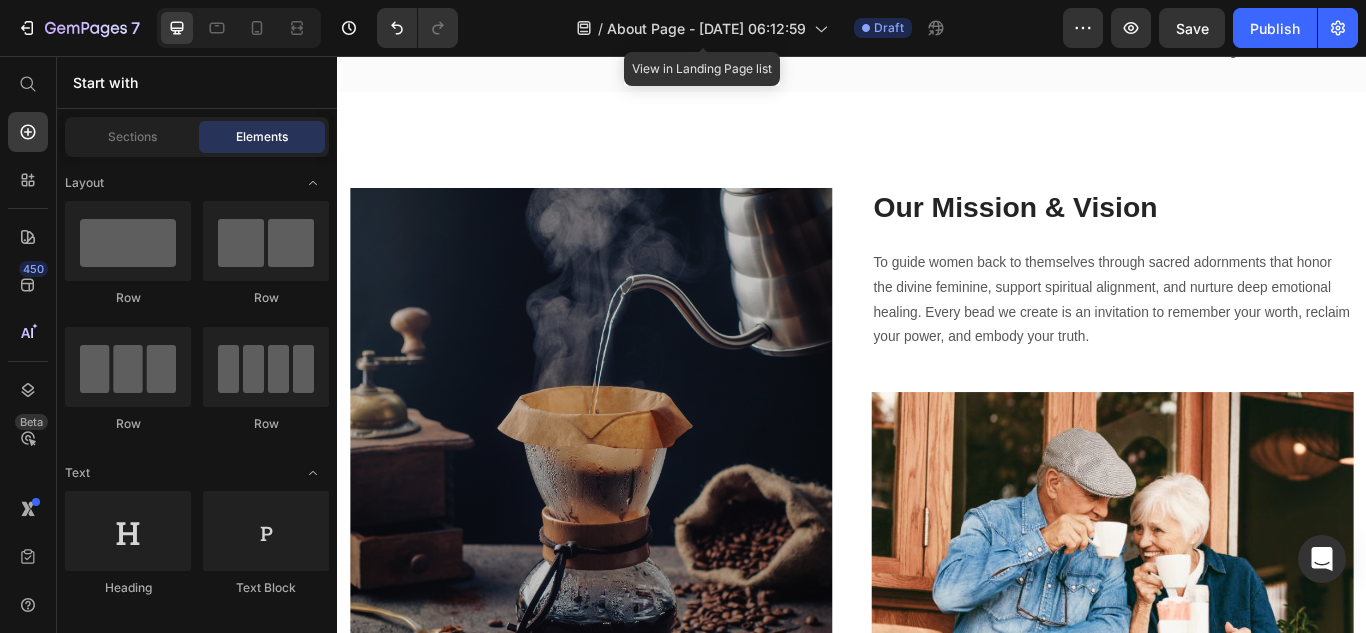 scroll, scrollTop: 2905, scrollLeft: 0, axis: vertical 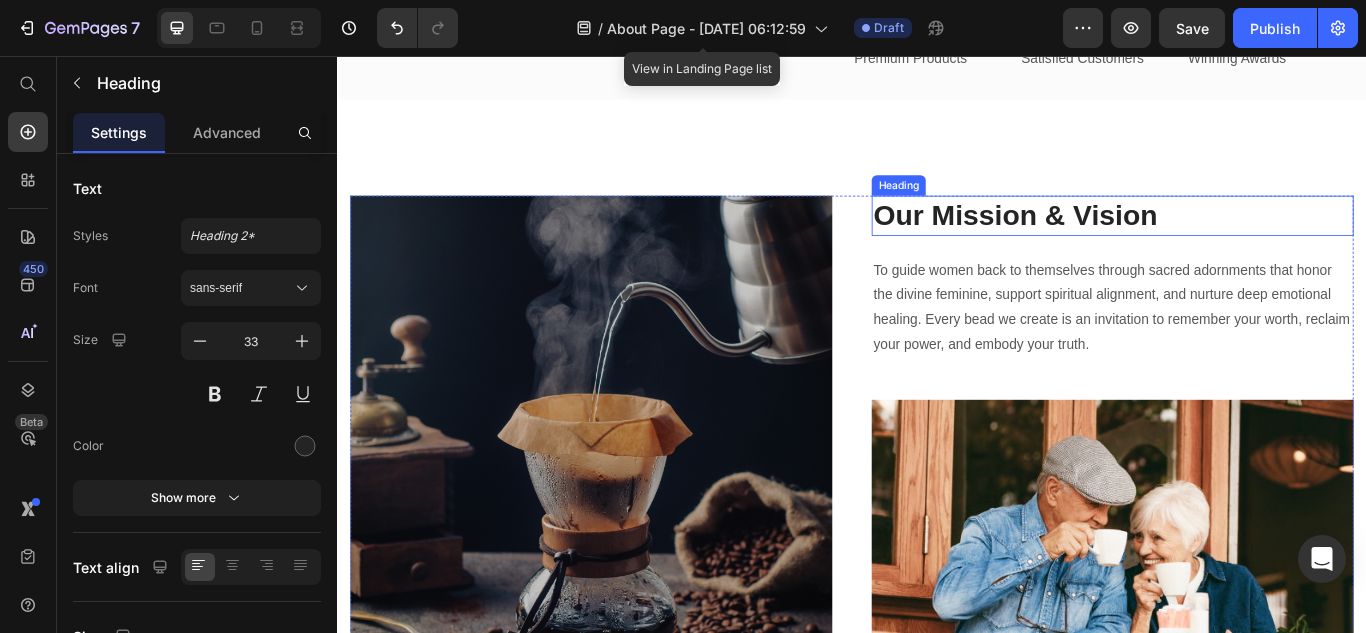 click on "Our Mission & Vision" at bounding box center (1241, 242) 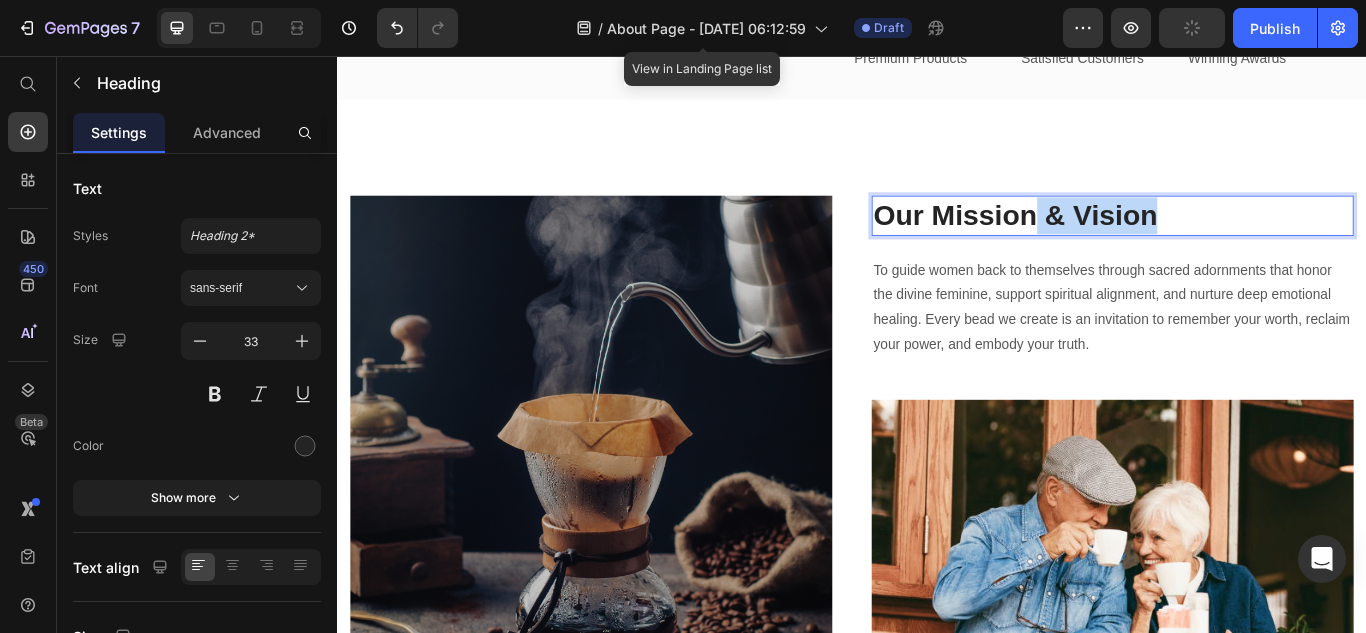 drag, startPoint x: 1148, startPoint y: 244, endPoint x: 1336, endPoint y: 246, distance: 188.01064 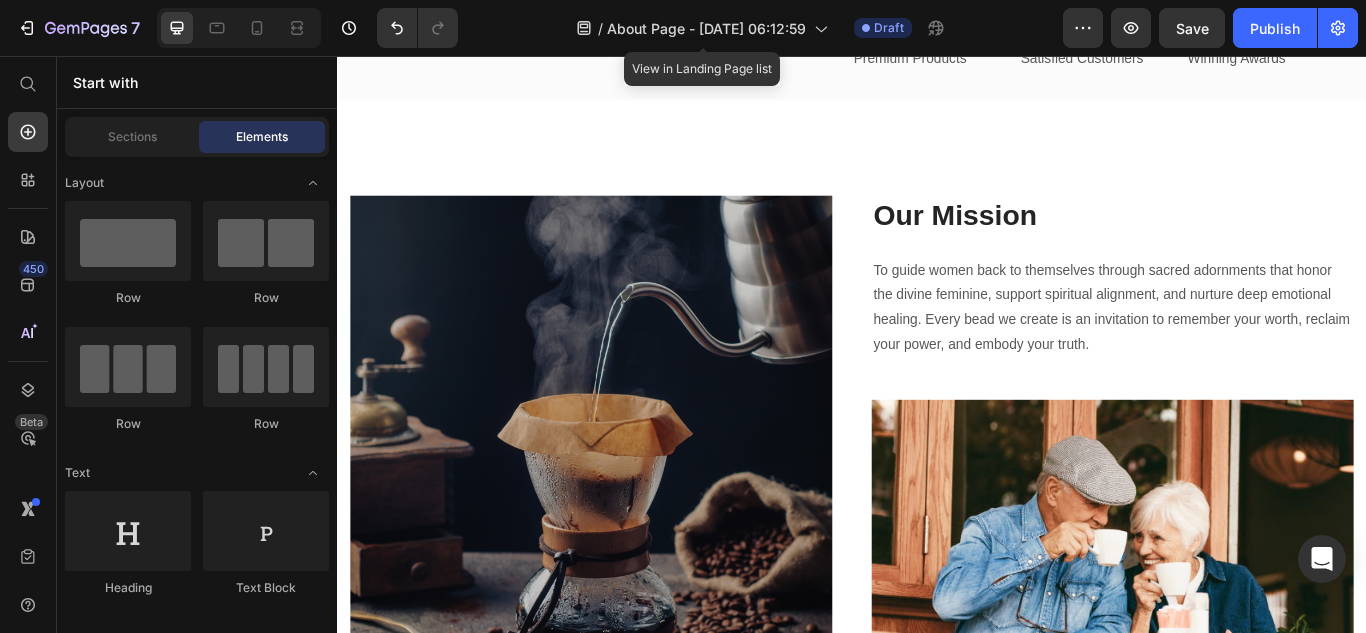 drag, startPoint x: 1535, startPoint y: 479, endPoint x: 1534, endPoint y: 509, distance: 30.016663 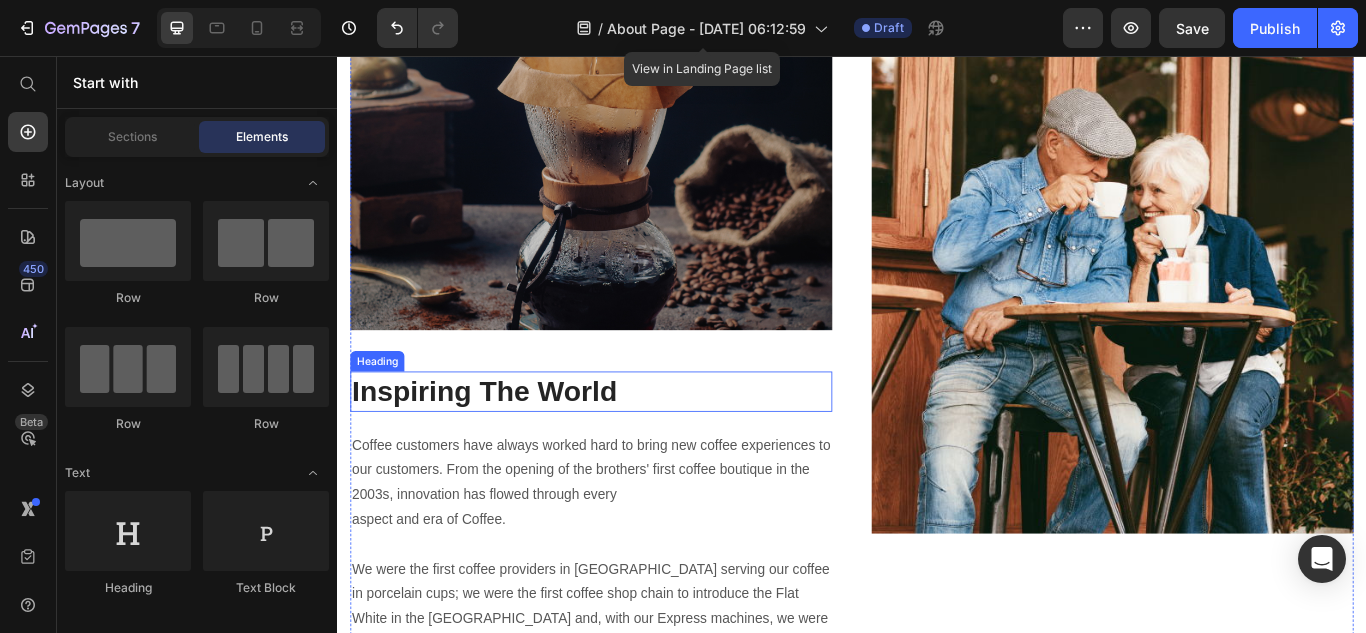 click on "Inspiring The World" at bounding box center [633, 447] 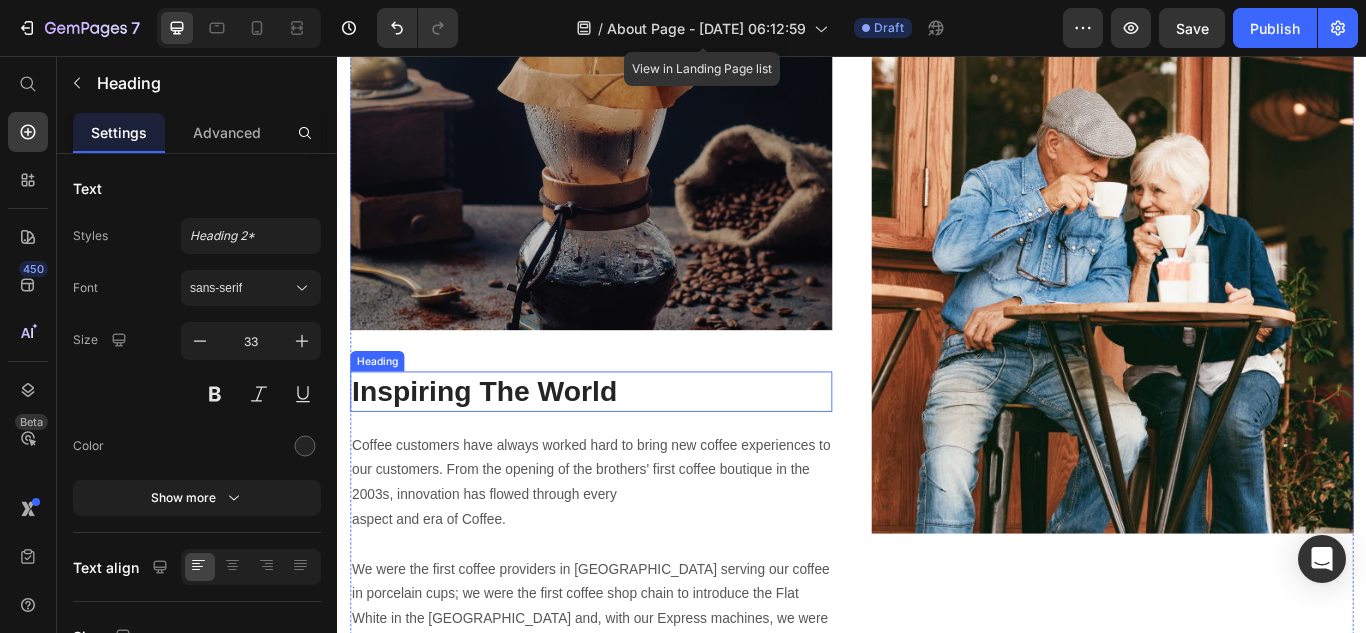click on "Inspiring The World" at bounding box center [633, 447] 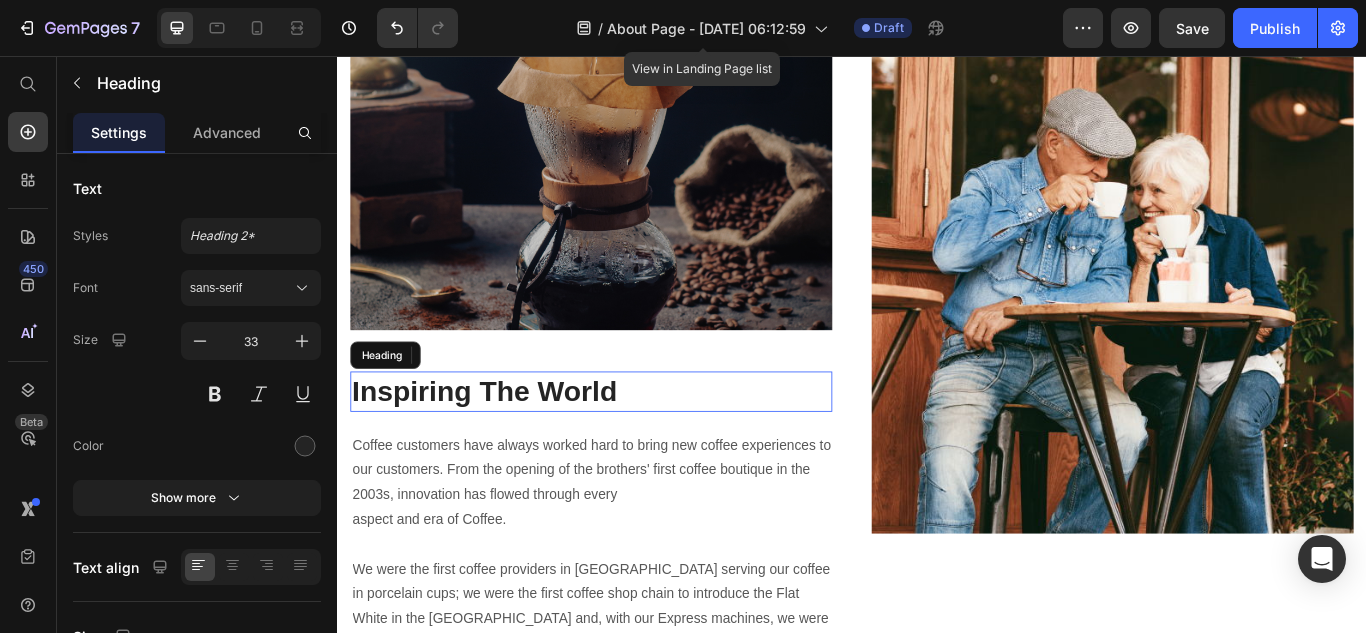 click on "Inspiring The World" at bounding box center [633, 447] 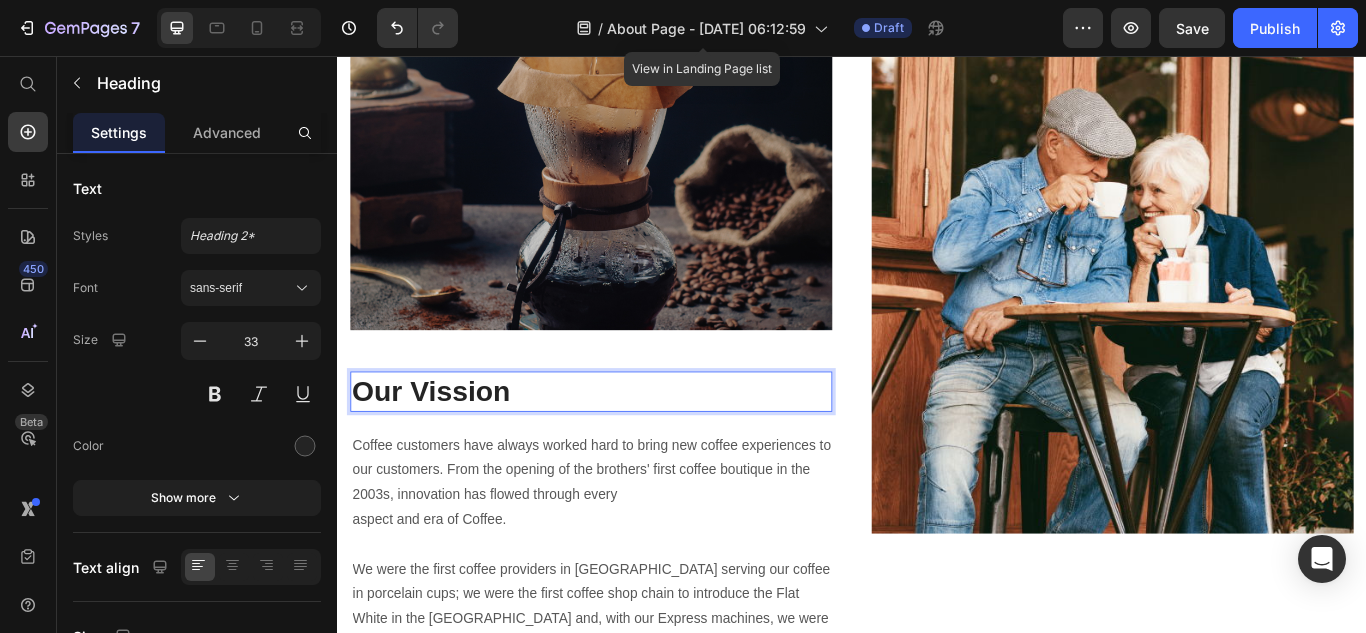 click on "Our Vission" at bounding box center (633, 447) 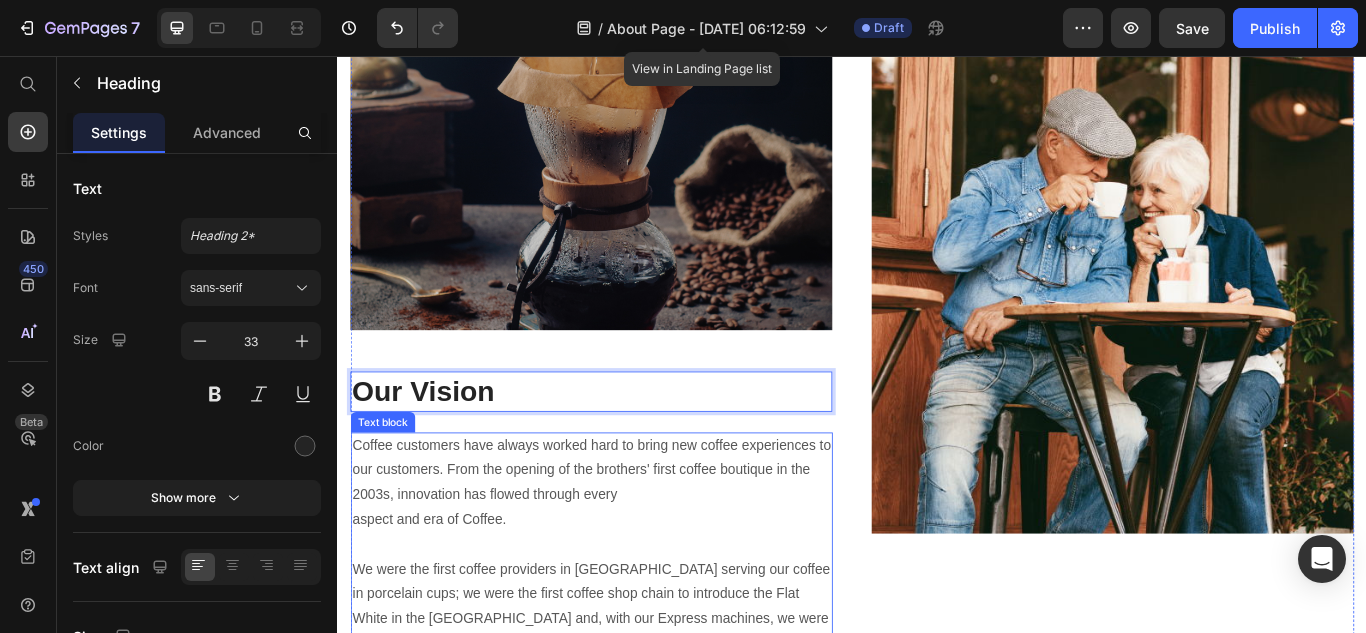 click on "Coffee customers have always worked hard to bring new coffee experiences to our customers. From the opening of the brothers' first coffee boutique in the 2003s, innovation has flowed through every aspect and era of Coffee.  We were the first coffee providers in [GEOGRAPHIC_DATA] serving our coffee in porcelain cups; we were the first coffee shop chain to introduce the Flat White in the [GEOGRAPHIC_DATA] and, with our Express machines, we were the first to bring coffee shop quality coffee to convenience stores and roadsides across the [GEOGRAPHIC_DATA]." at bounding box center [633, 641] 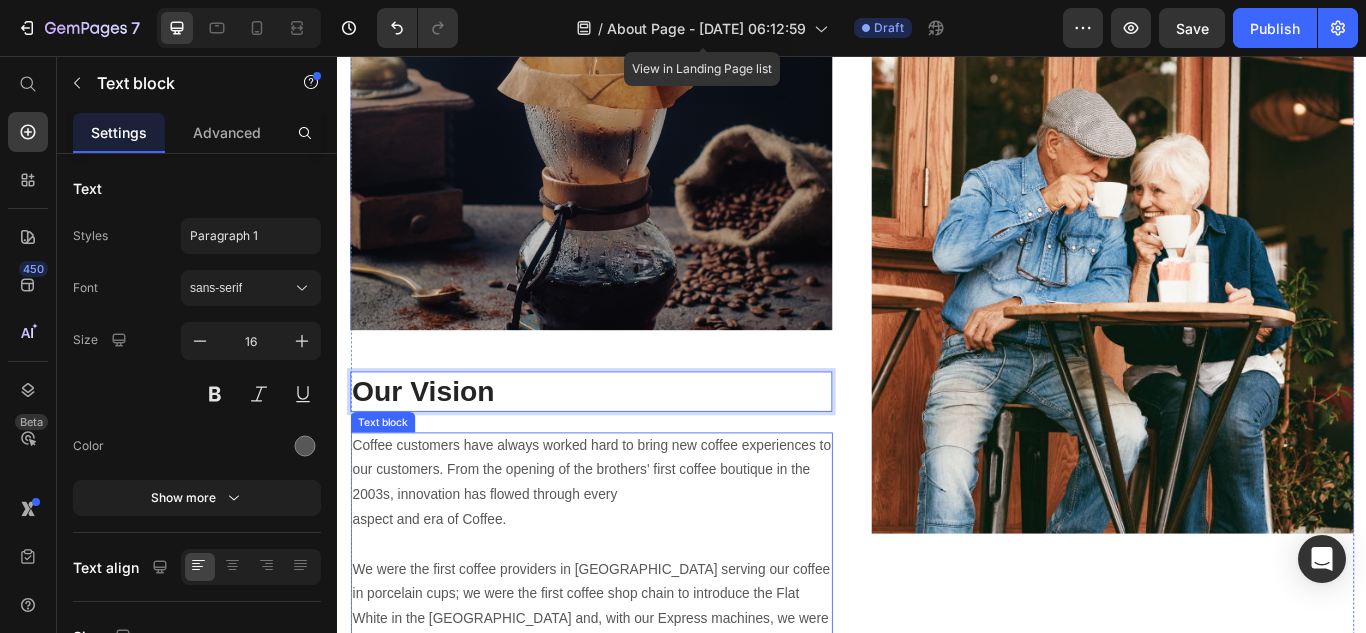 click on "Coffee customers have always worked hard to bring new coffee experiences to our customers. From the opening of the brothers' first coffee boutique in the 2003s, innovation has flowed through every aspect and era of Coffee.  We were the first coffee providers in [GEOGRAPHIC_DATA] serving our coffee in porcelain cups; we were the first coffee shop chain to introduce the Flat White in the [GEOGRAPHIC_DATA] and, with our Express machines, we were the first to bring coffee shop quality coffee to convenience stores and roadsides across the [GEOGRAPHIC_DATA]." at bounding box center [633, 641] 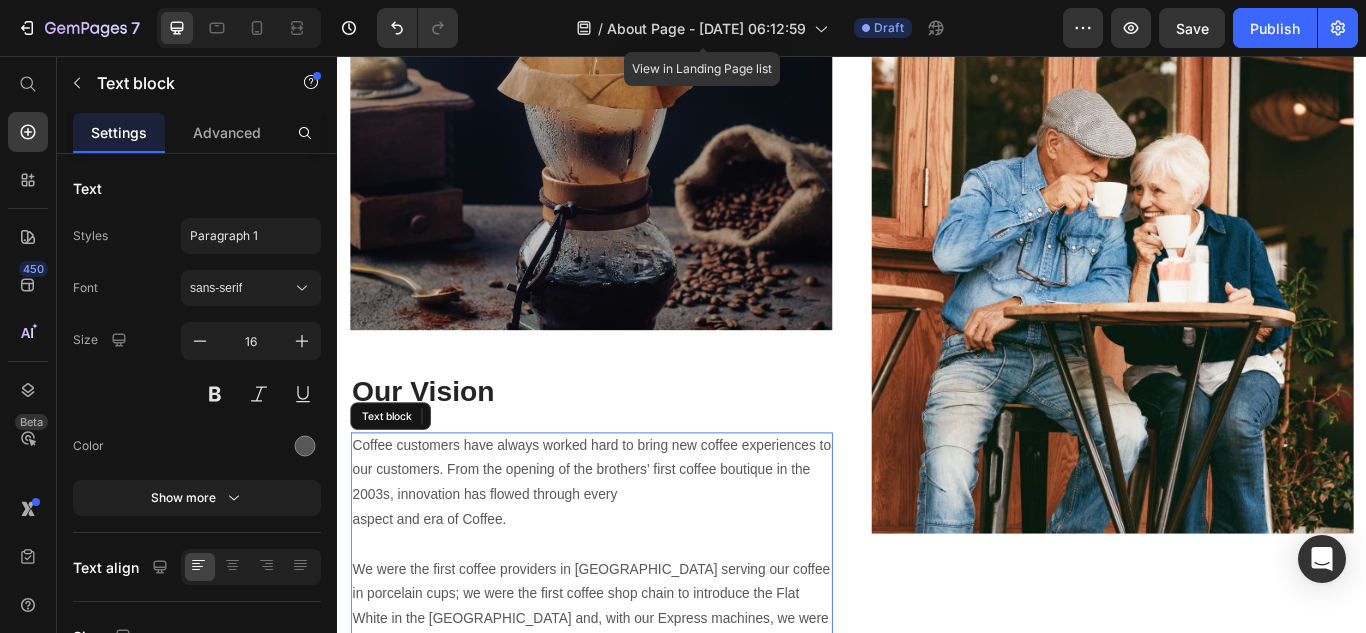 click on "Coffee customers have always worked hard to bring new coffee experiences to our customers. From the opening of the brothers' first coffee boutique in the 2003s, innovation has flowed through every aspect and era of Coffee.  We were the first coffee providers in [GEOGRAPHIC_DATA] serving our coffee in porcelain cups; we were the first coffee shop chain to introduce the Flat White in the [GEOGRAPHIC_DATA] and, with our Express machines, we were the first to bring coffee shop quality coffee to convenience stores and roadsides across the [GEOGRAPHIC_DATA]." at bounding box center [633, 641] 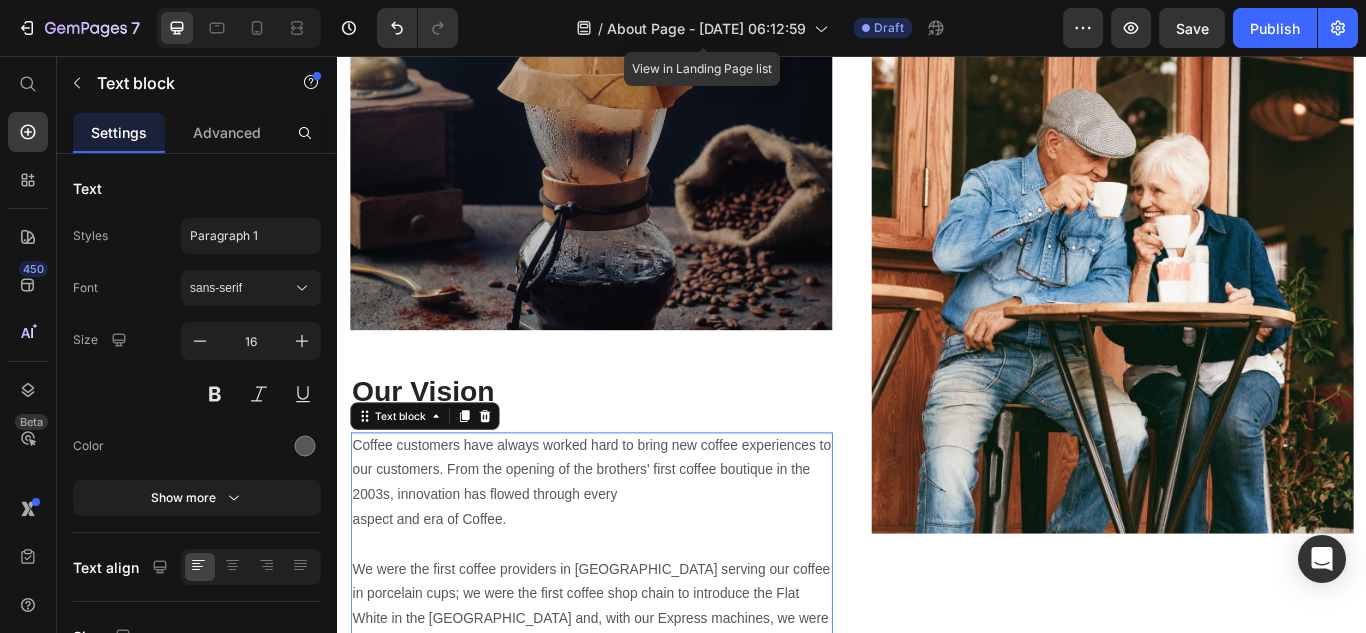 click on "Coffee customers have always worked hard to bring new coffee experiences to our customers. From the opening of the brothers' first coffee boutique in the 2003s, innovation has flowed through every aspect and era of Coffee.  We were the first coffee providers in [GEOGRAPHIC_DATA] serving our coffee in porcelain cups; we were the first coffee shop chain to introduce the Flat White in the [GEOGRAPHIC_DATA] and, with our Express machines, we were the first to bring coffee shop quality coffee to convenience stores and roadsides across the [GEOGRAPHIC_DATA]." at bounding box center [633, 641] 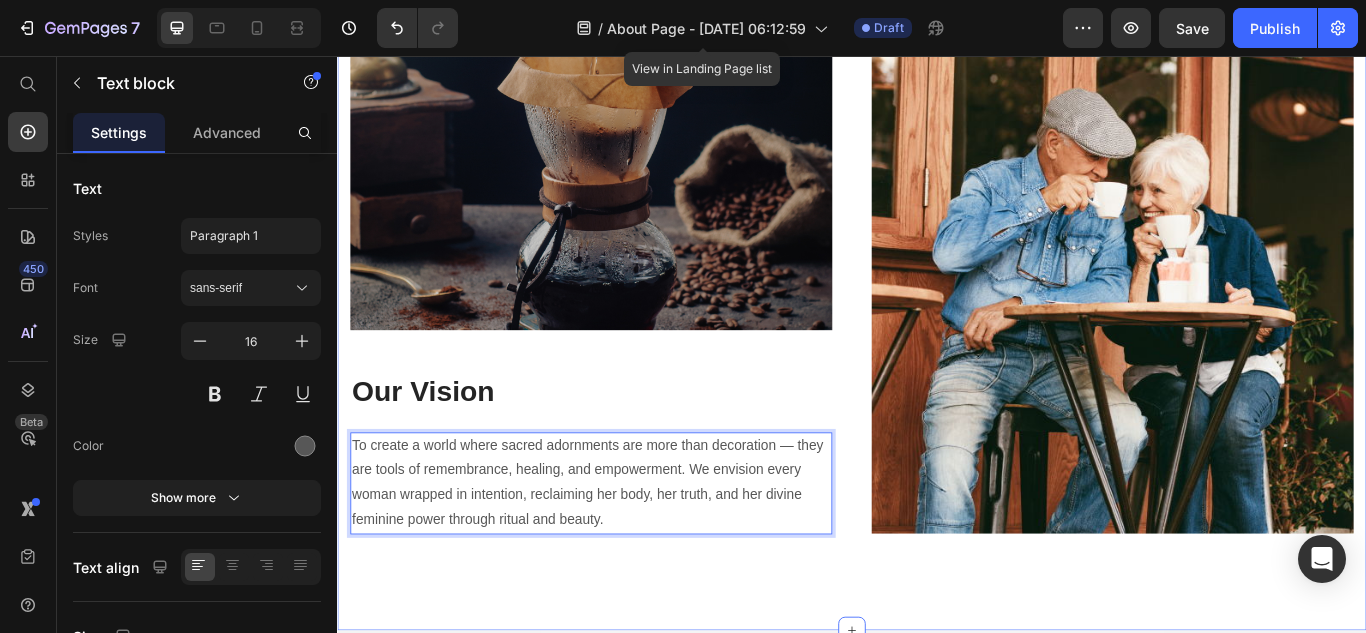 click on "Image Our Vision Heading To create a world where sacred adornments are more than decoration — they are tools of remembrance, healing, and empowerment. We envision every woman wrapped in intention, reclaiming her body, her truth, and her divine feminine power through ritual and beauty. Text block   0 Our Mission Heading To guide women back to themselves through sacred adornments that honor the divine feminine, support spiritual alignment, and nurture deep emotional healing. Every bead we create is an invitation to remember your worth, reclaim your power, and embody your truth. Text block Image Row Our Mission & Vision Heading Coffee's mission is to offer love and hope to those in need through funds from a great cup of coffee. We want to inspire and educate our coffee lovers in ways that enhance their experience with us and encourage them to be an outlet of hope for others.  Text block Section 5" at bounding box center (937, 213) 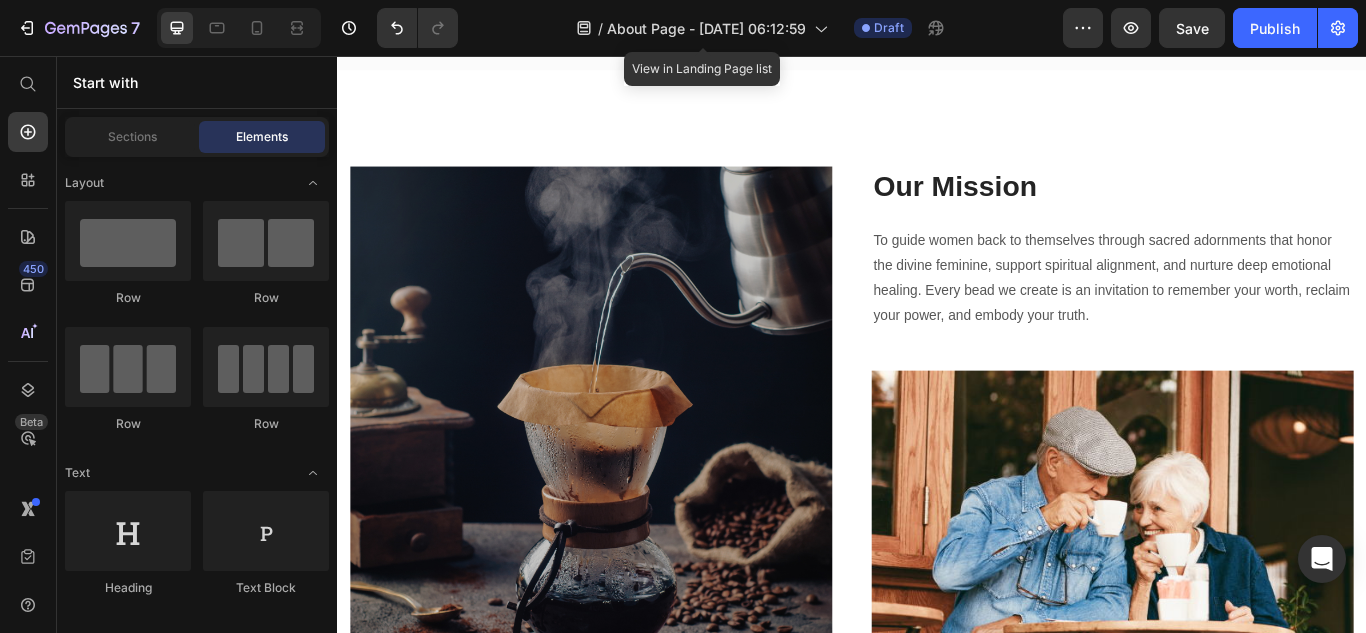 scroll, scrollTop: 2910, scrollLeft: 0, axis: vertical 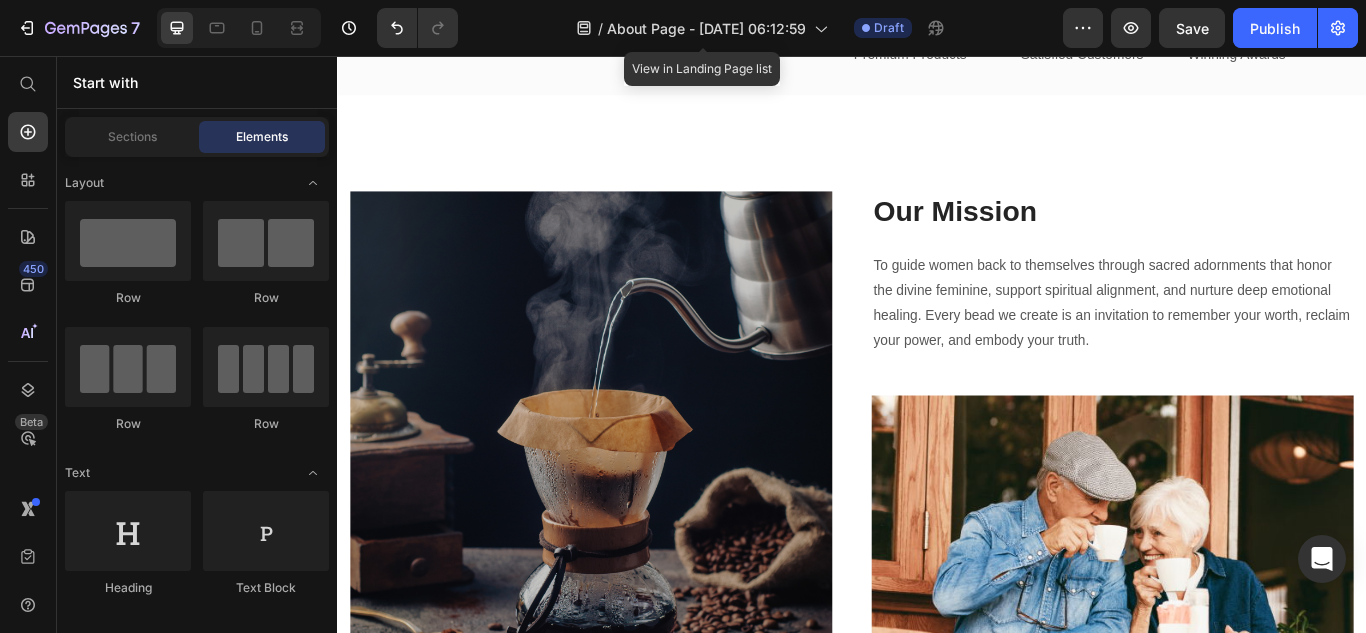 click at bounding box center [633, 494] 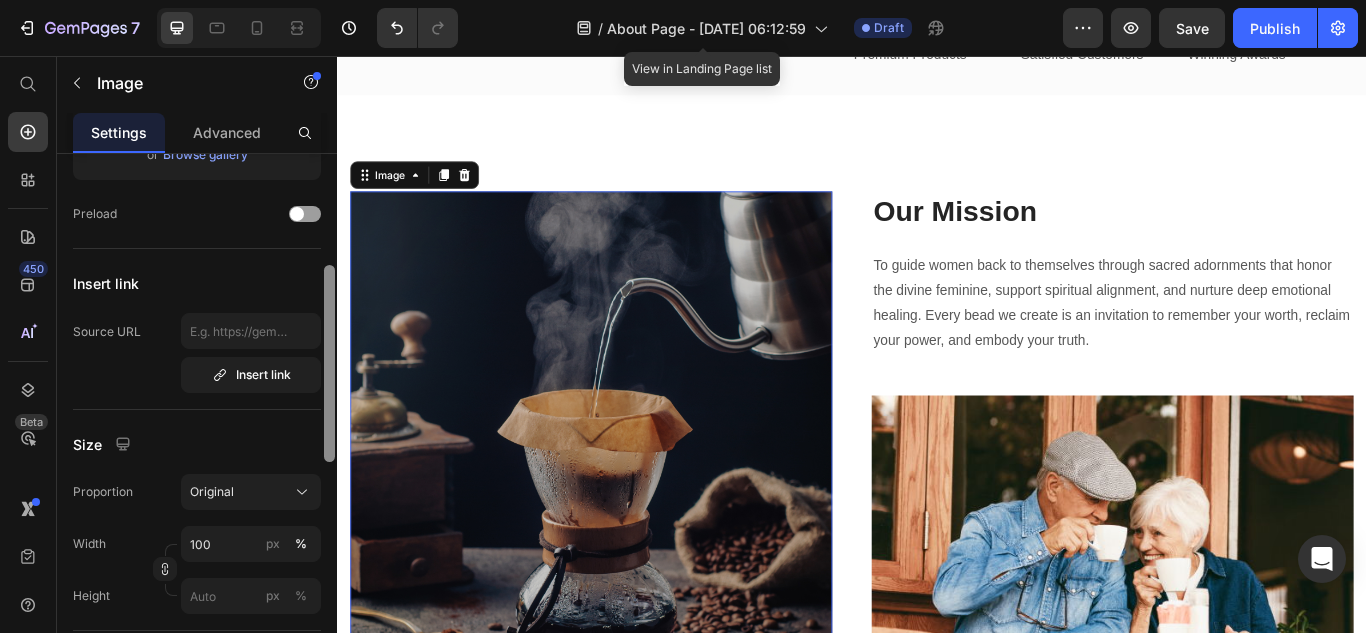 scroll, scrollTop: 0, scrollLeft: 0, axis: both 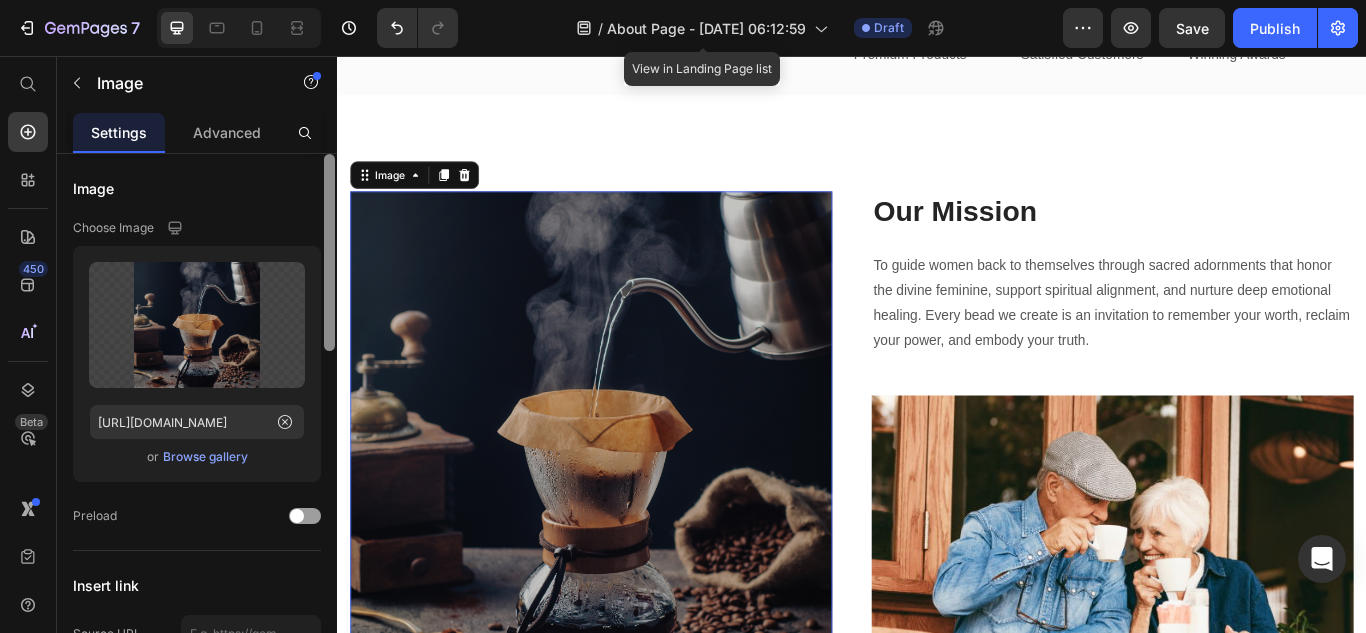 drag, startPoint x: 327, startPoint y: 332, endPoint x: 310, endPoint y: 194, distance: 139.04315 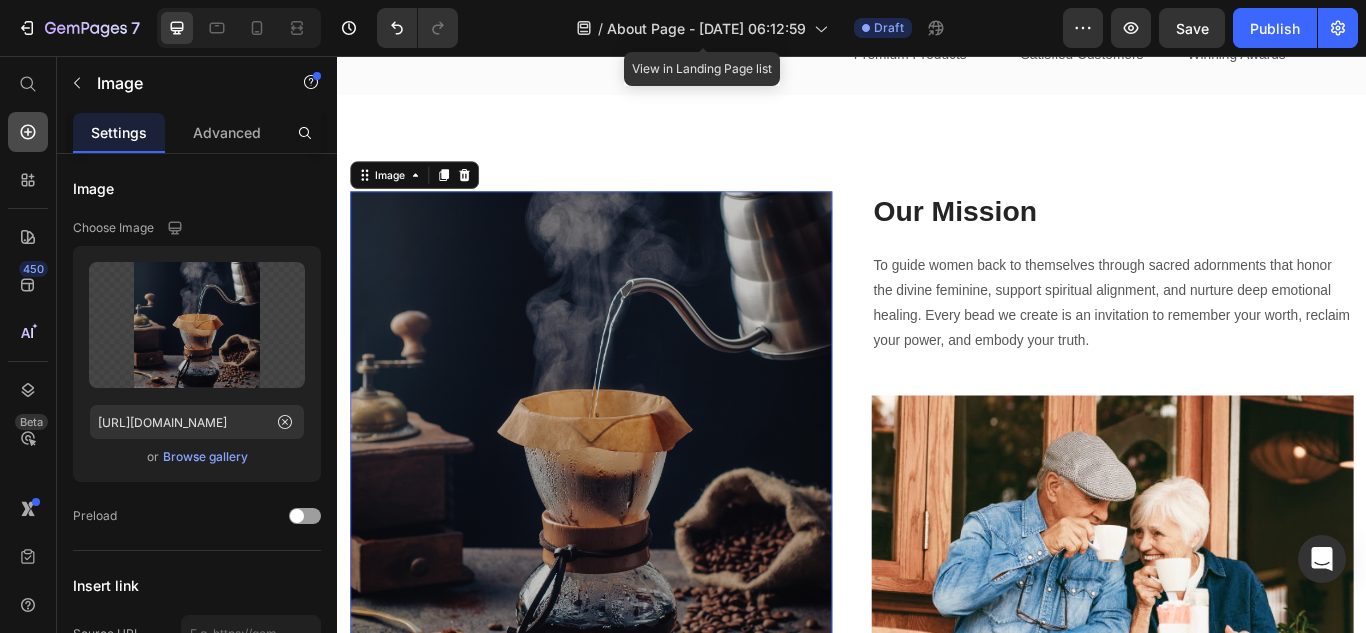 click 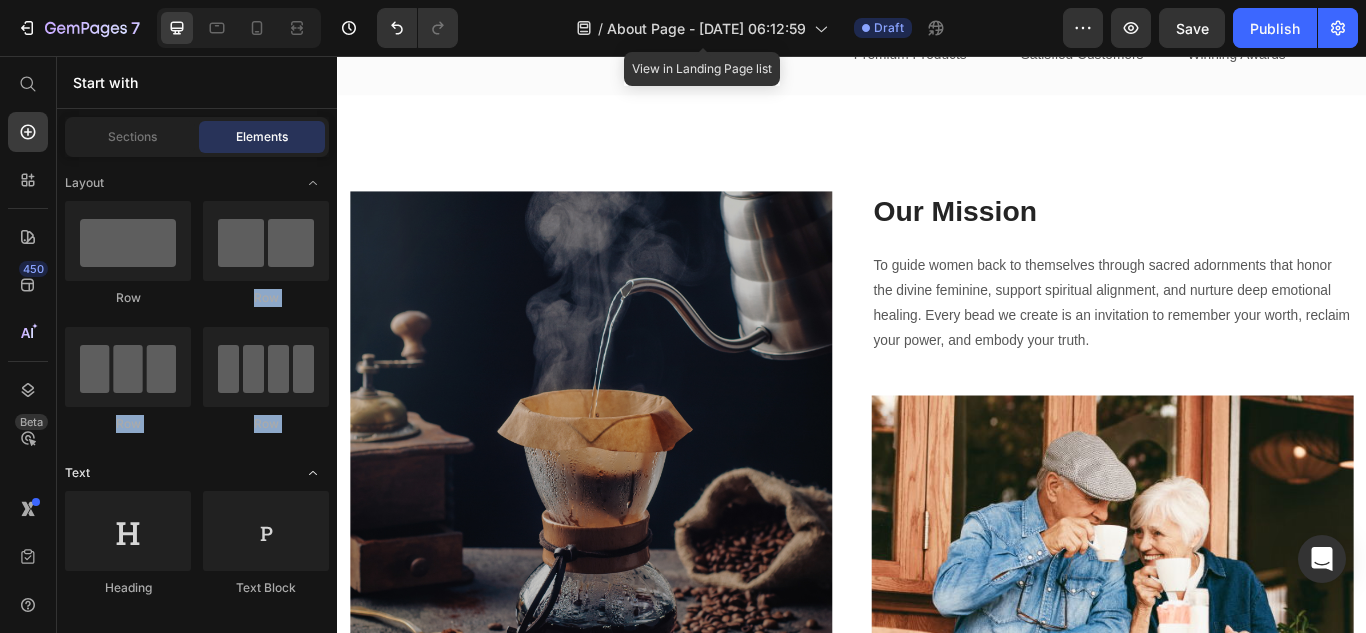 drag, startPoint x: 200, startPoint y: 312, endPoint x: 168, endPoint y: 479, distance: 170.03824 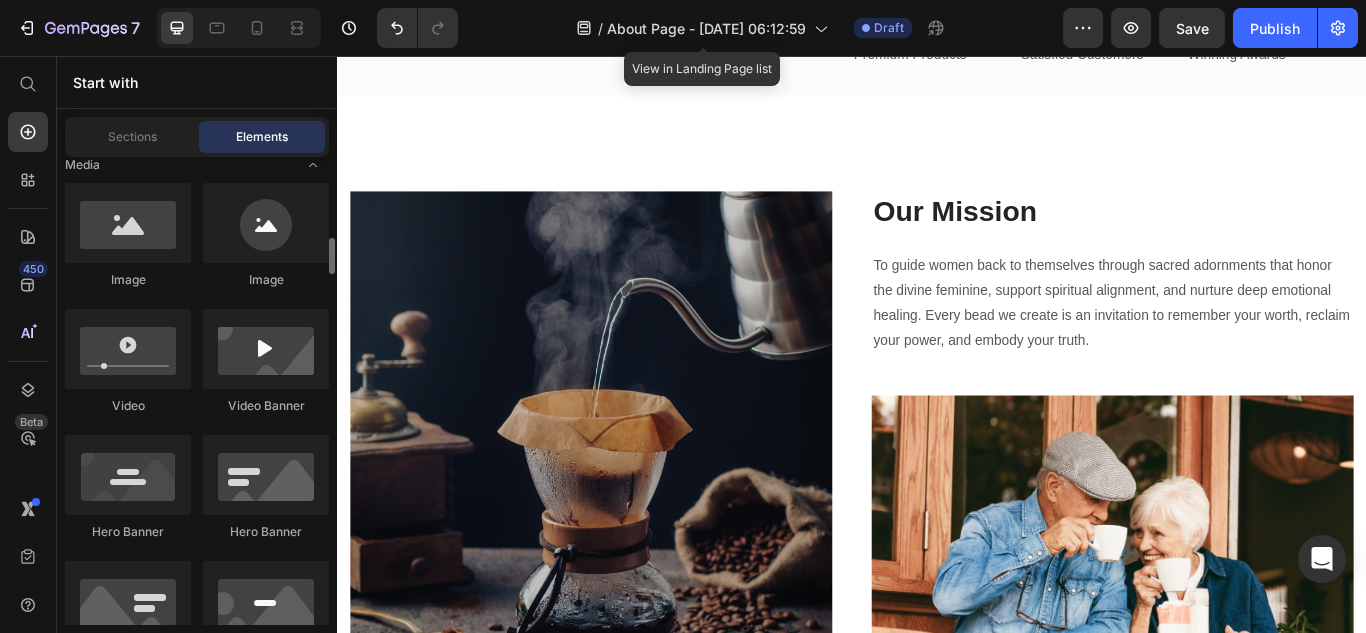 scroll, scrollTop: 660, scrollLeft: 0, axis: vertical 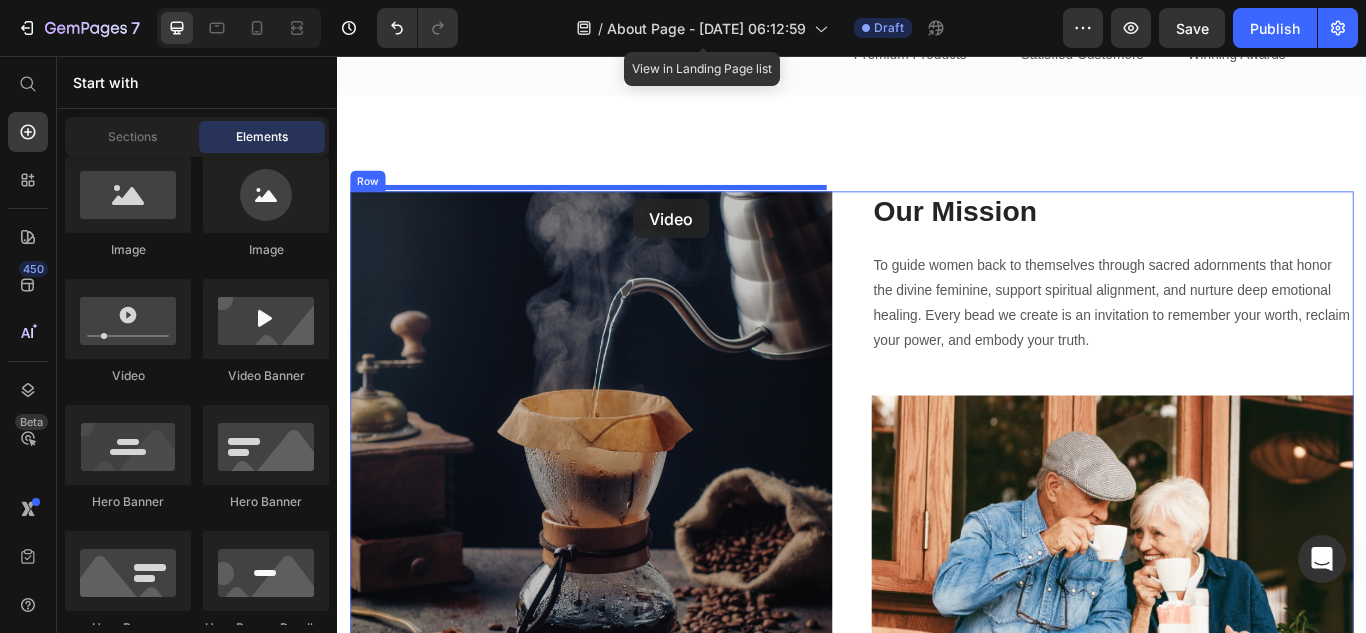drag, startPoint x: 478, startPoint y: 390, endPoint x: 682, endPoint y: 222, distance: 264.27258 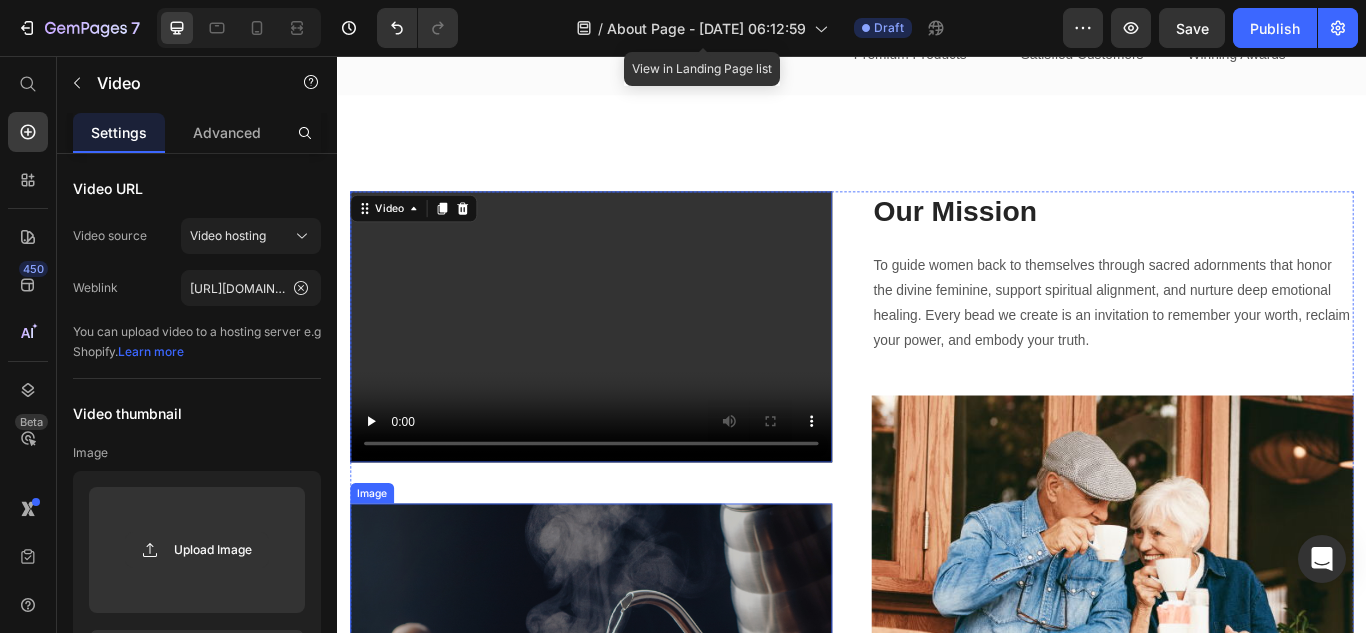 click at bounding box center (633, 858) 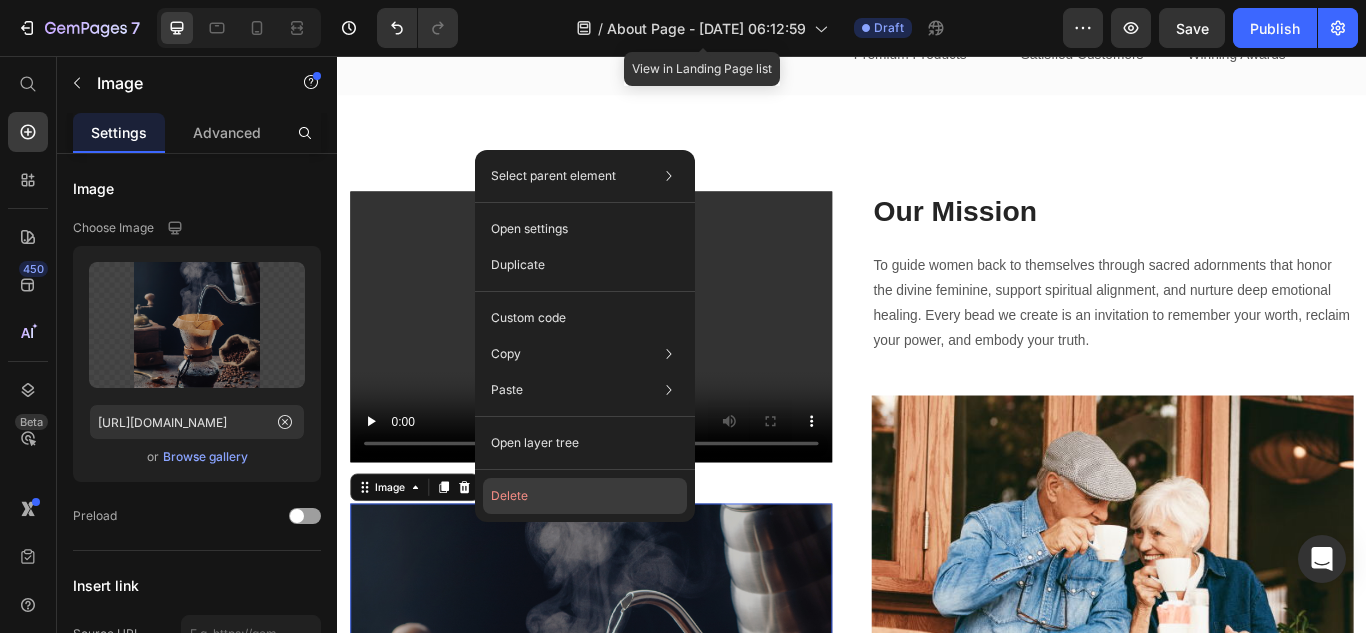 click on "Delete" 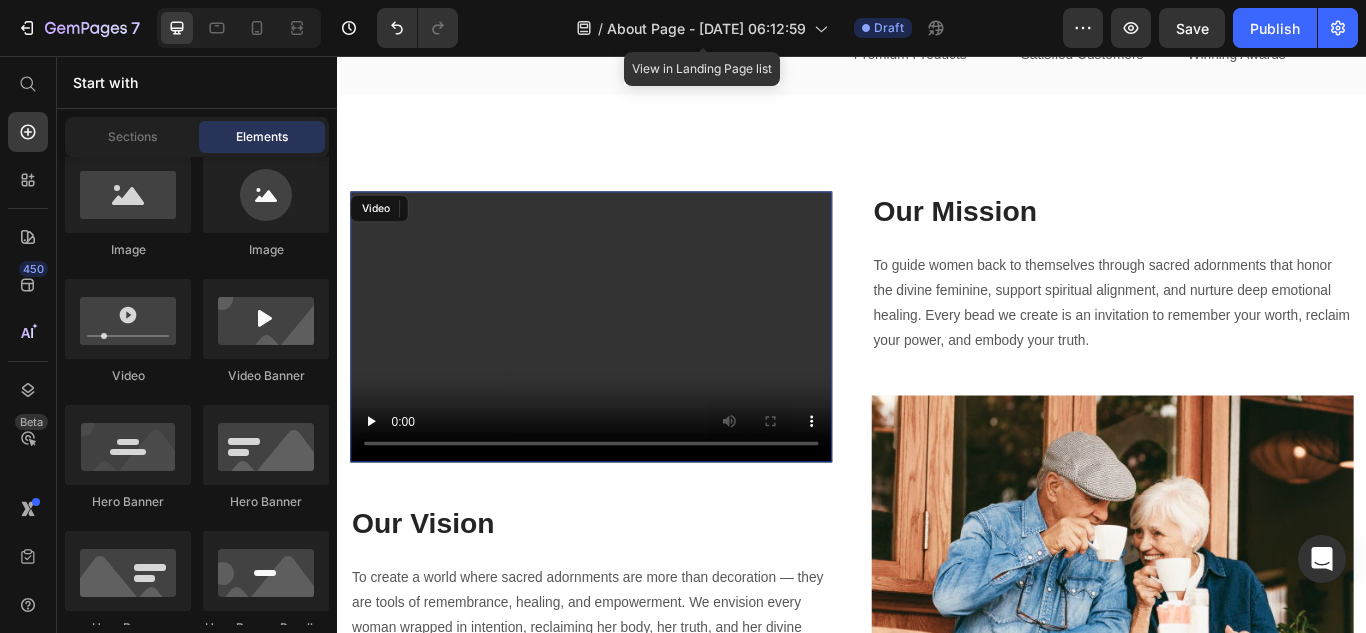 drag, startPoint x: 605, startPoint y: 424, endPoint x: 773, endPoint y: 78, distance: 384.6297 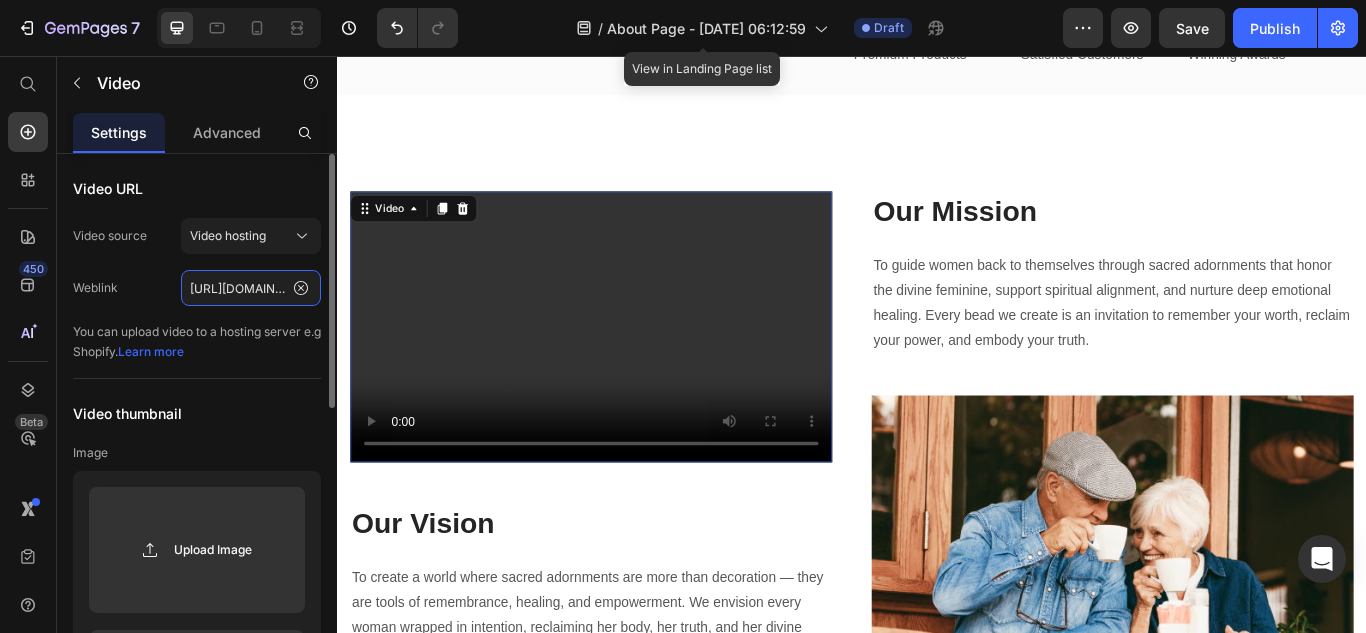 click on "[URL][DOMAIN_NAME]" 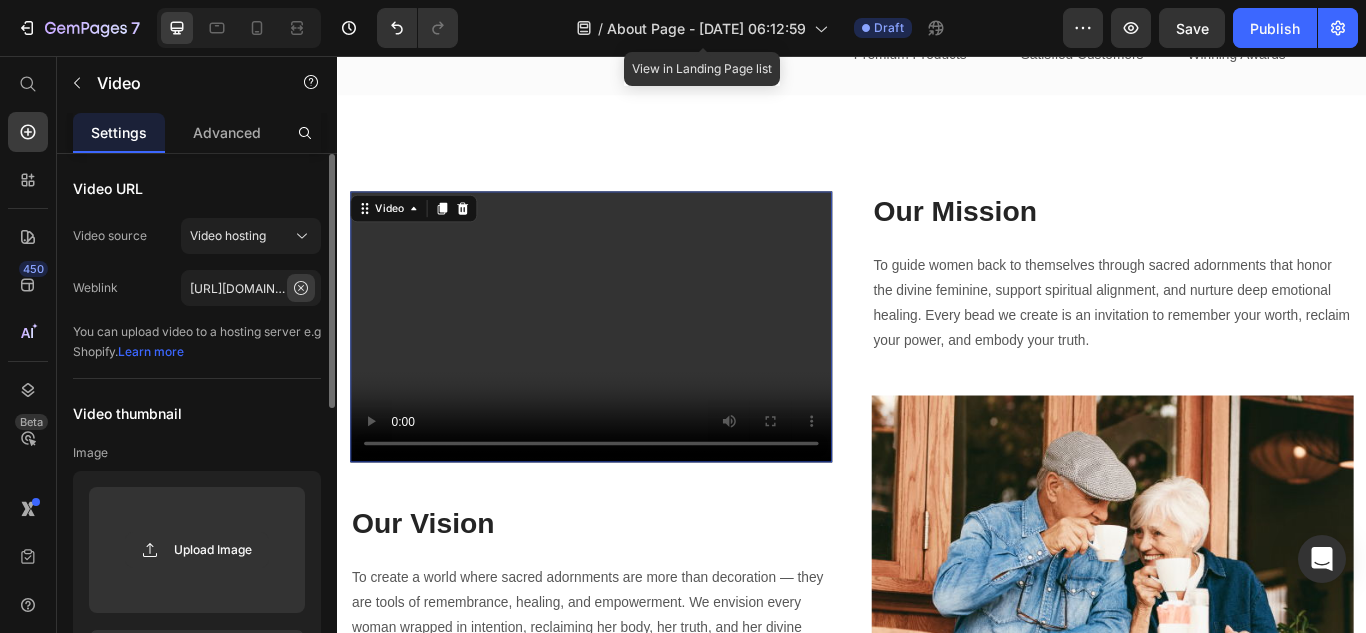 click 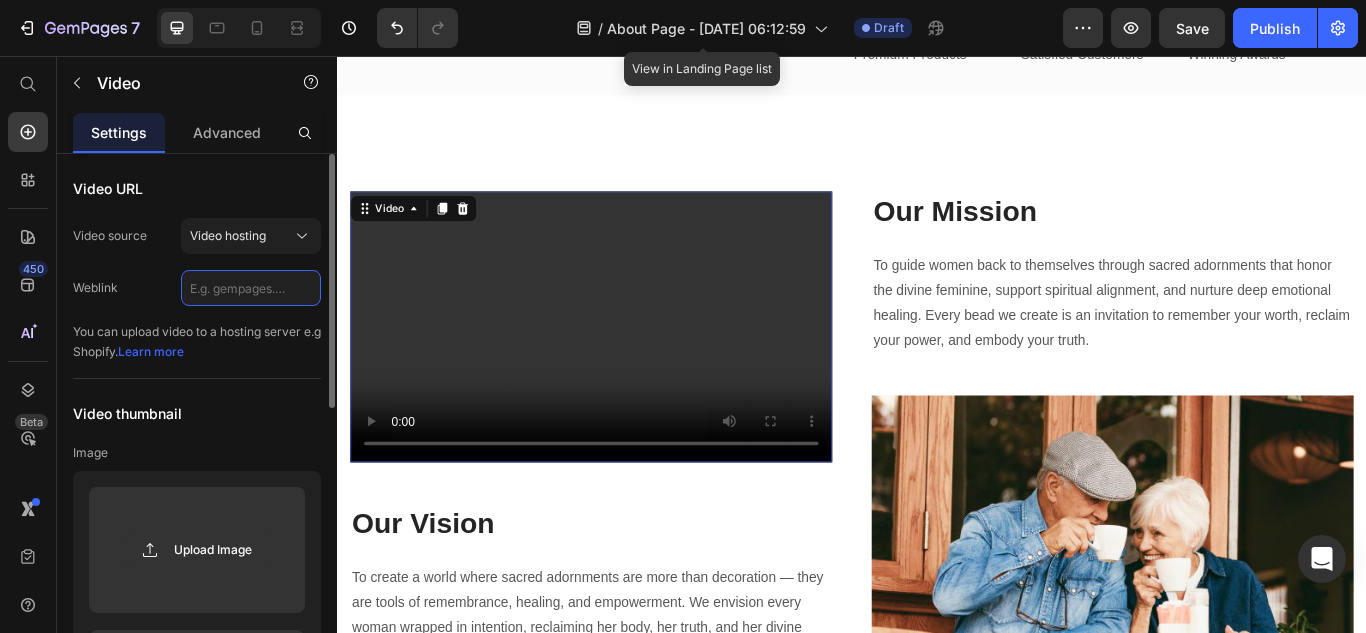 click 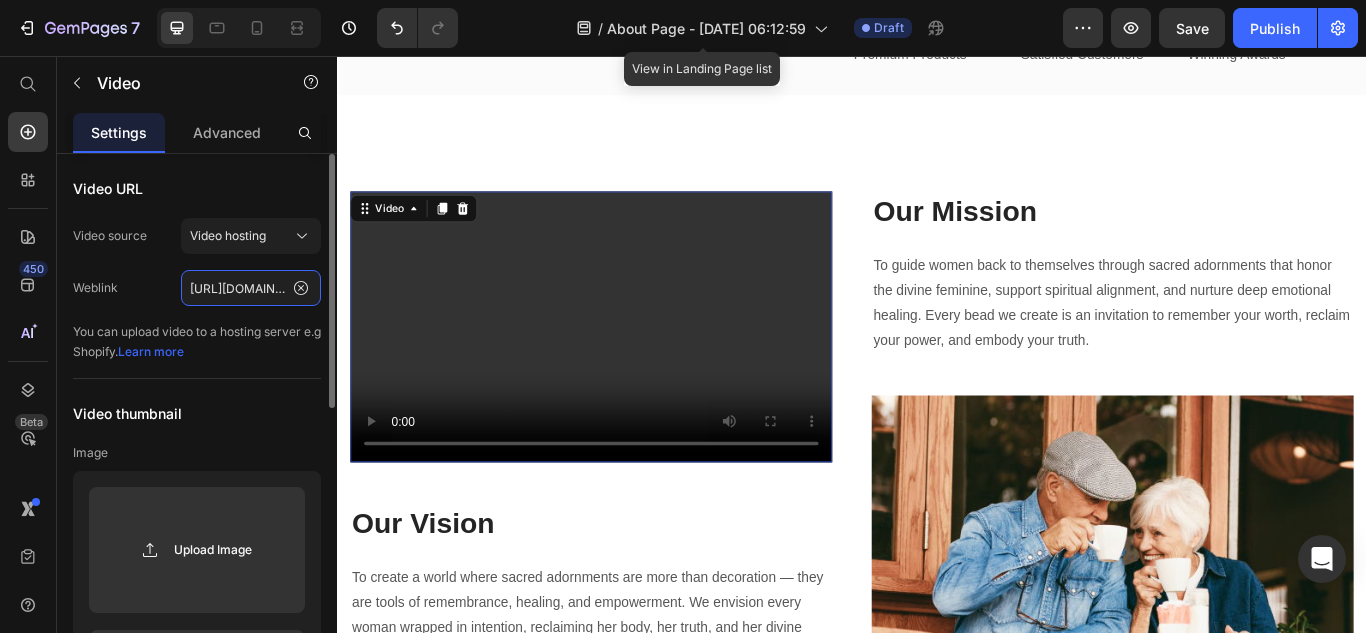 scroll, scrollTop: 0, scrollLeft: 77, axis: horizontal 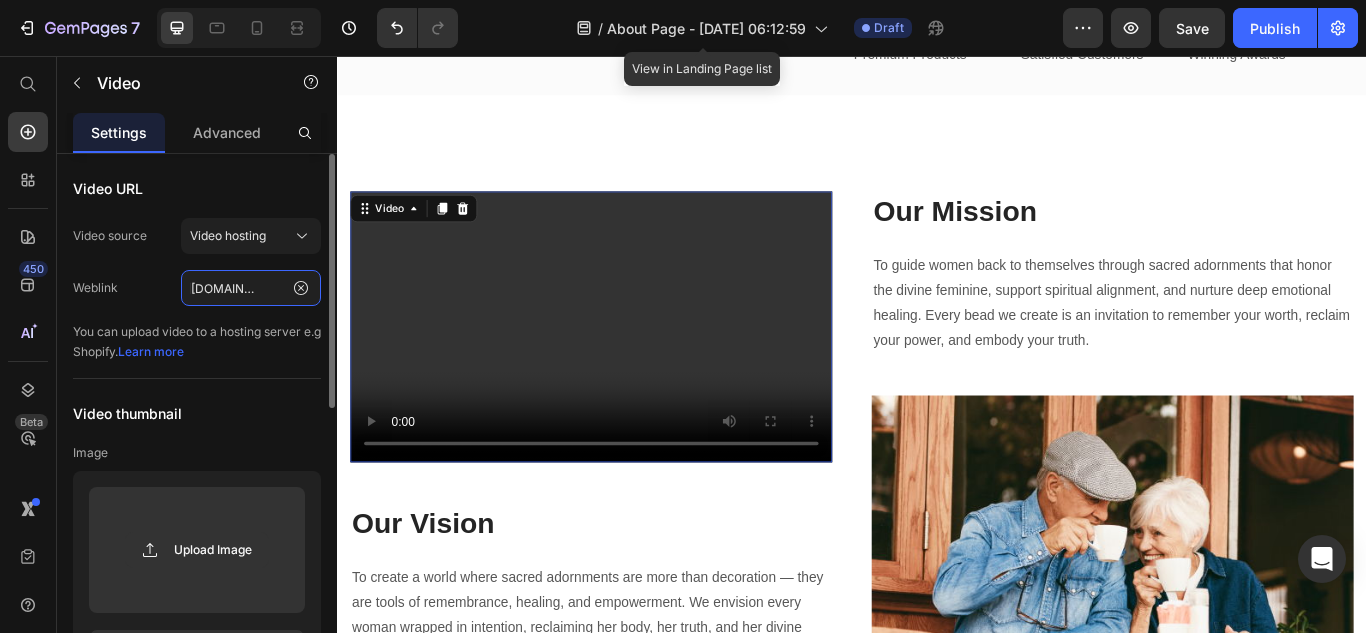 type on "[URL][DOMAIN_NAME]" 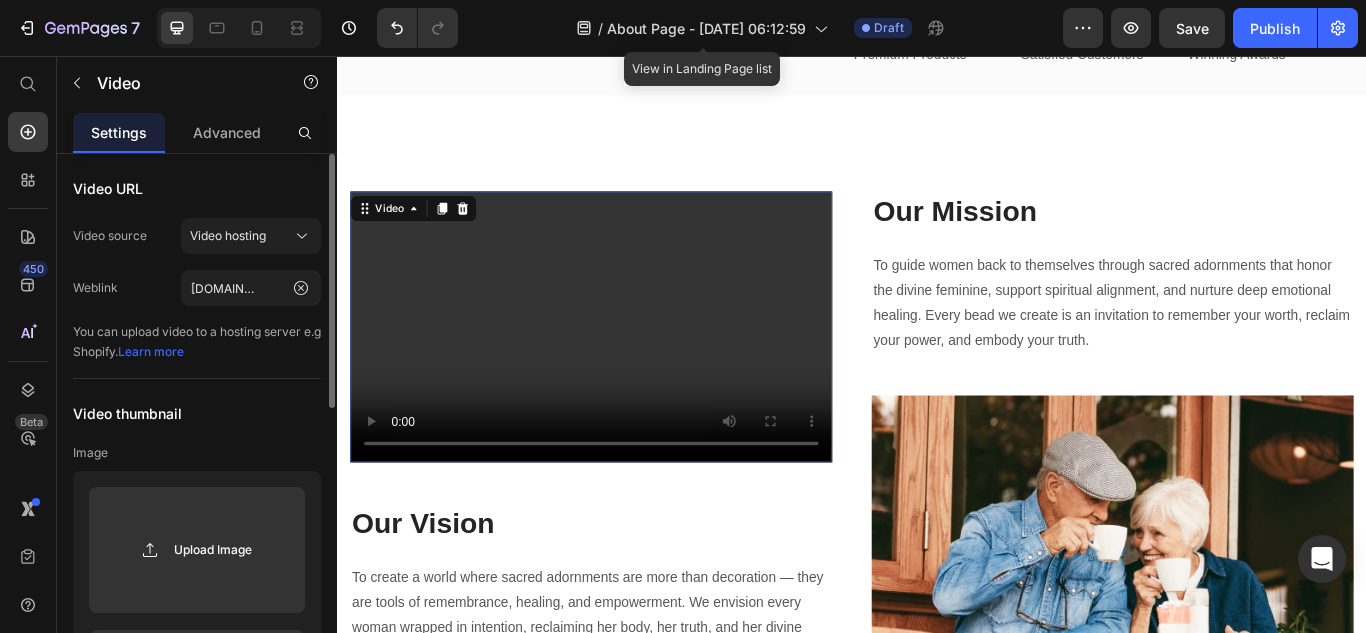 click on "Video URL Video source Video hosting Weblink [URL][DOMAIN_NAME] You can upload video to a hosting server e.g Shopify.   Learn more" 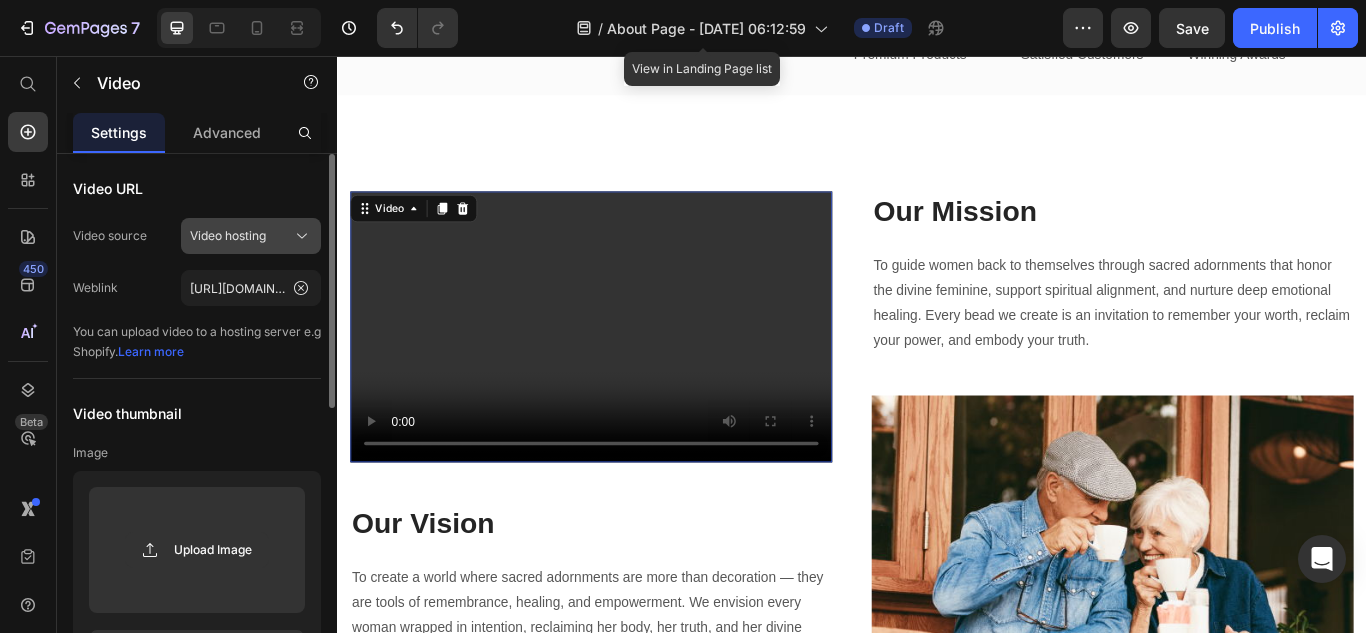 click on "Video hosting" at bounding box center (251, 236) 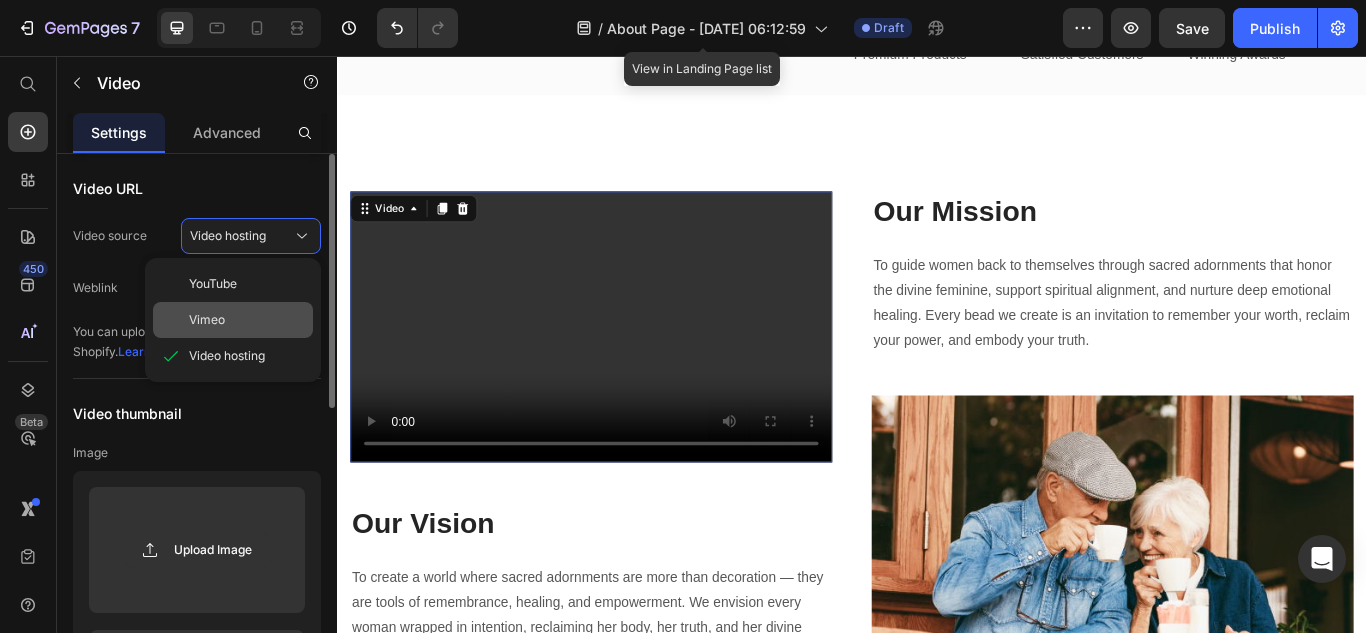 click on "Vimeo" at bounding box center (207, 320) 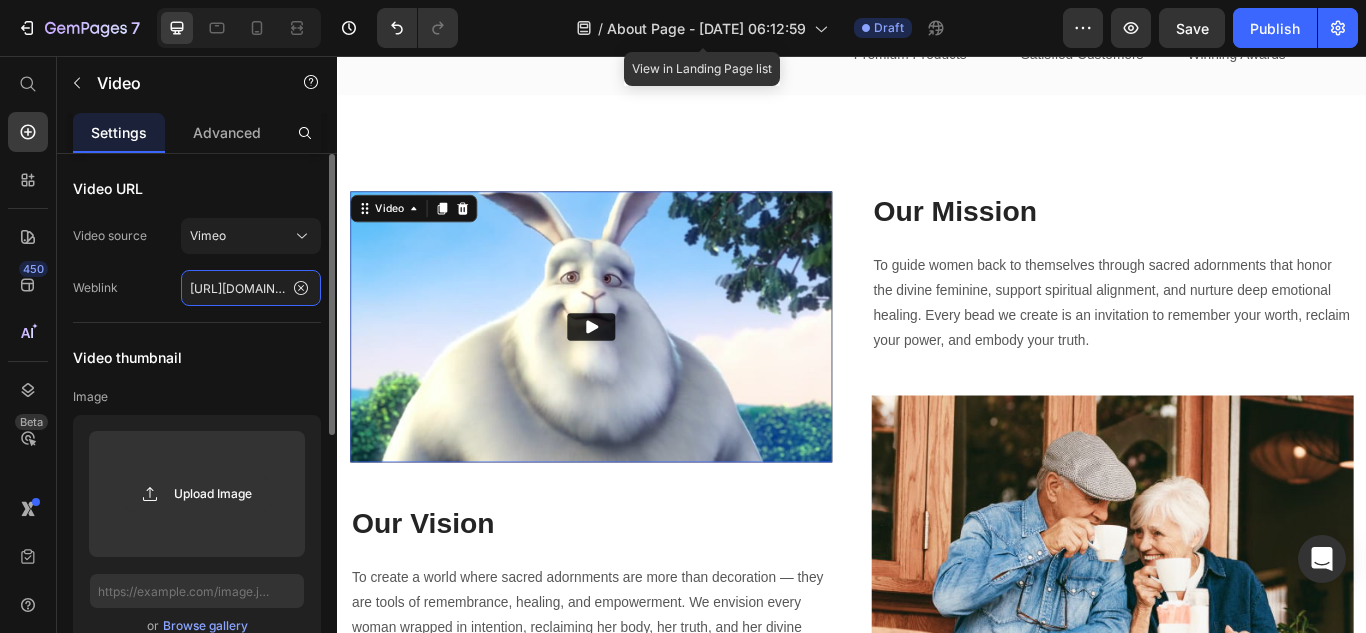 click on "[URL][DOMAIN_NAME]" 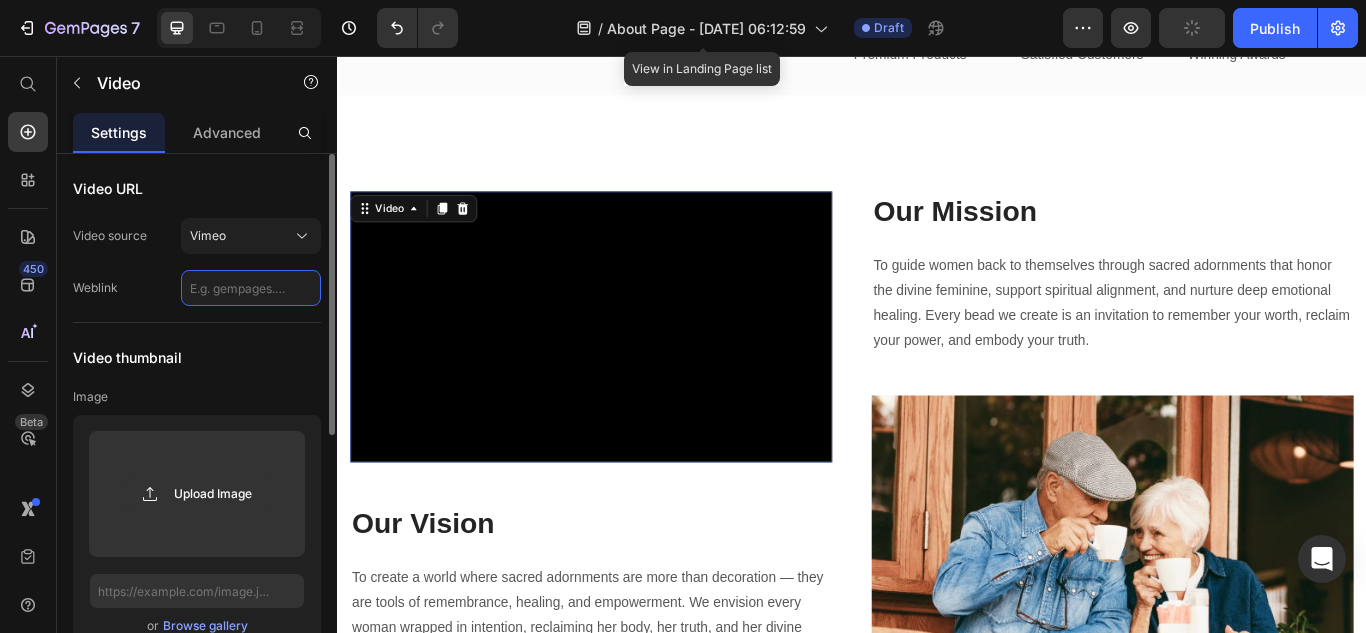 paste on "[URL][DOMAIN_NAME]" 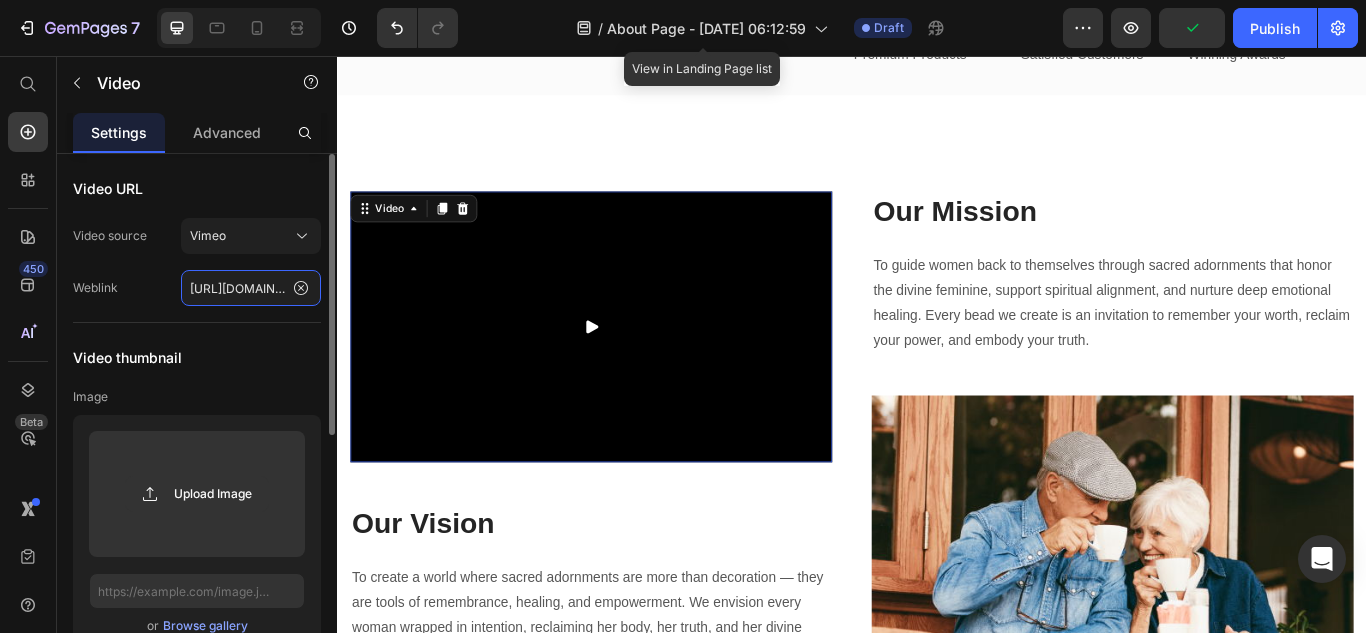 scroll, scrollTop: 0, scrollLeft: 77, axis: horizontal 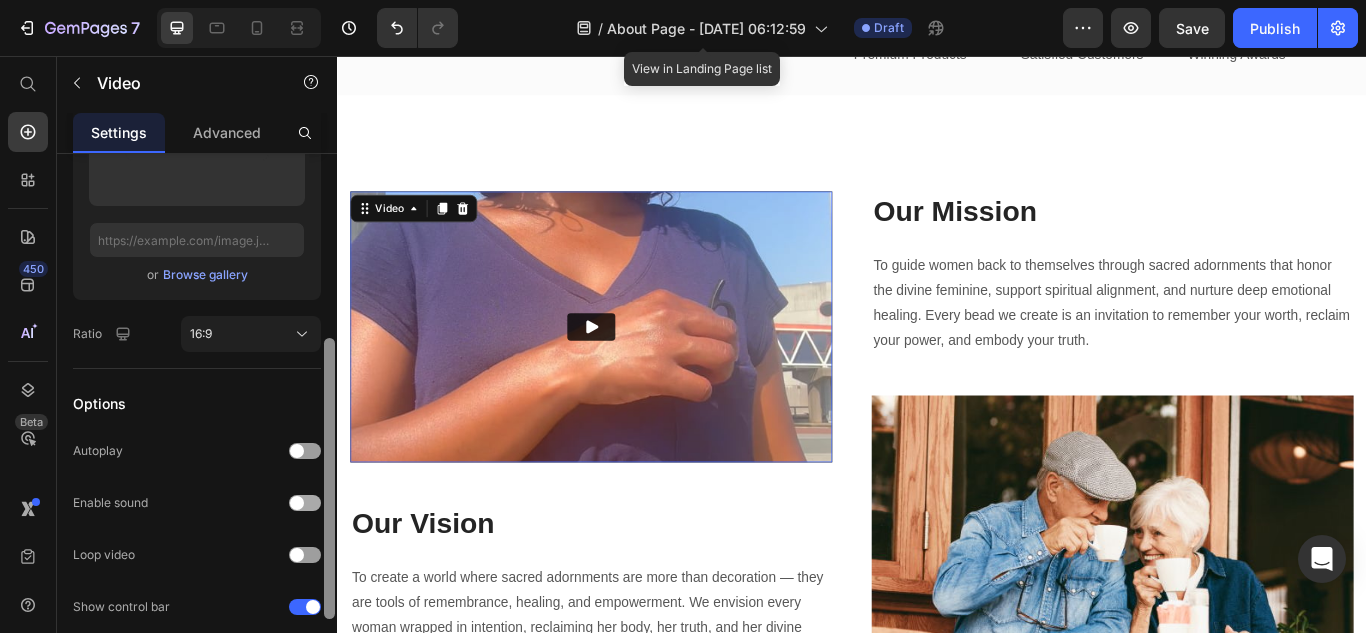 drag, startPoint x: 325, startPoint y: 328, endPoint x: 311, endPoint y: 512, distance: 184.53185 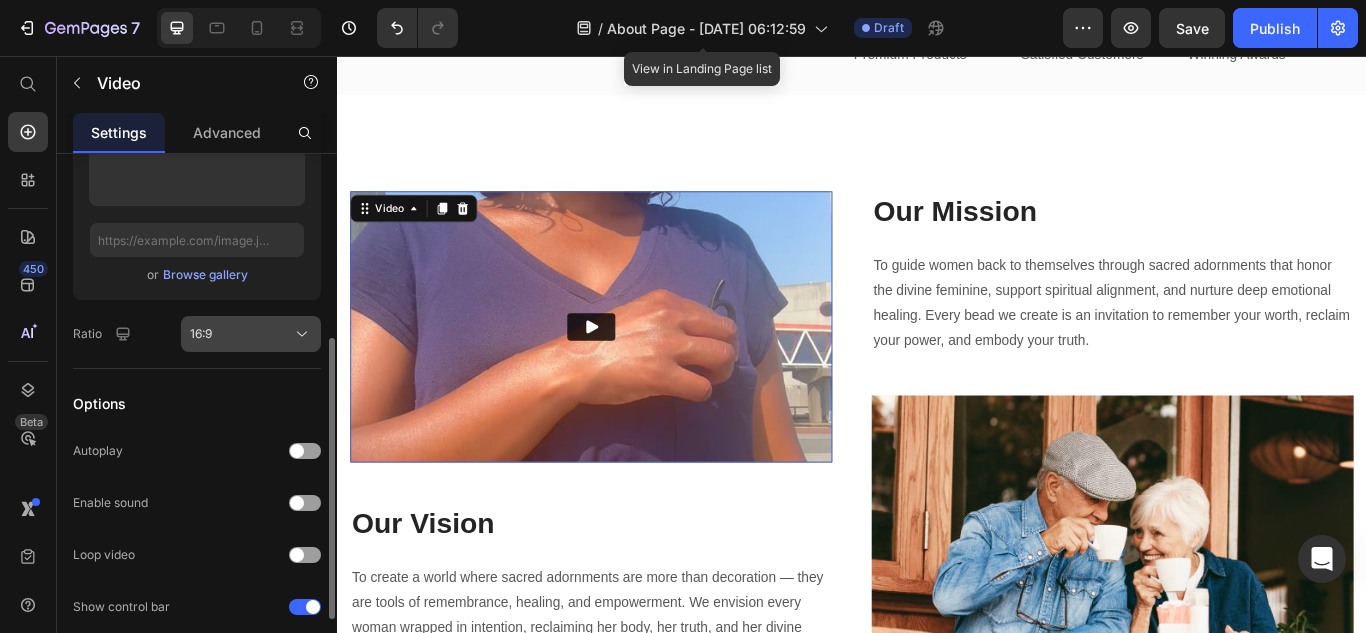 type on "[URL][DOMAIN_NAME]" 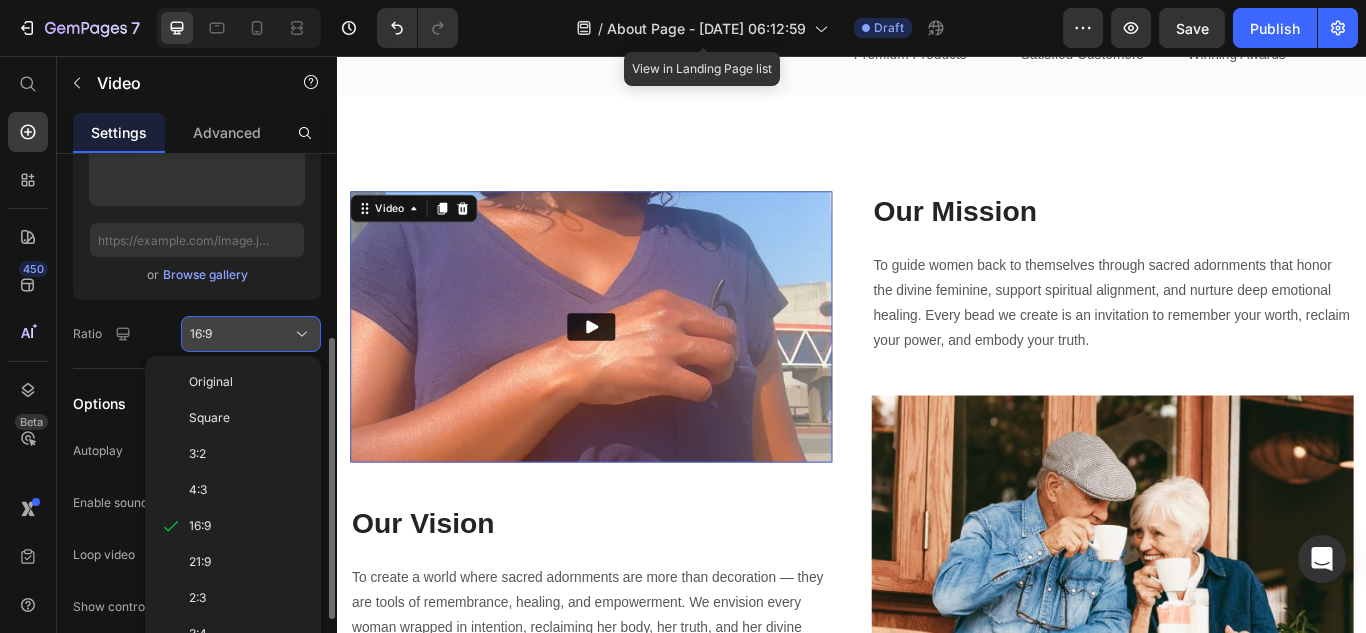scroll, scrollTop: 0, scrollLeft: 0, axis: both 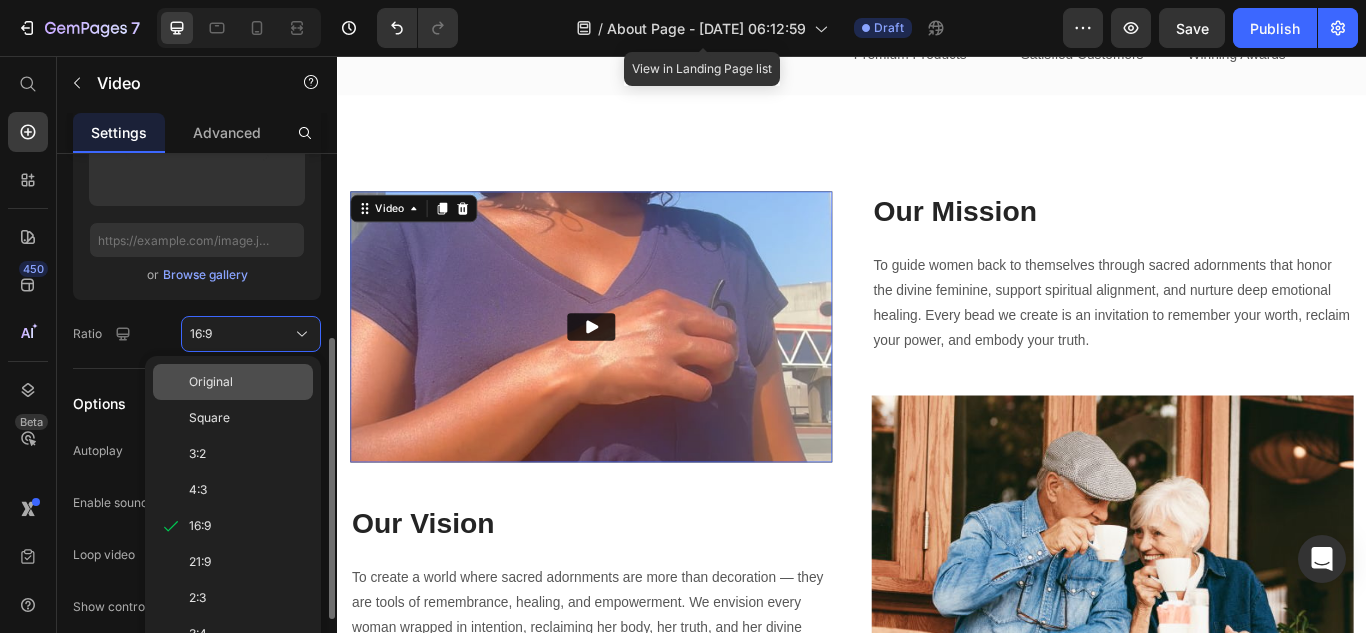 click on "Original" at bounding box center [247, 382] 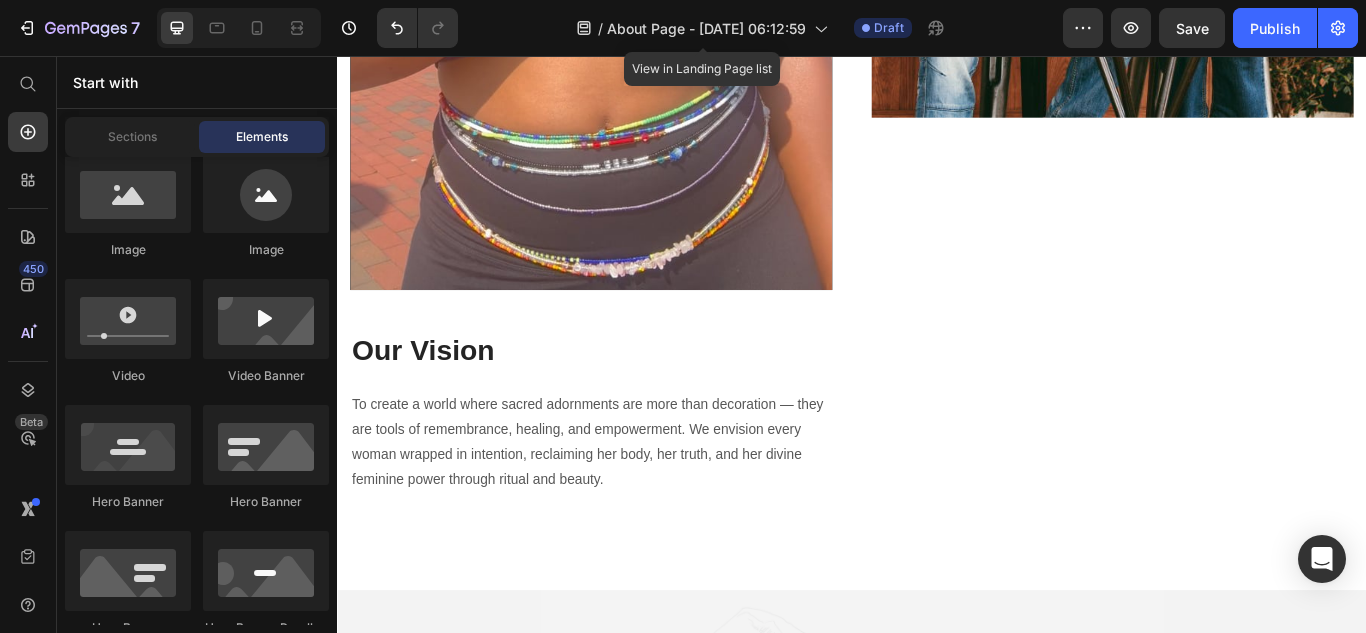 scroll, scrollTop: 3809, scrollLeft: 0, axis: vertical 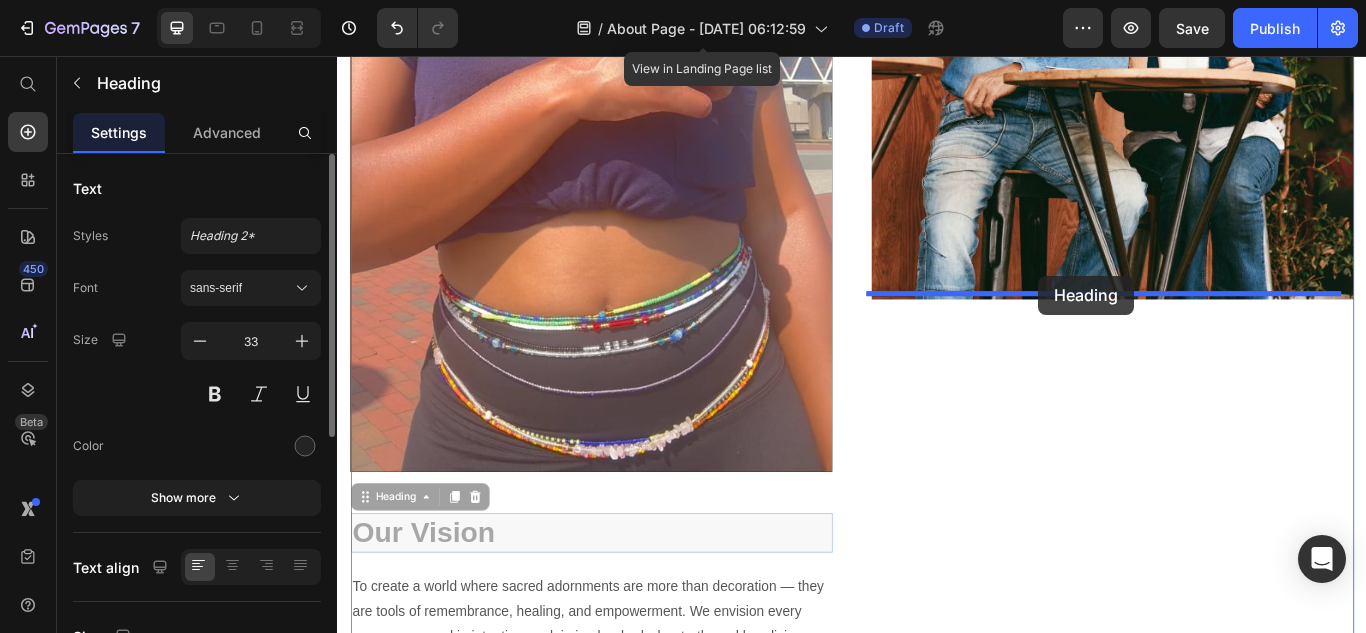 drag, startPoint x: 892, startPoint y: 377, endPoint x: 1154, endPoint y: 313, distance: 269.70355 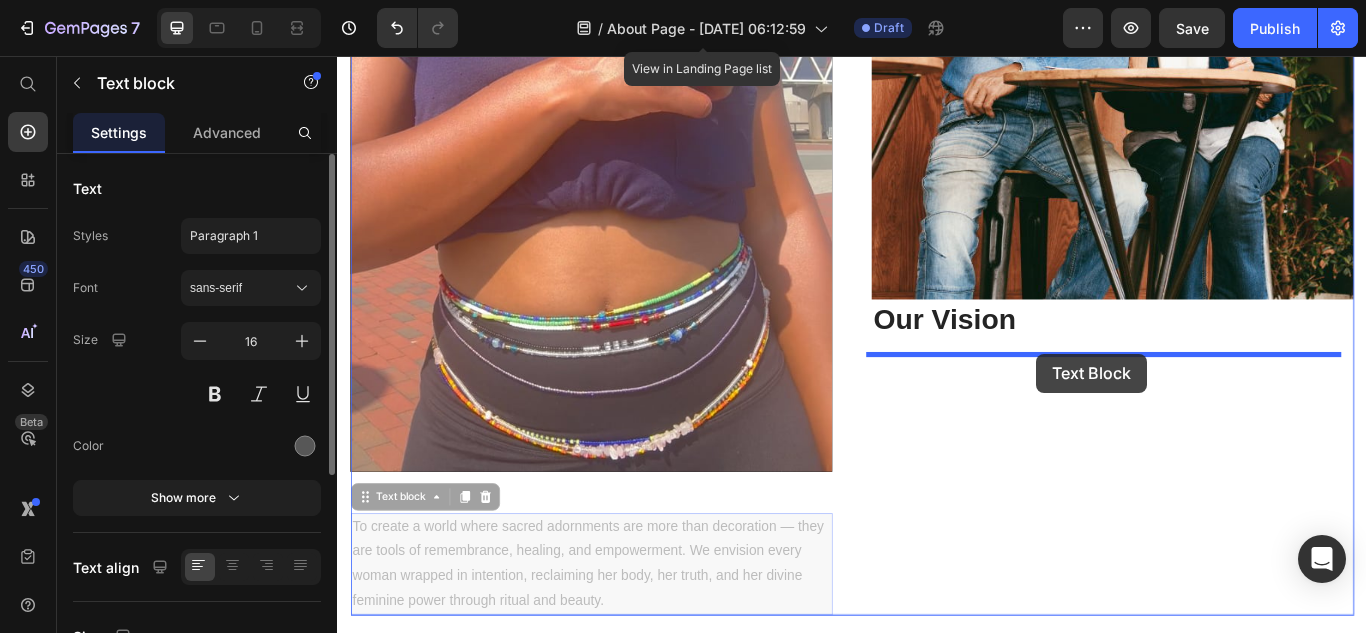 drag, startPoint x: 822, startPoint y: 595, endPoint x: 1153, endPoint y: 403, distance: 382.6552 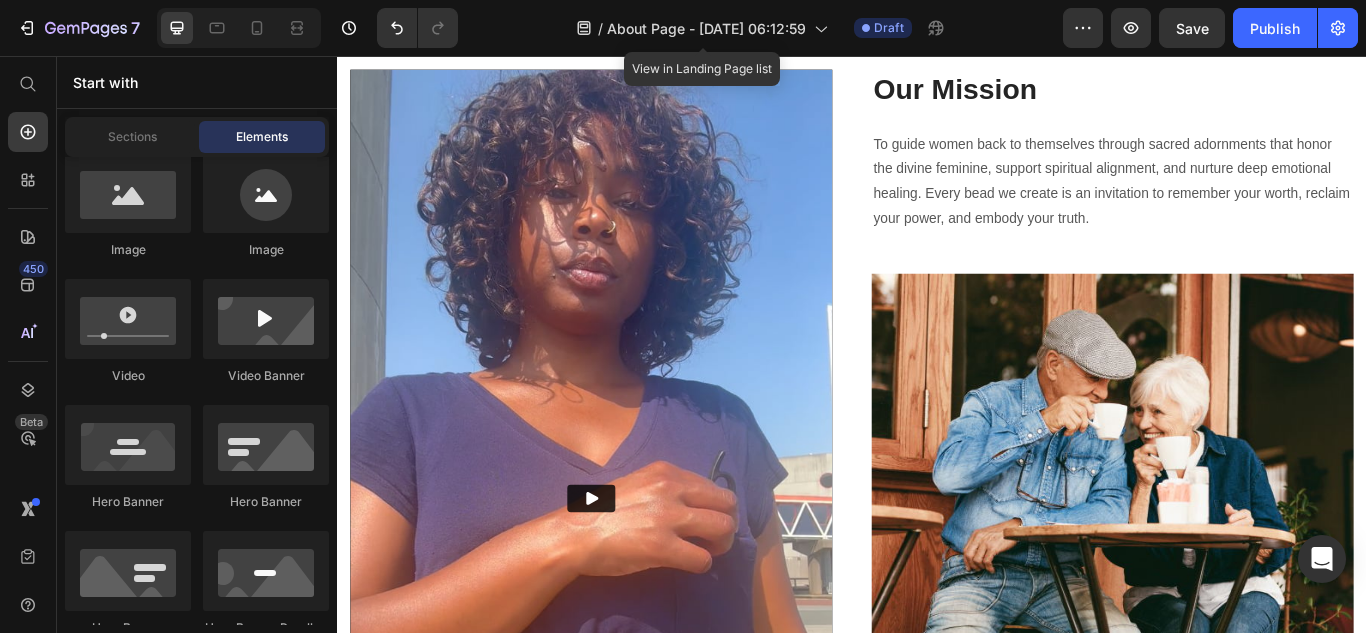 scroll, scrollTop: 3105, scrollLeft: 0, axis: vertical 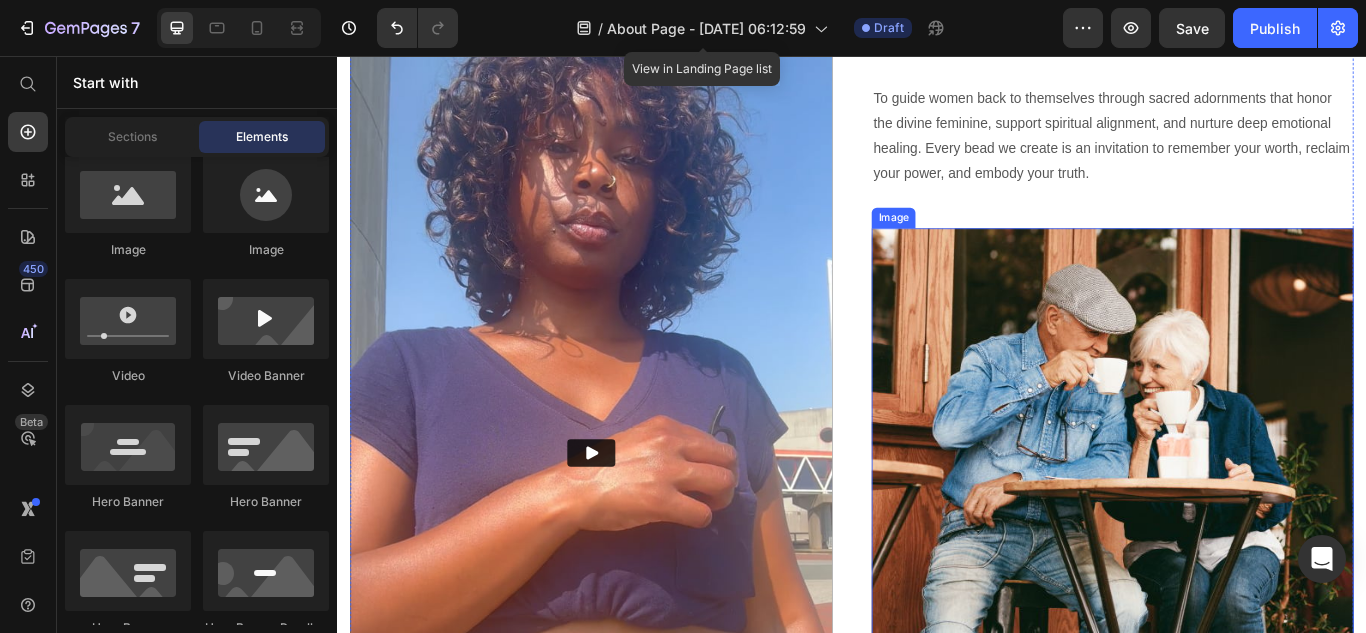 click at bounding box center [1241, 537] 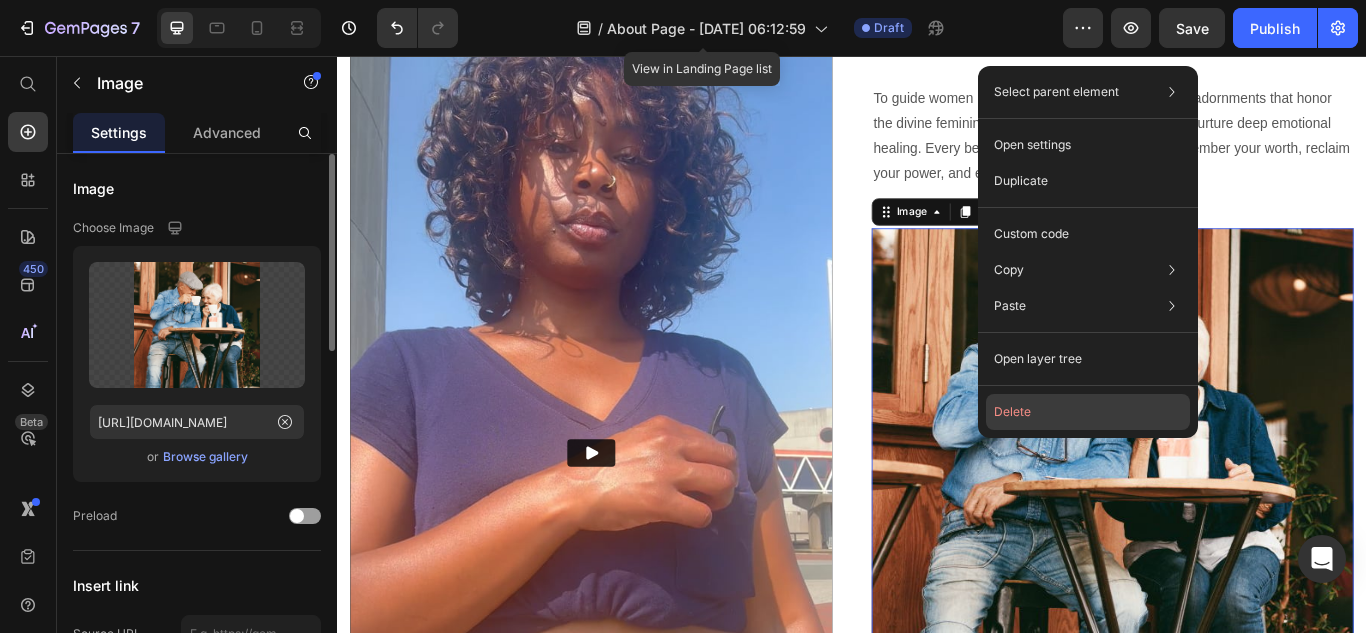click on "Delete" 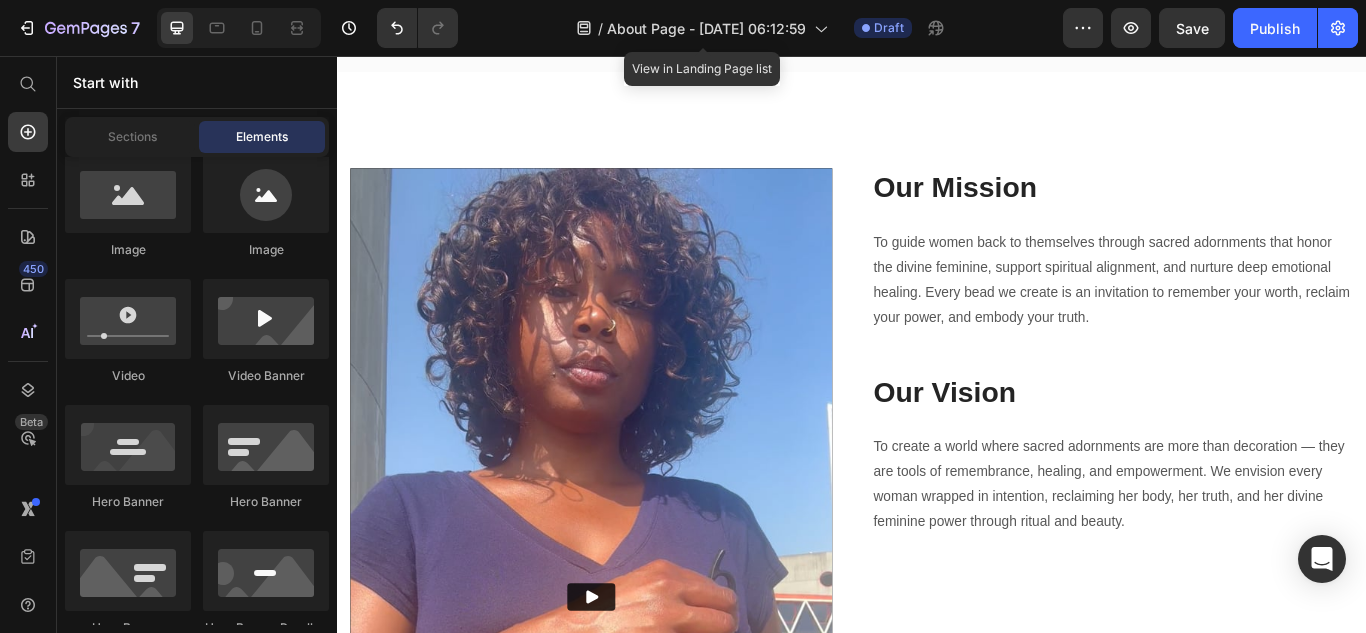 scroll, scrollTop: 2946, scrollLeft: 0, axis: vertical 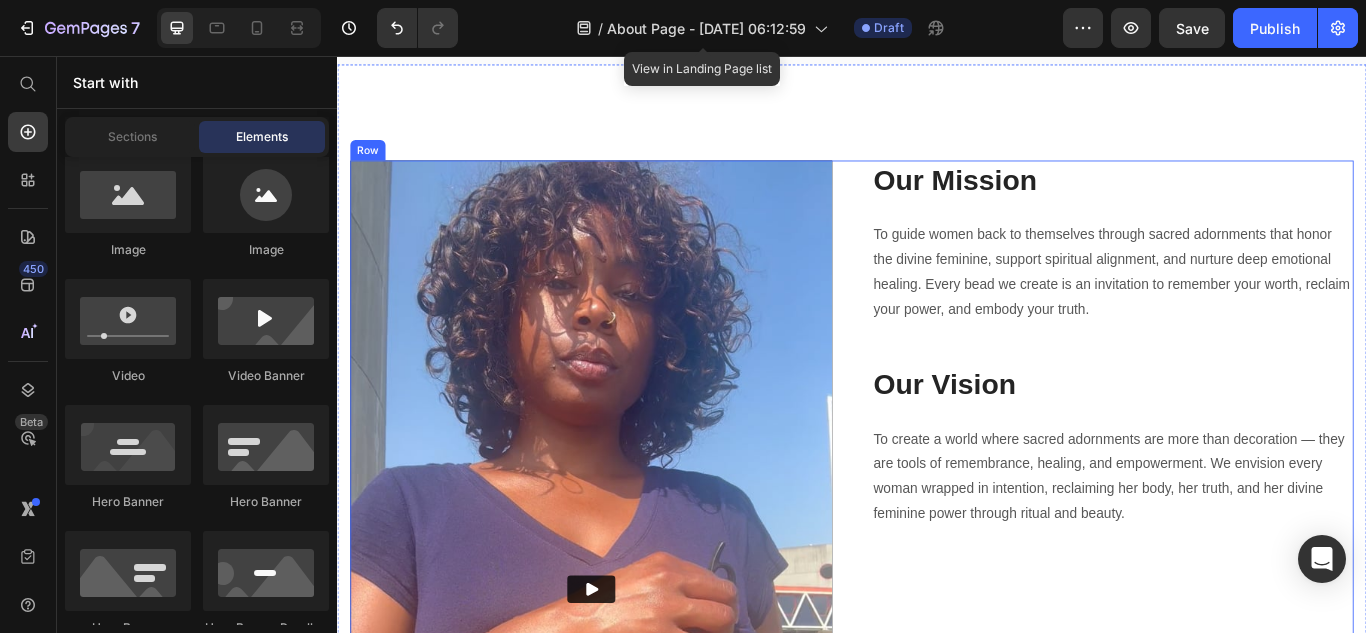 click on "Video Our Mission Heading To guide women back to themselves through sacred adornments that honor the divine feminine, support spiritual alignment, and nurture deep emotional healing. Every bead we create is an invitation to remember your worth, reclaim your power, and embody your truth. Text block Our Vision Heading To create a world where sacred adornments are more than decoration — they are tools of remembrance, healing, and empowerment. We envision every woman wrapped in intention, reclaiming her body, her truth, and her divine feminine power through ritual and beauty. Text block Row" at bounding box center [937, 701] 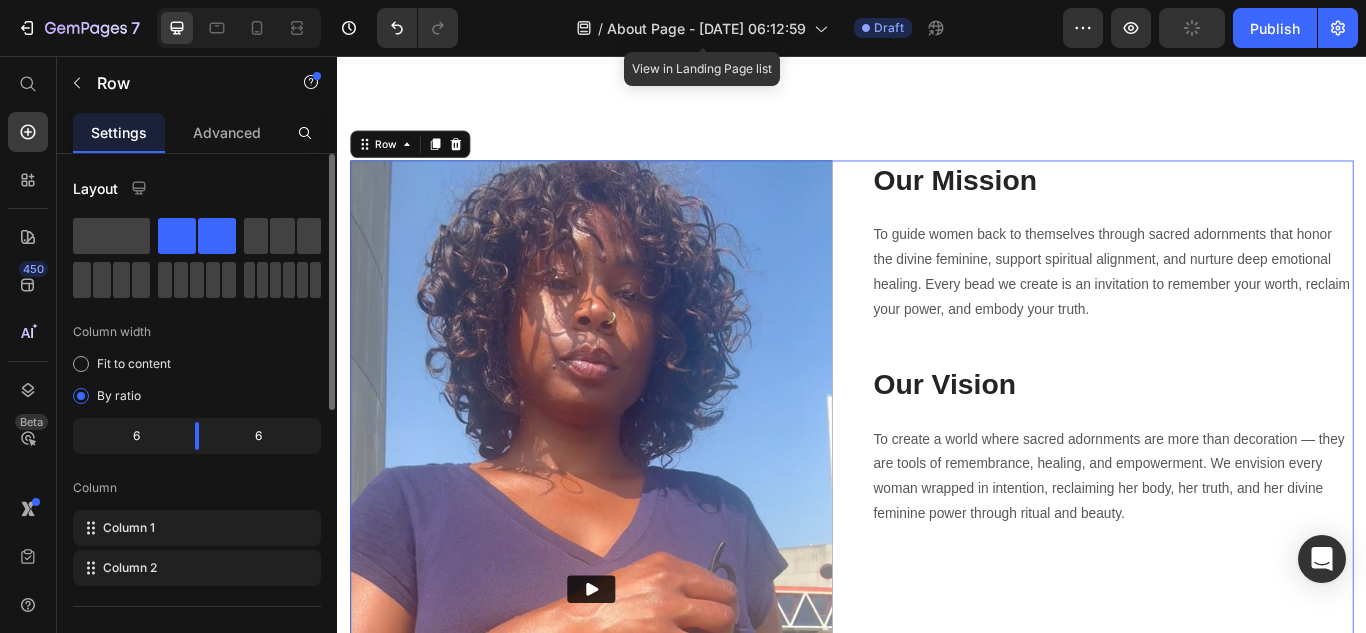 click at bounding box center [633, 677] 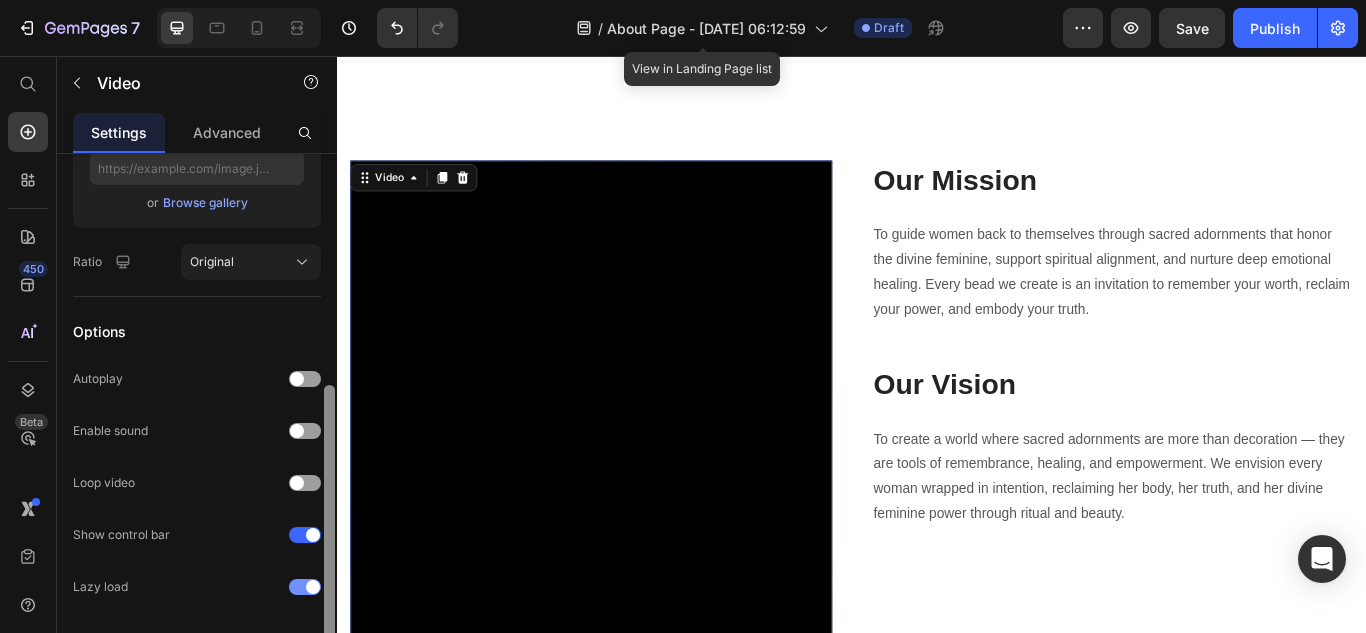 scroll, scrollTop: 429, scrollLeft: 0, axis: vertical 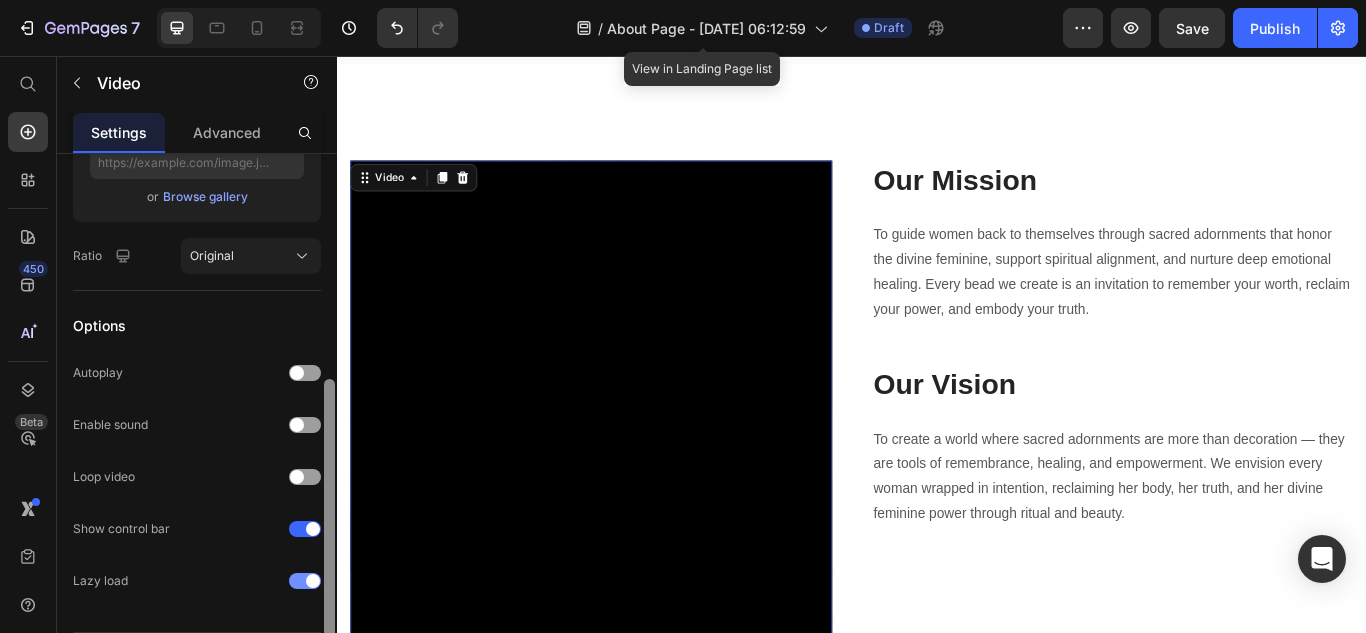 drag, startPoint x: 327, startPoint y: 344, endPoint x: 319, endPoint y: 569, distance: 225.14218 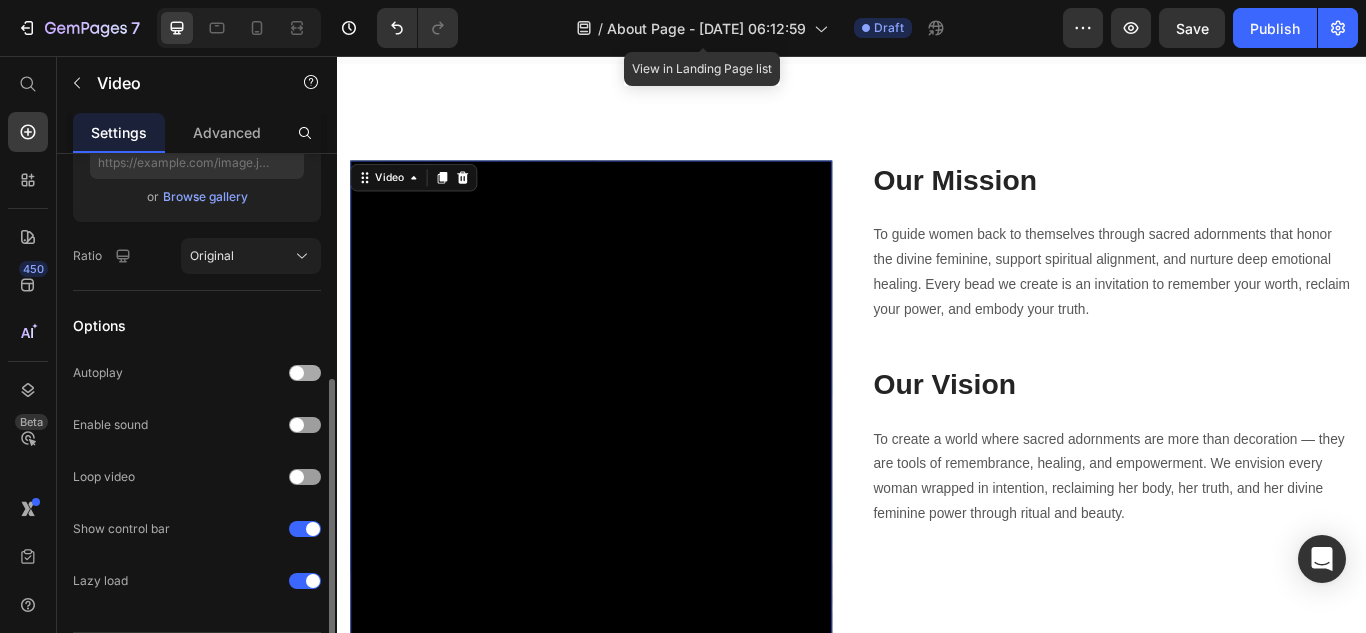 click at bounding box center (297, 373) 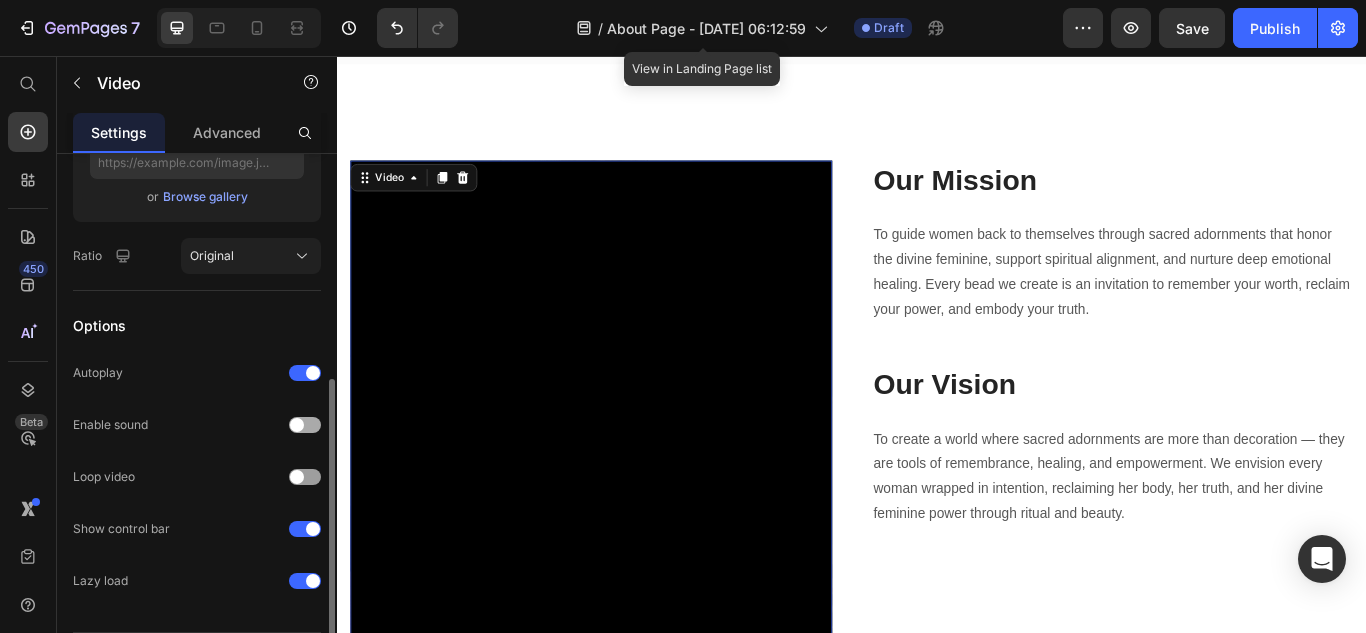 click at bounding box center [297, 425] 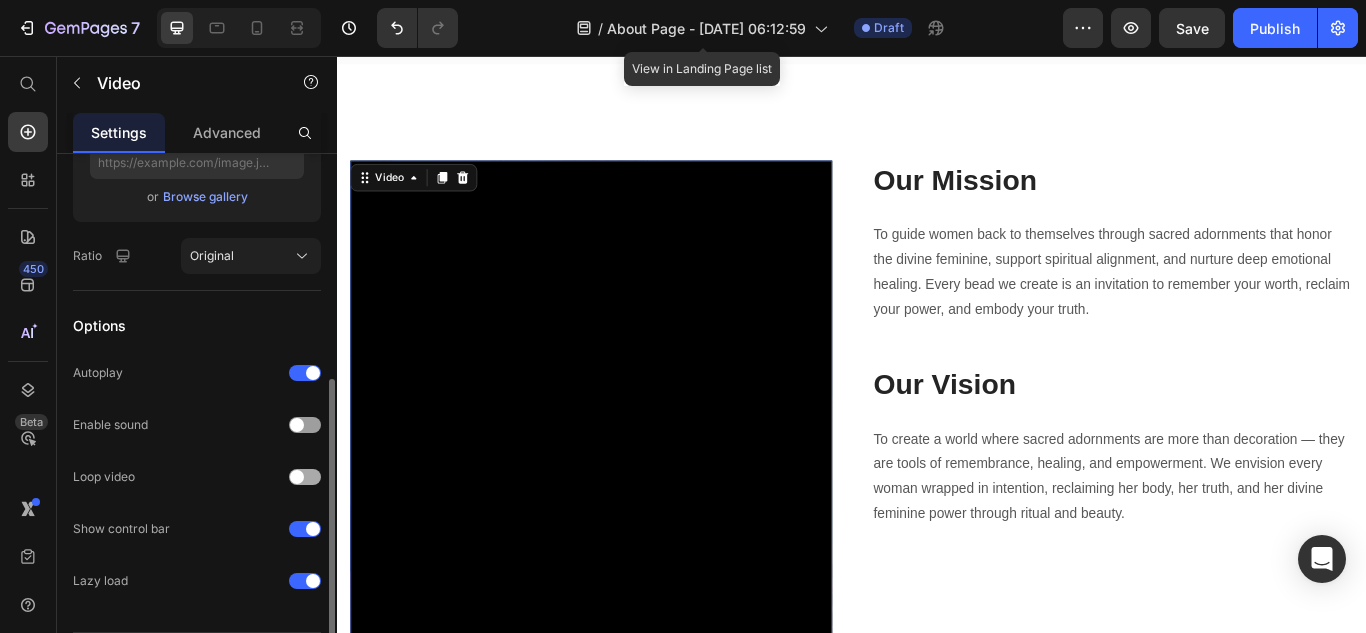 click at bounding box center (305, 477) 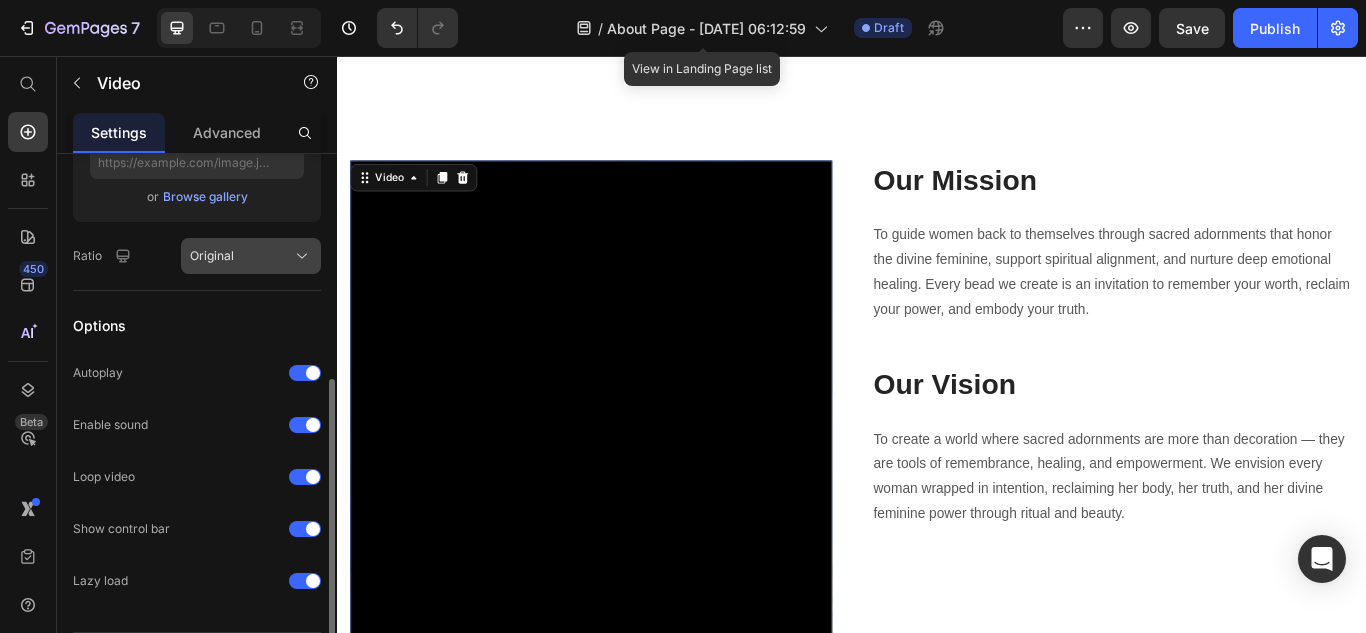 click 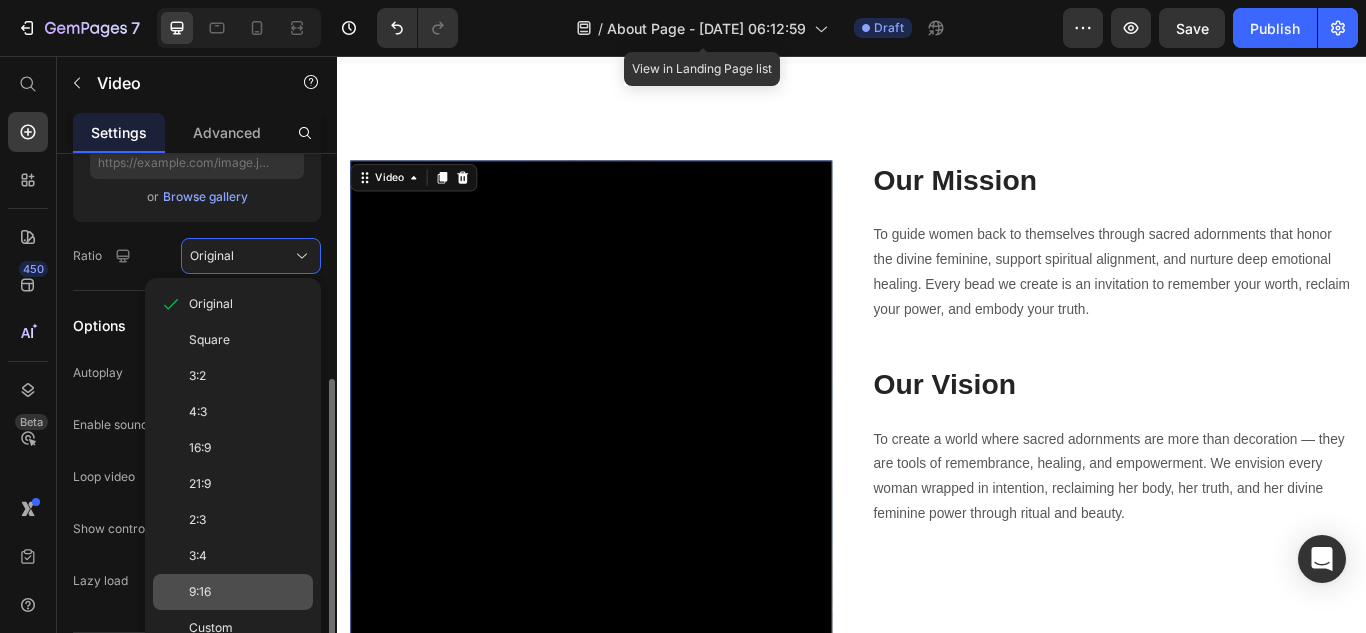 click on "9:16" at bounding box center (247, 592) 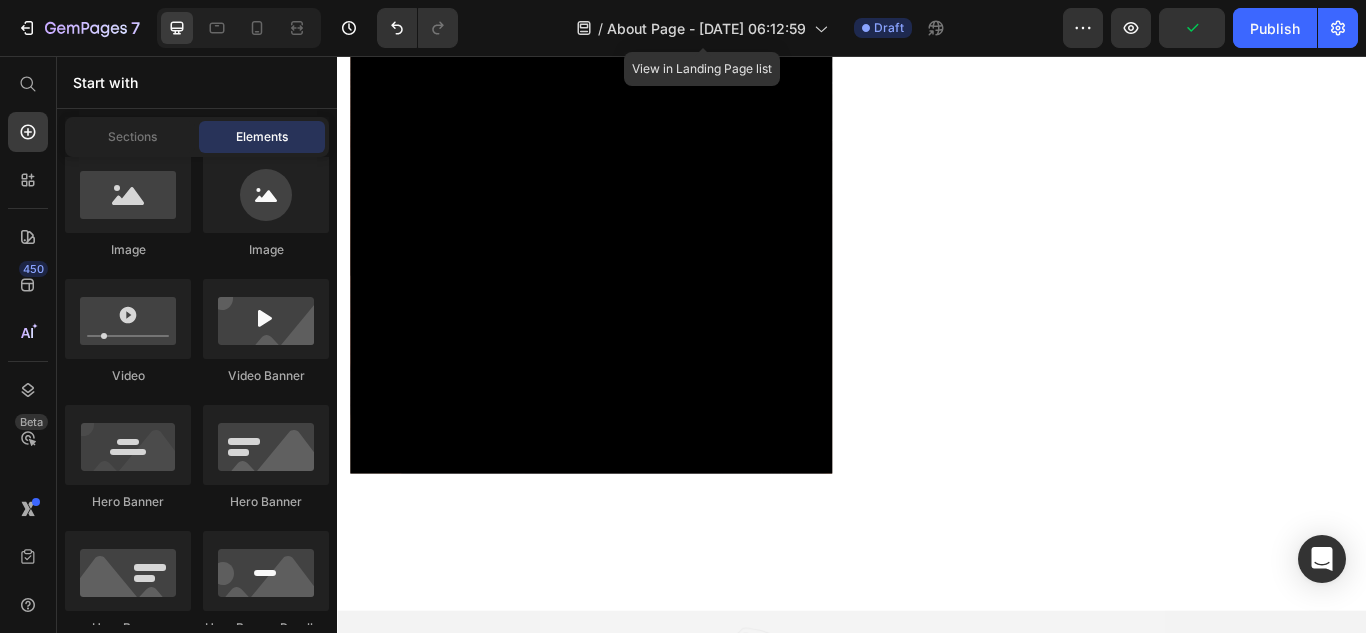 scroll, scrollTop: 3601, scrollLeft: 0, axis: vertical 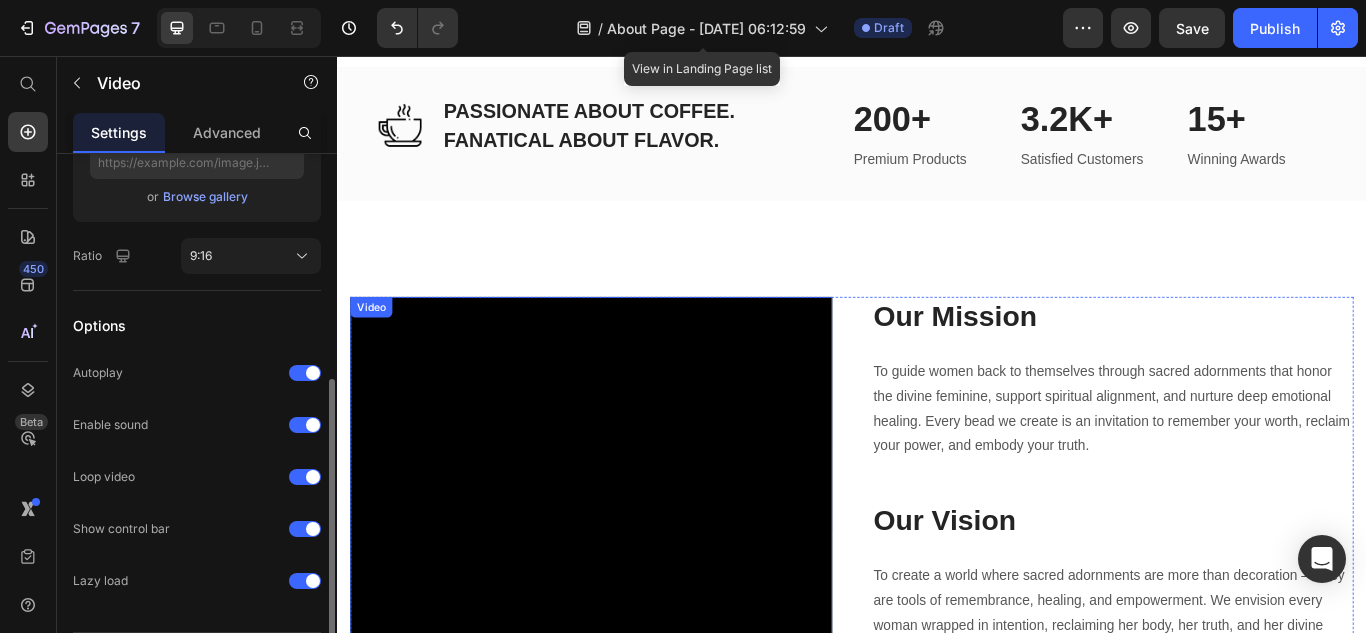 click on "Video" at bounding box center [376, 349] 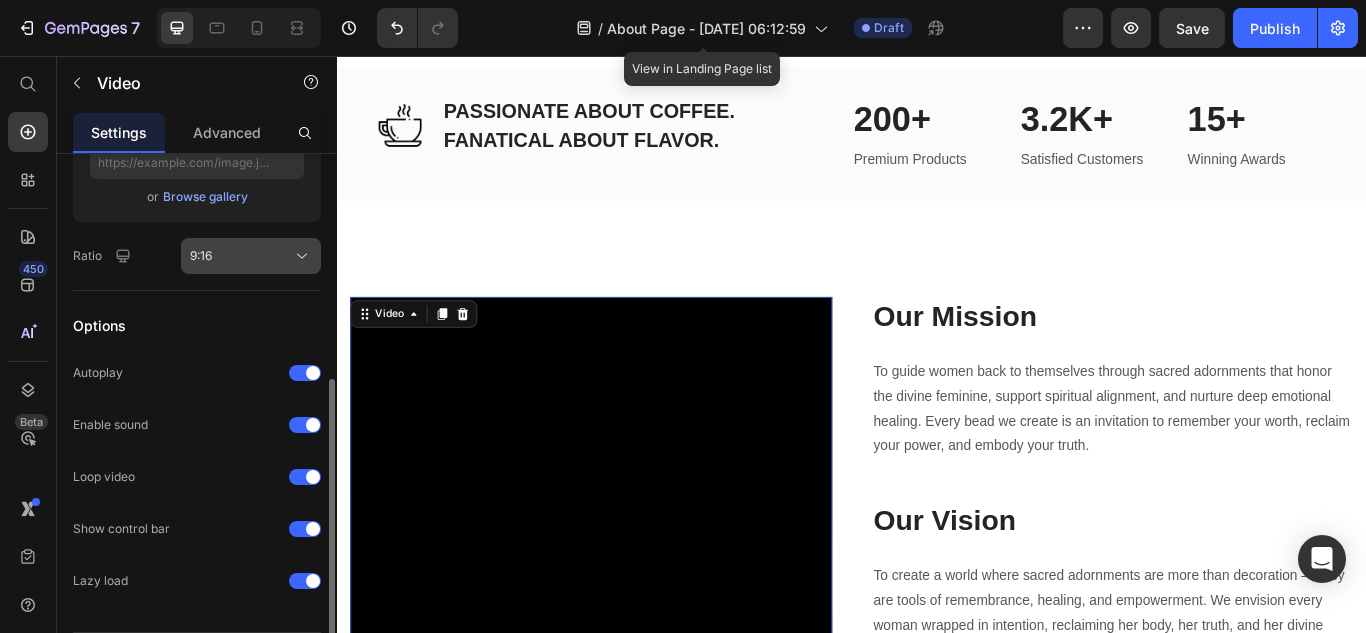 click on "9:16" 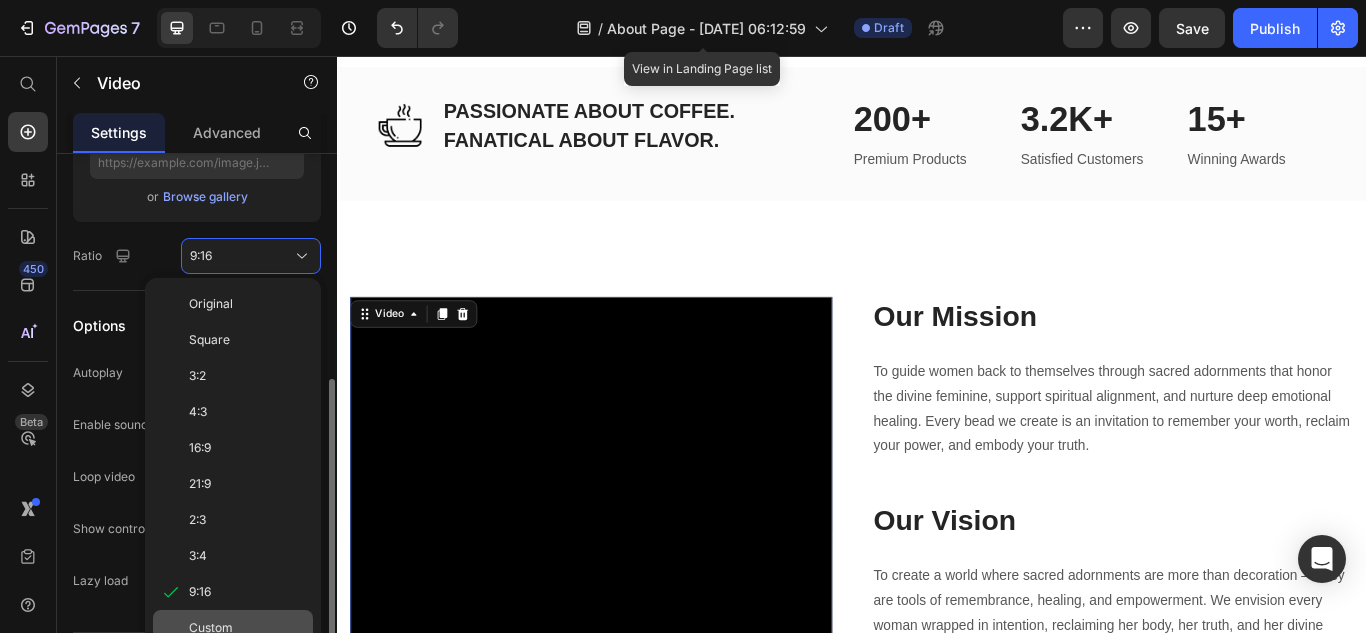click on "Custom" at bounding box center (247, 628) 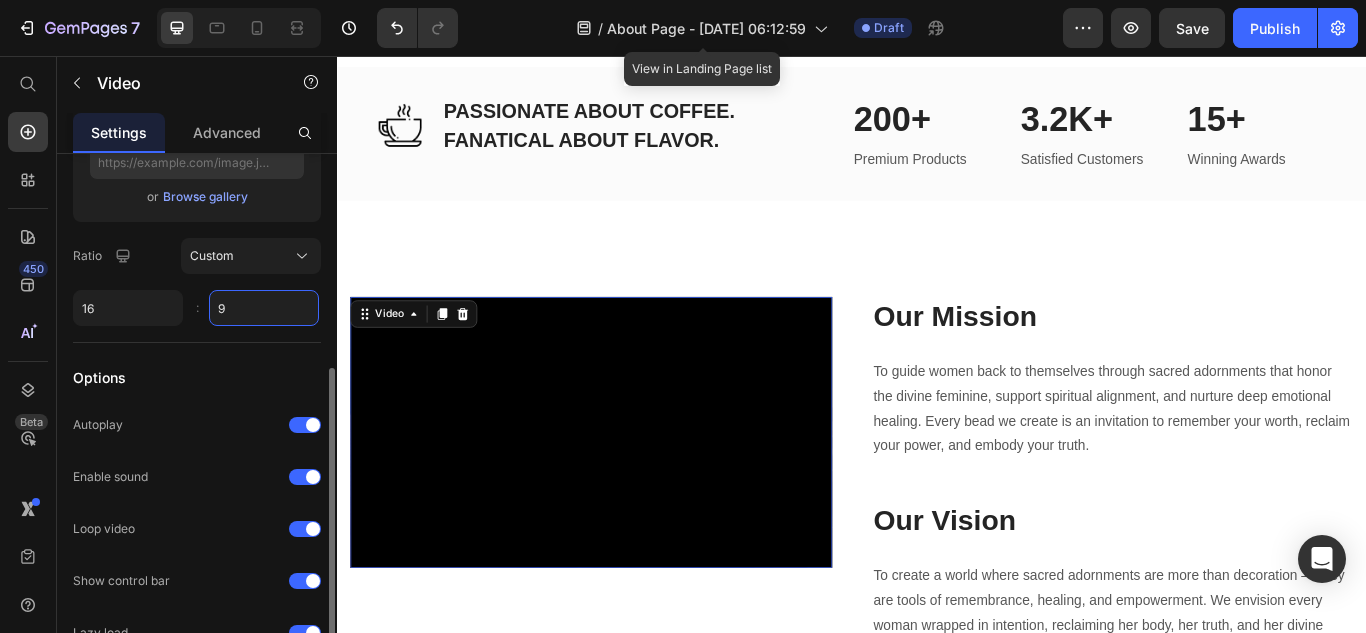 click on "9" at bounding box center (264, 308) 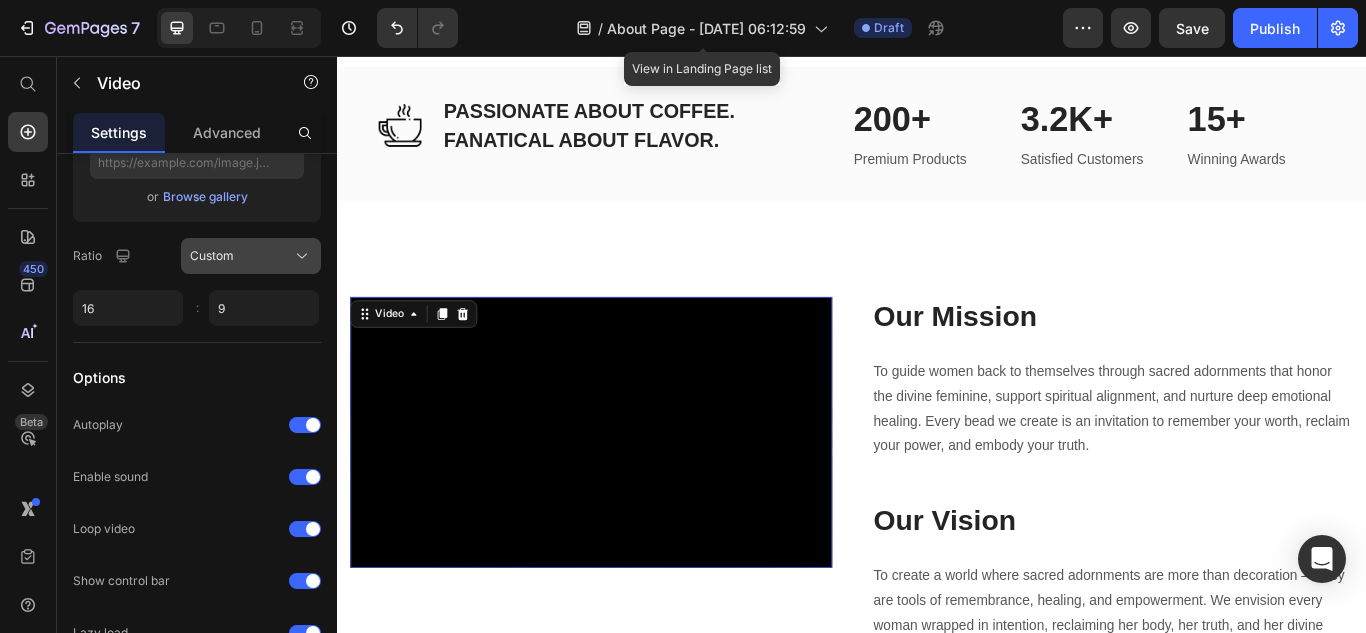 click on "Custom" 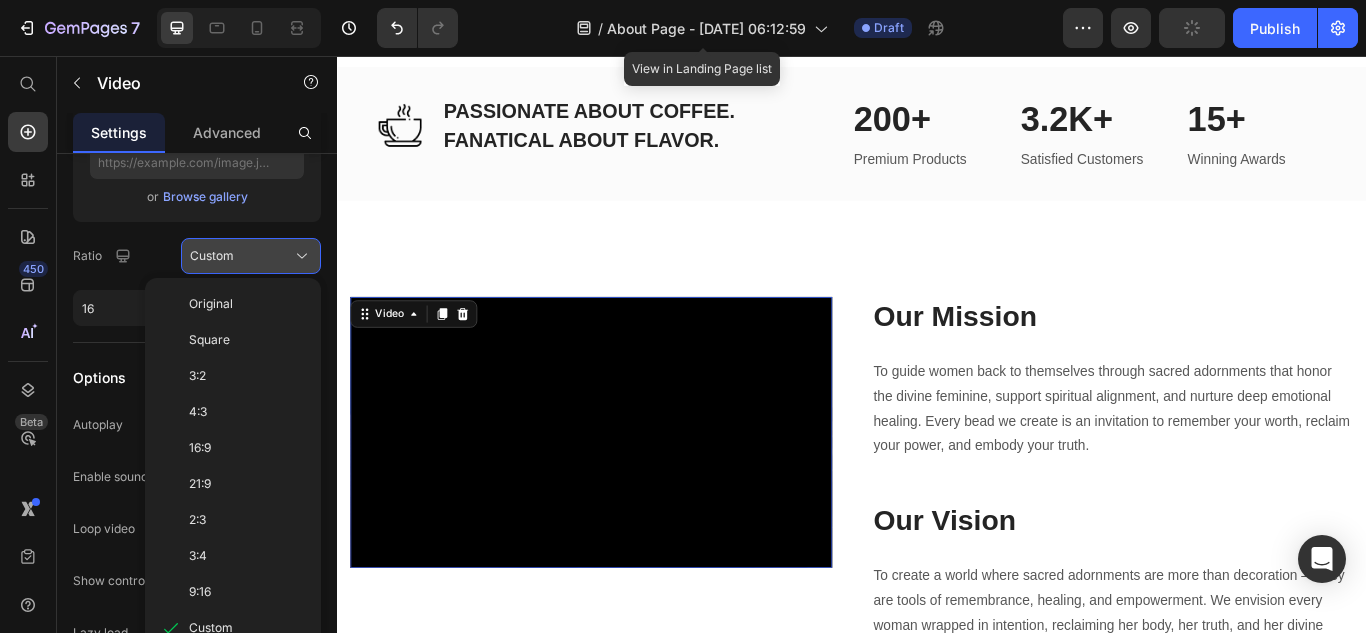 type on "9" 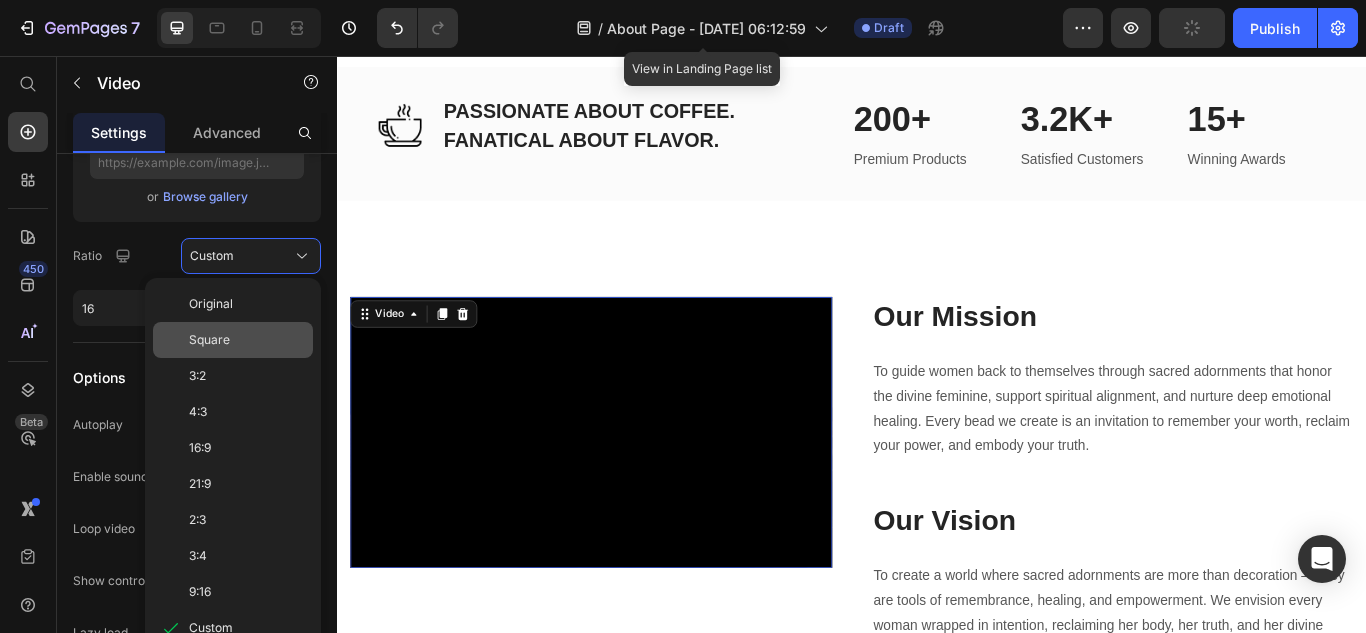 click on "Square" 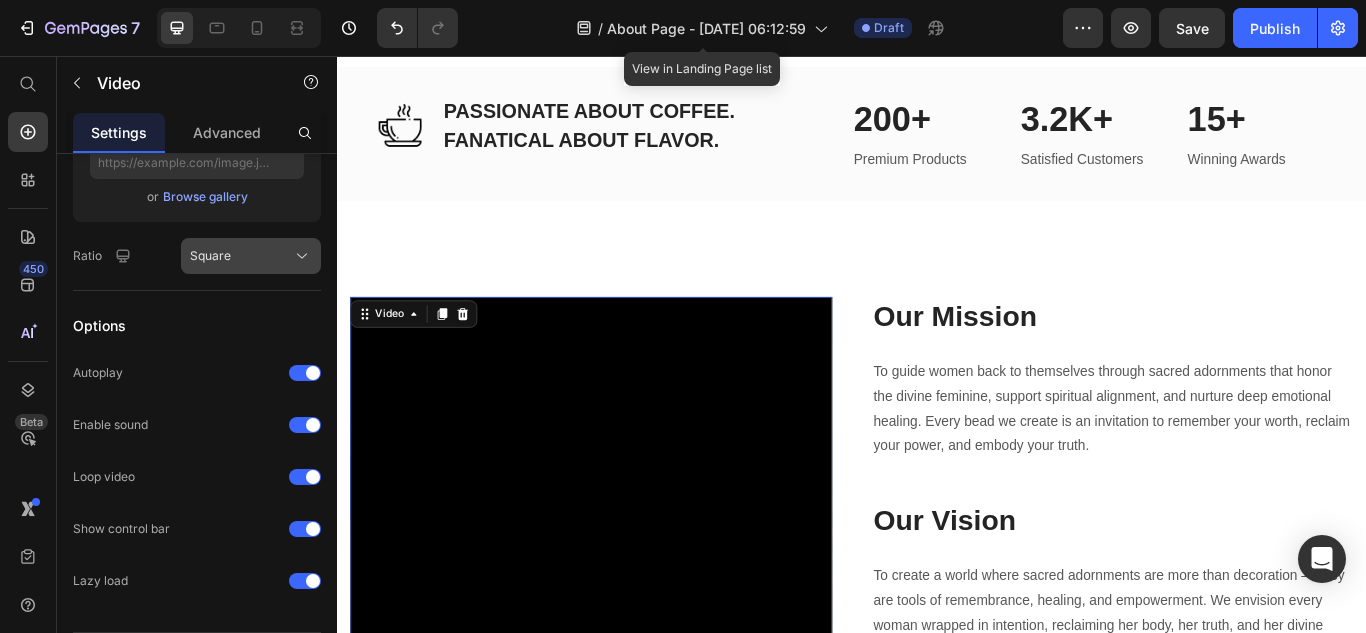 click on "Square" 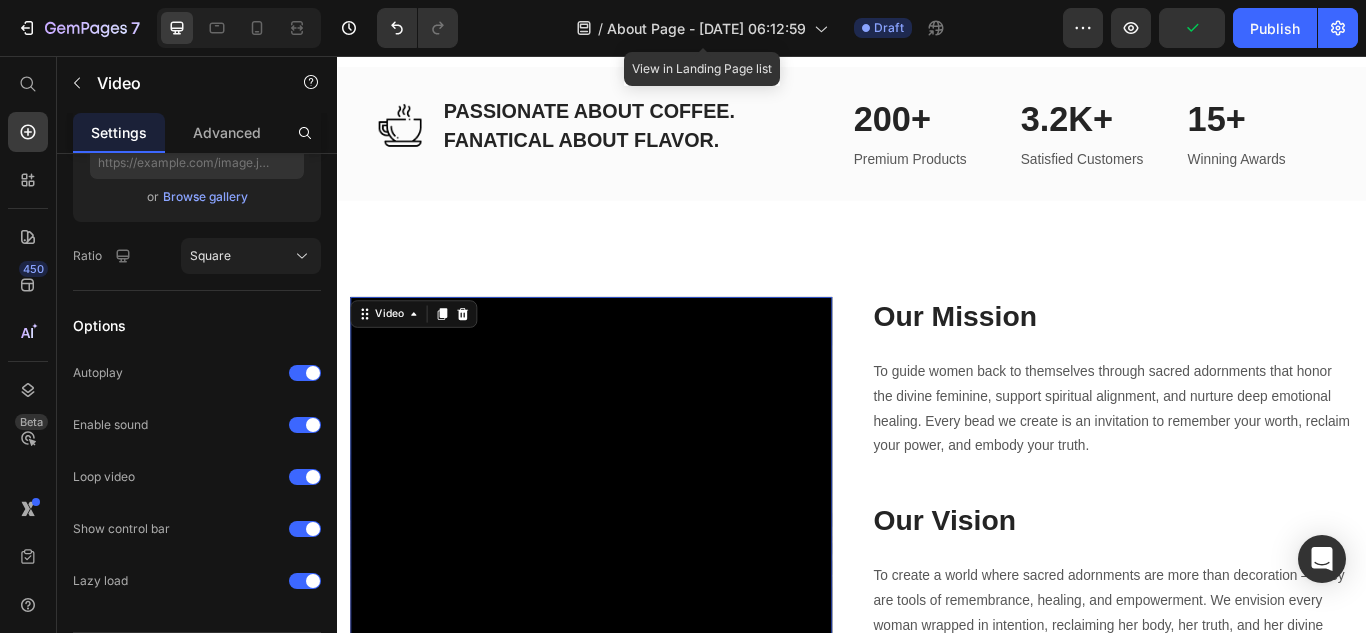 click on "Video thumbnail Image Upload Image  or   Browse gallery  [GEOGRAPHIC_DATA]" 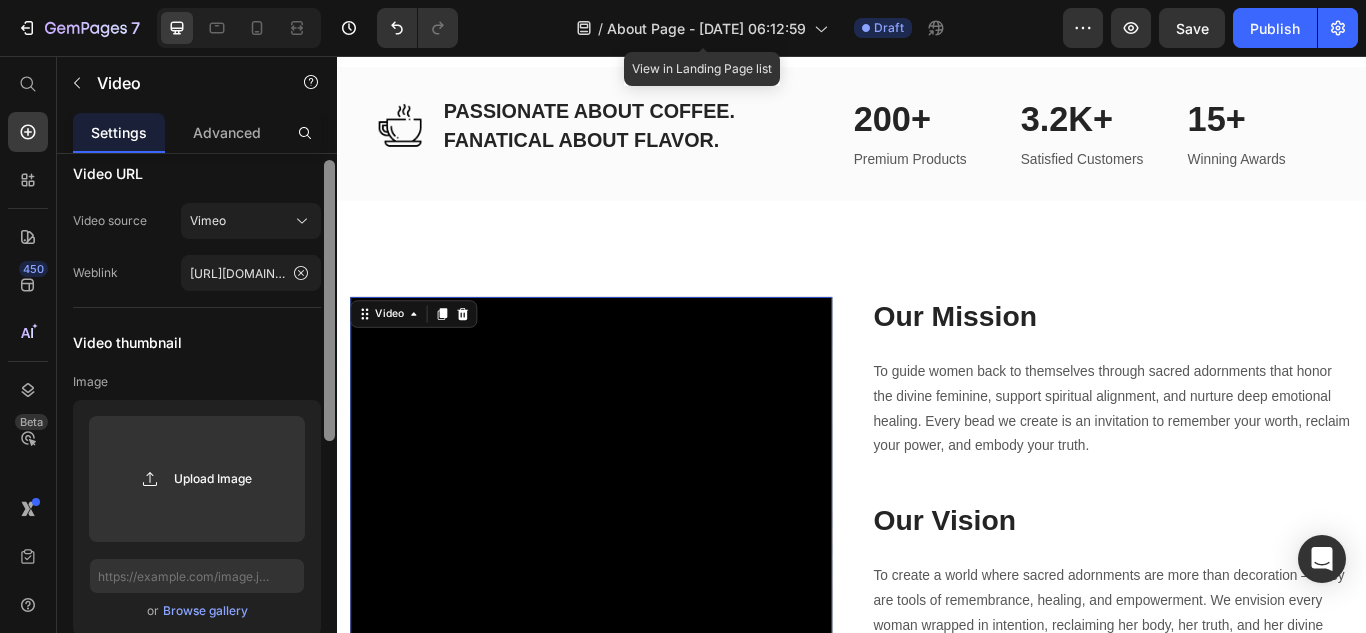scroll, scrollTop: 0, scrollLeft: 0, axis: both 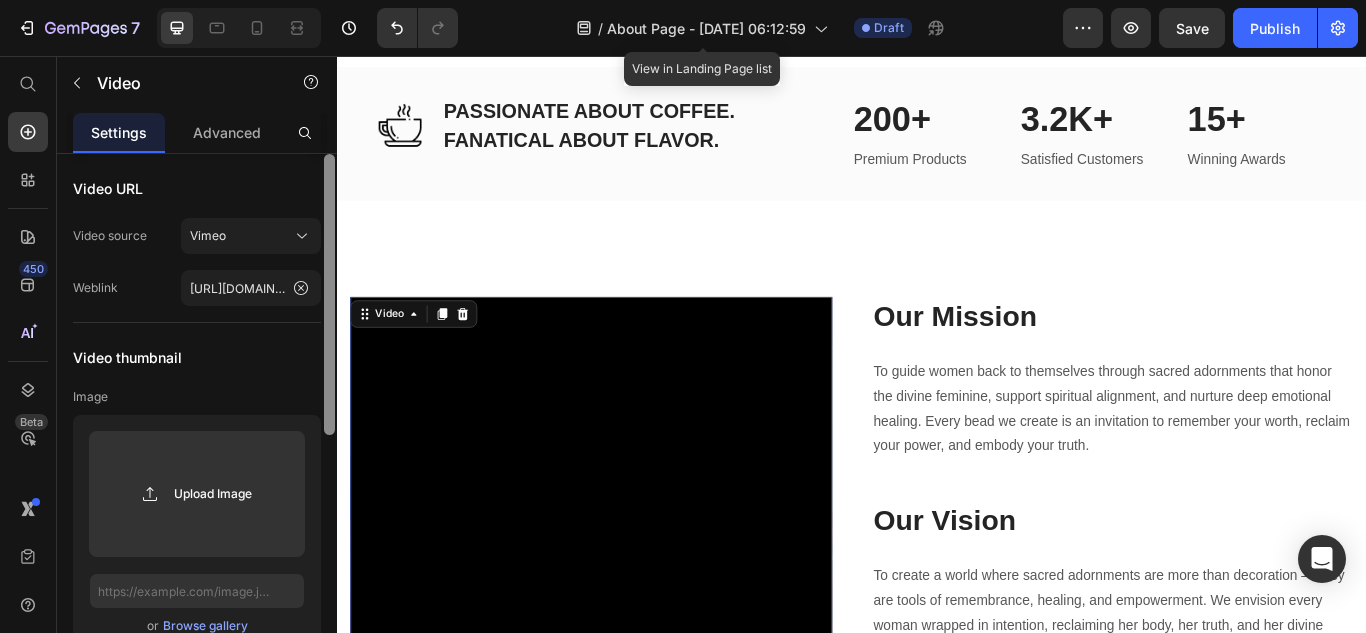 drag, startPoint x: 326, startPoint y: 403, endPoint x: 324, endPoint y: 128, distance: 275.00726 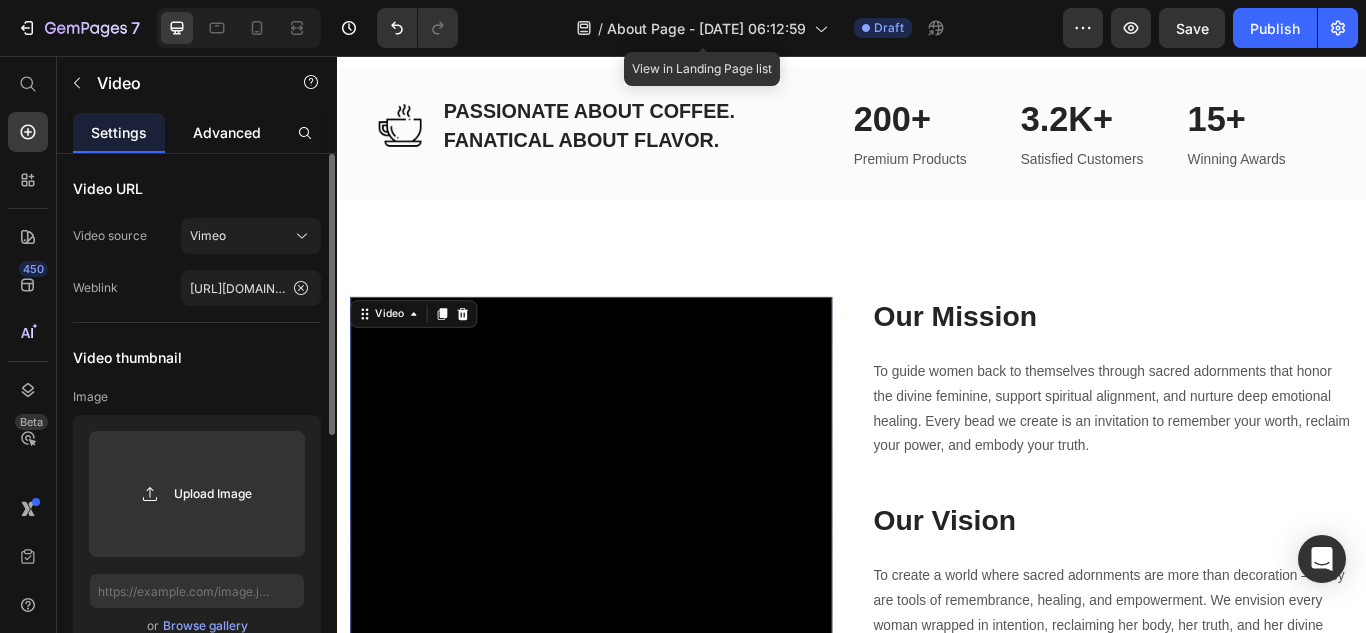 click on "Advanced" 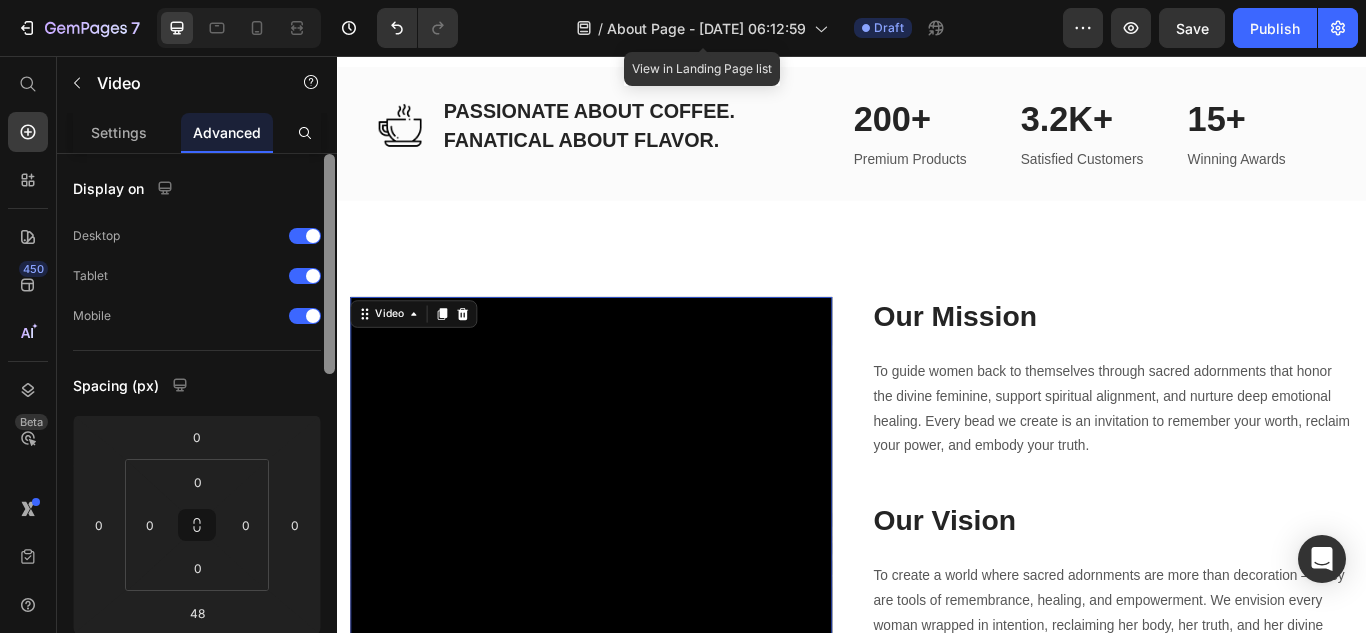 scroll, scrollTop: 536, scrollLeft: 0, axis: vertical 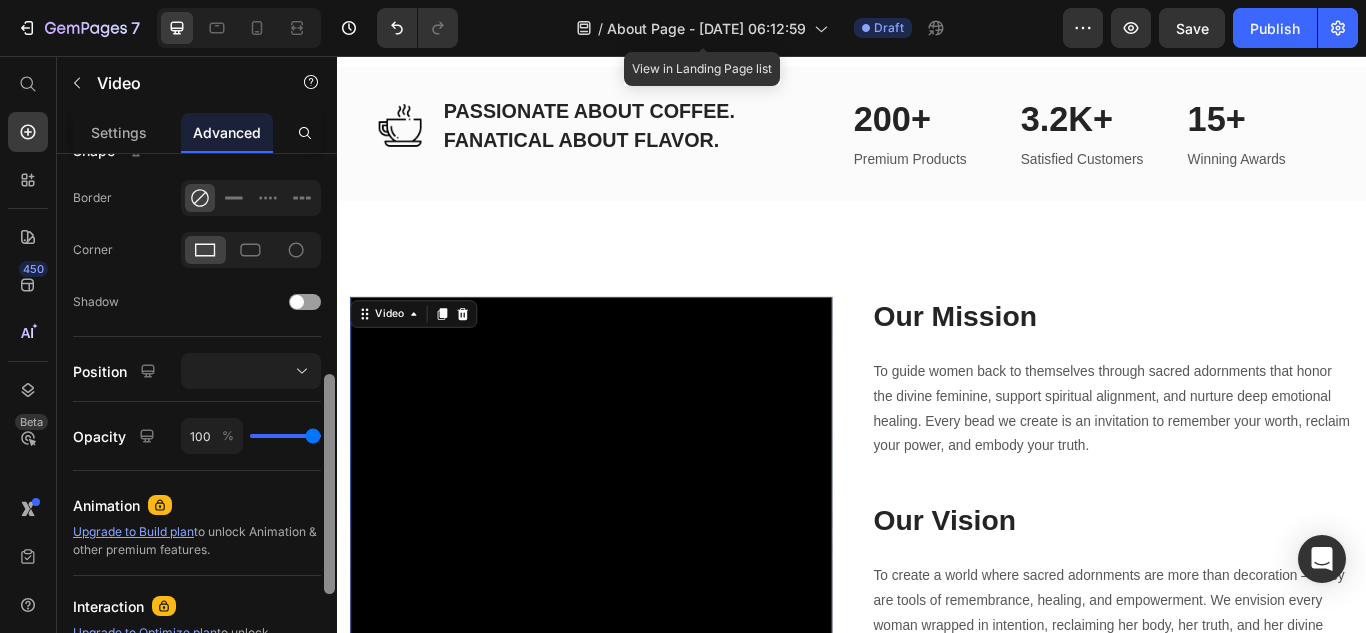 drag, startPoint x: 328, startPoint y: 375, endPoint x: 335, endPoint y: 316, distance: 59.413803 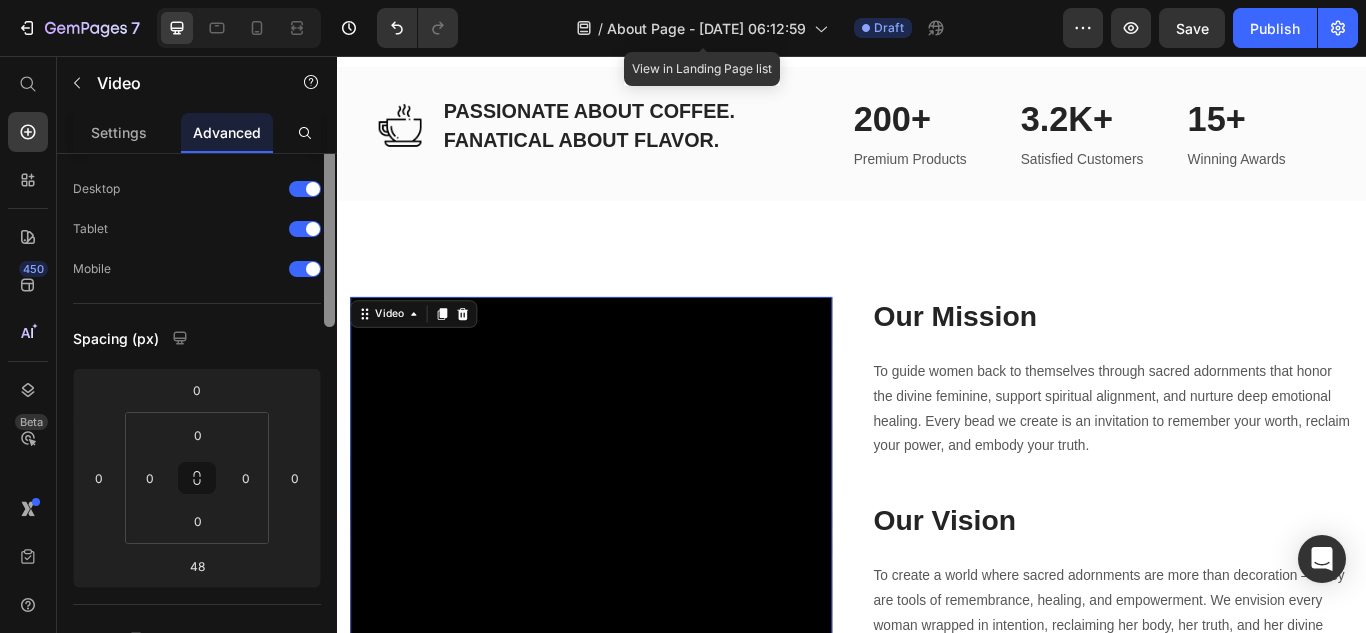 scroll, scrollTop: 0, scrollLeft: 0, axis: both 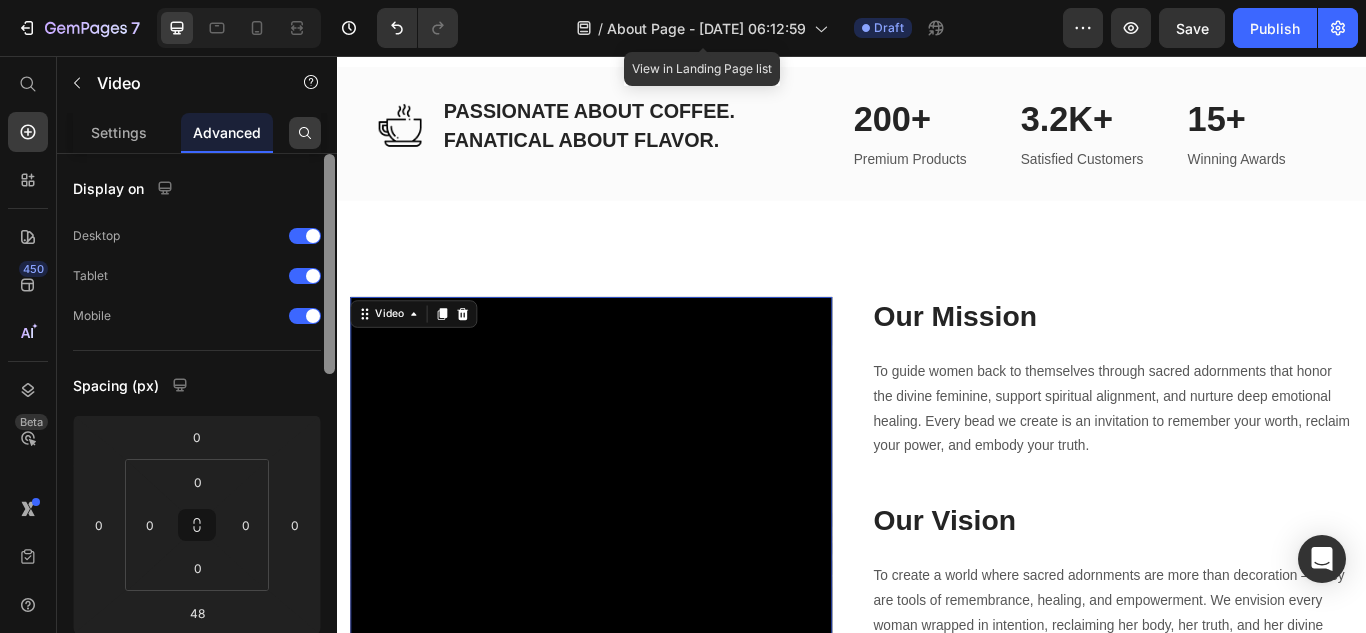 drag, startPoint x: 327, startPoint y: 392, endPoint x: 317, endPoint y: 145, distance: 247.20235 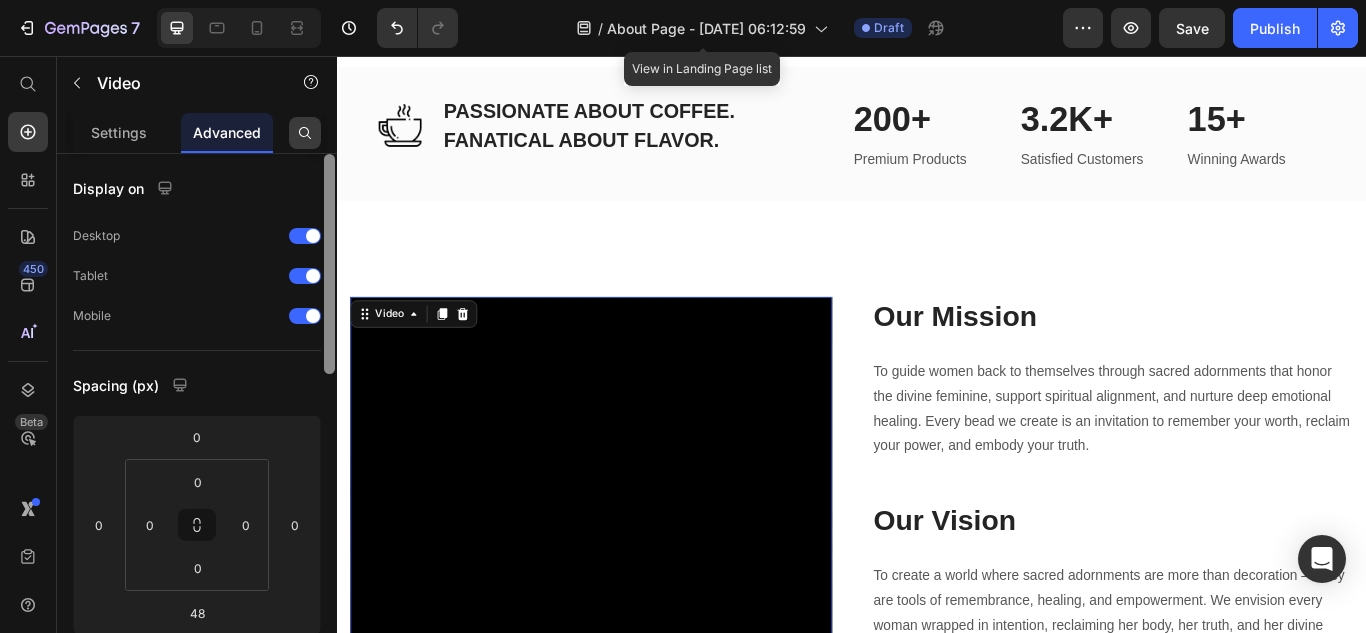 click on "Settings Advanced Display on Desktop Tablet Mobile Spacing (px) 0 0 48 0 0 0 0 0 Shape Border Corner Shadow Position Opacity 100 % Animation Upgrade to Build plan  to unlock Animation & other premium features. Interaction Upgrade to Optimize plan  to unlock Interaction & other premium features. CSS class  Delete element" at bounding box center [197, 401] 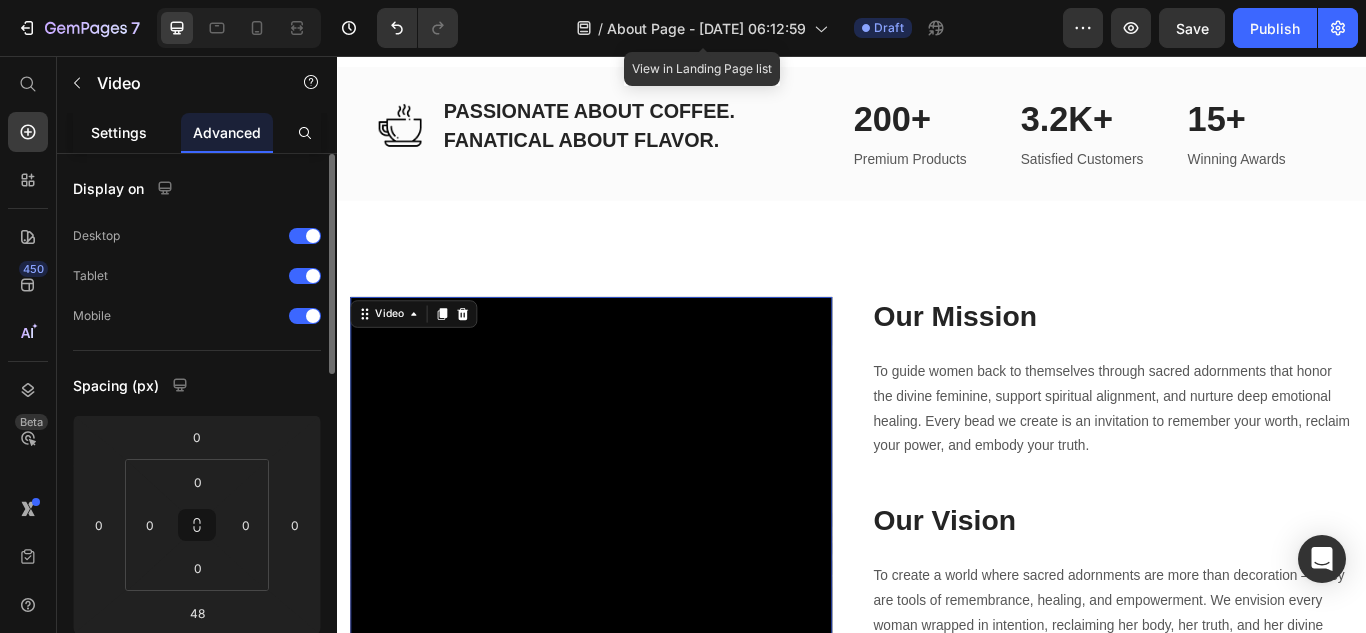 click on "Settings" at bounding box center (119, 132) 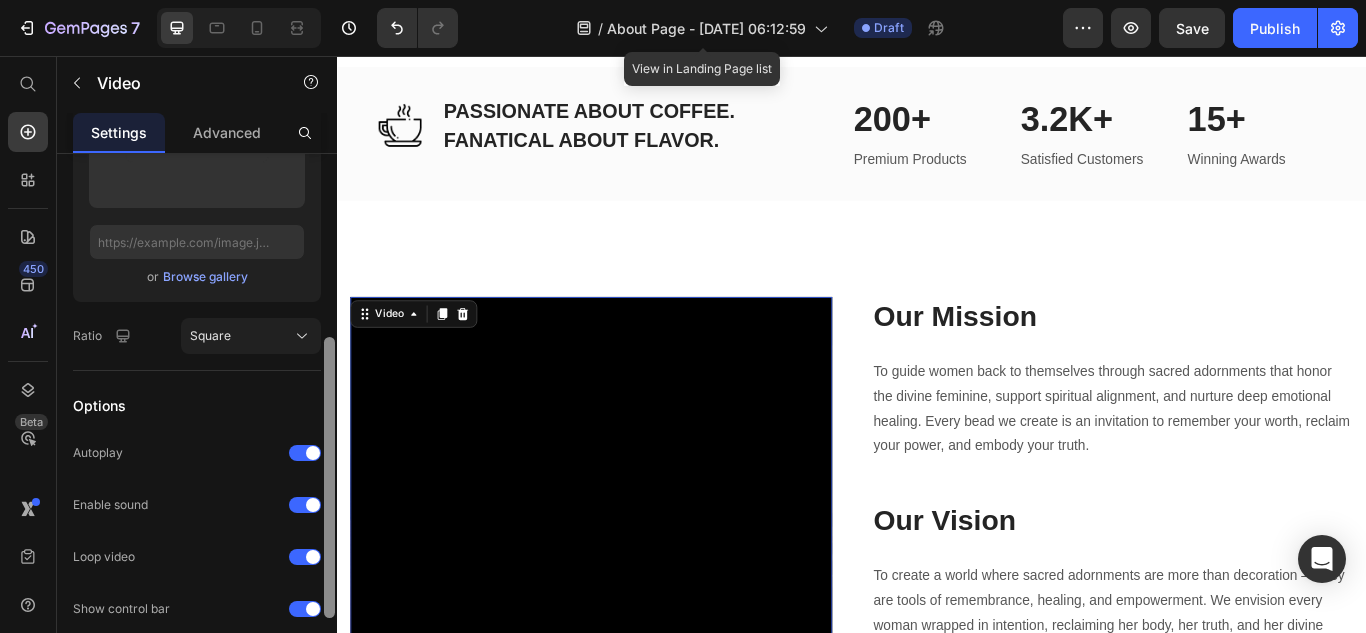 drag, startPoint x: 666, startPoint y: 412, endPoint x: 338, endPoint y: 621, distance: 388.928 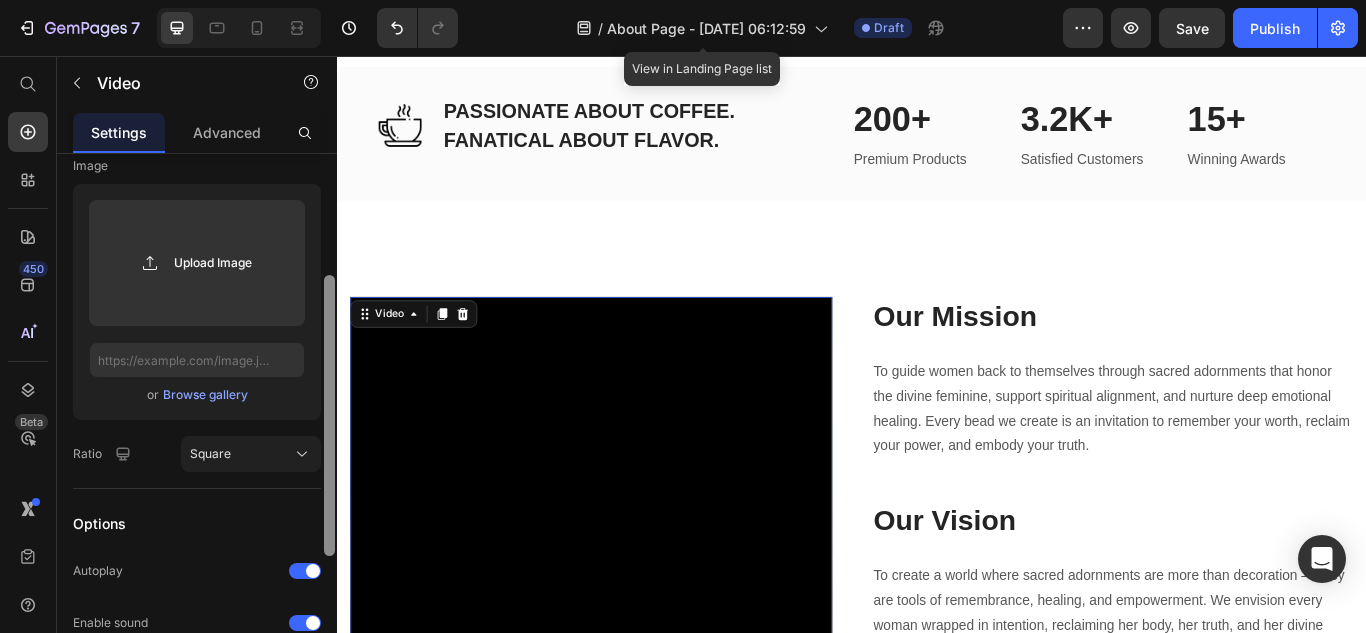 scroll, scrollTop: 273, scrollLeft: 0, axis: vertical 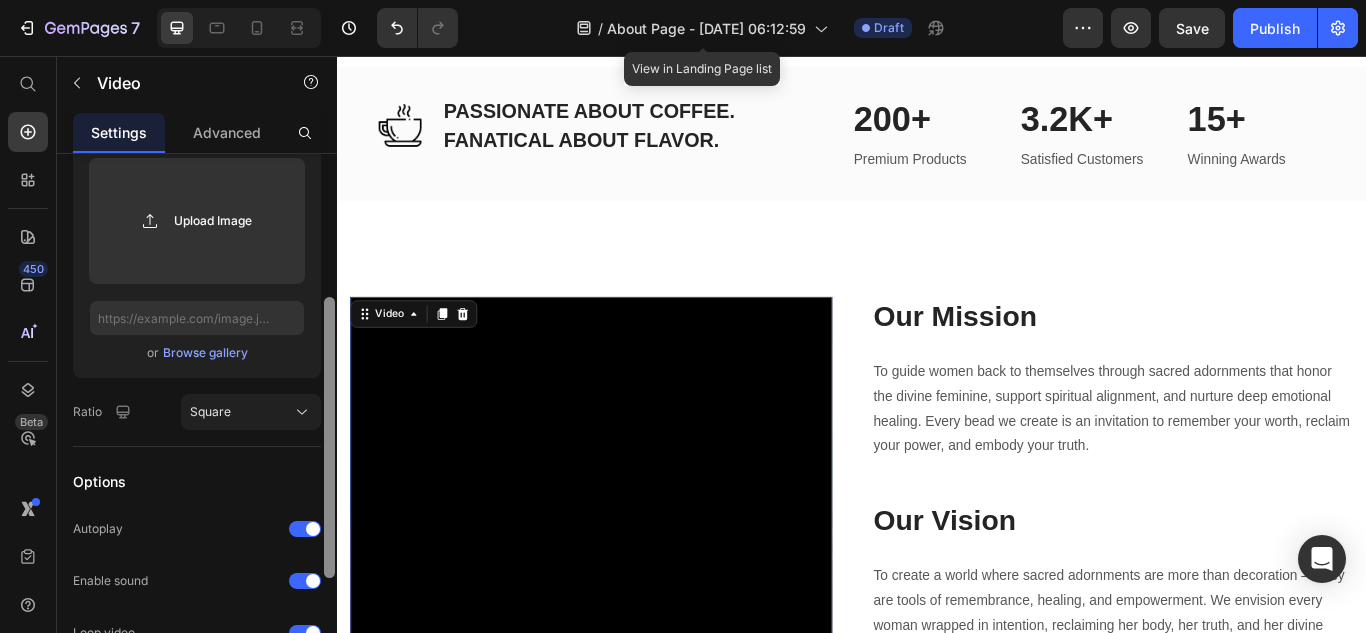 click on "Video URL Video source Vimeo Weblink [URL][DOMAIN_NAME] Video thumbnail Image Upload Image  or   Browse gallery  Ratio Square Options Autoplay Enable sound Loop video Show control bar Lazy load  Delete element" at bounding box center (197, 392) 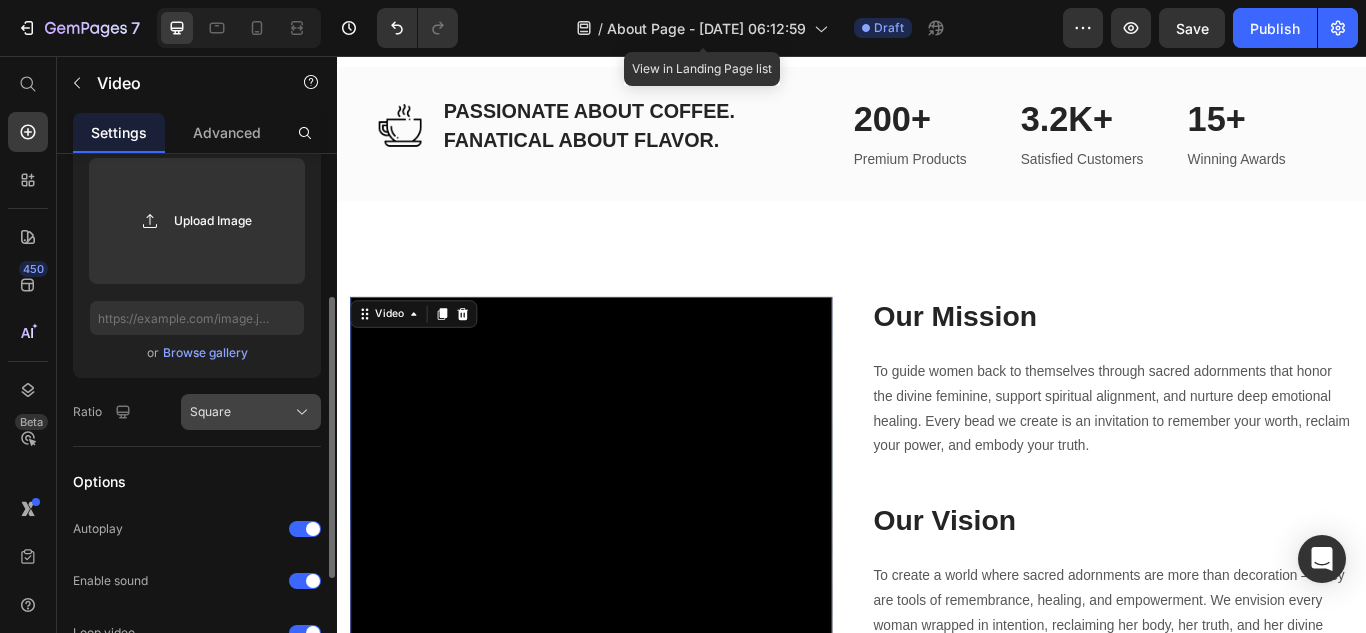 click 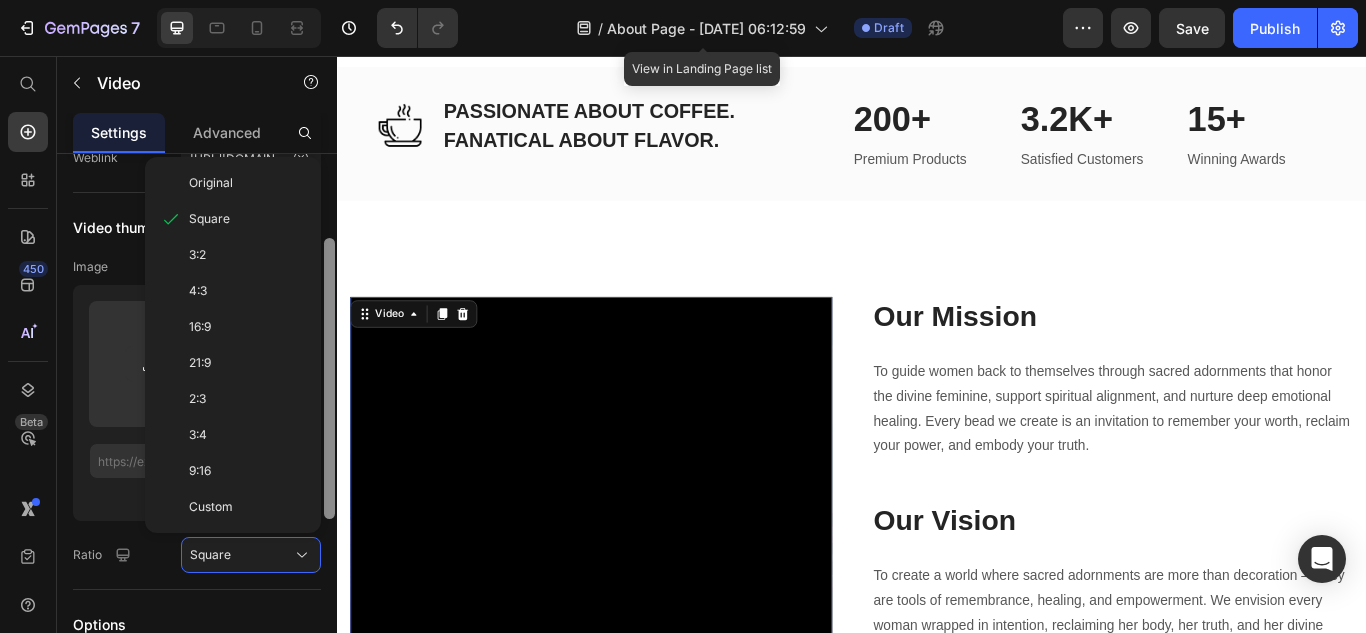 scroll, scrollTop: 122, scrollLeft: 0, axis: vertical 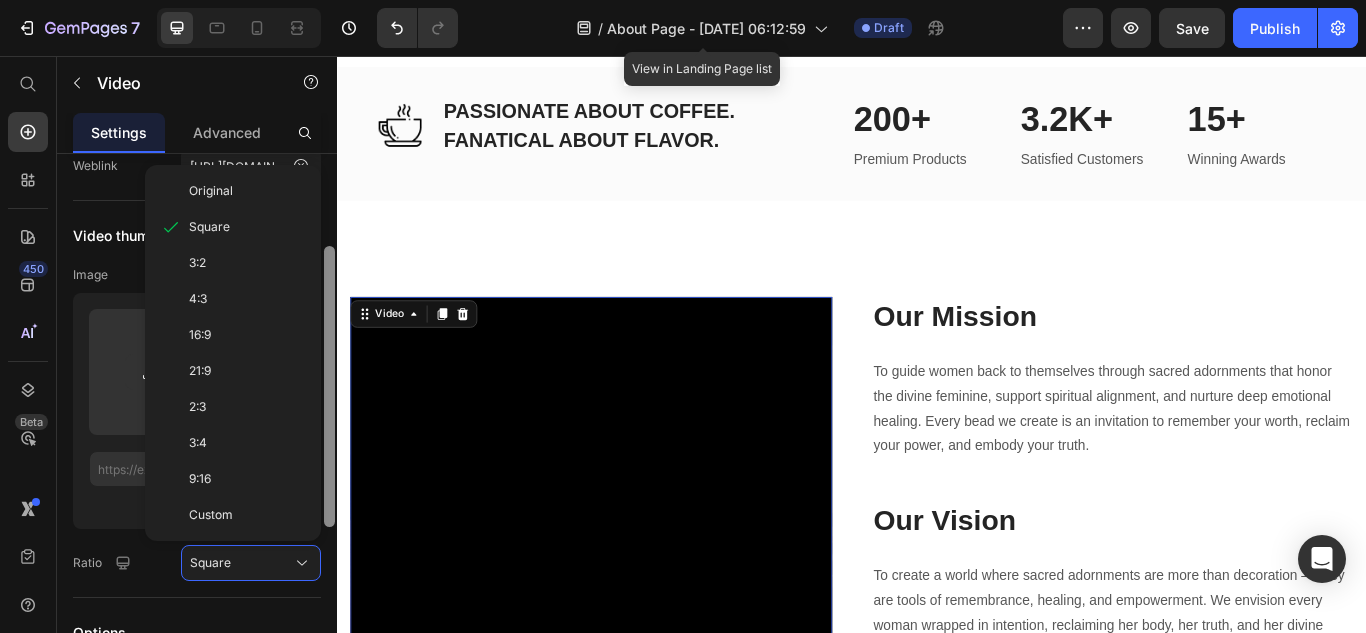 drag, startPoint x: 334, startPoint y: 386, endPoint x: 264, endPoint y: 188, distance: 210.00952 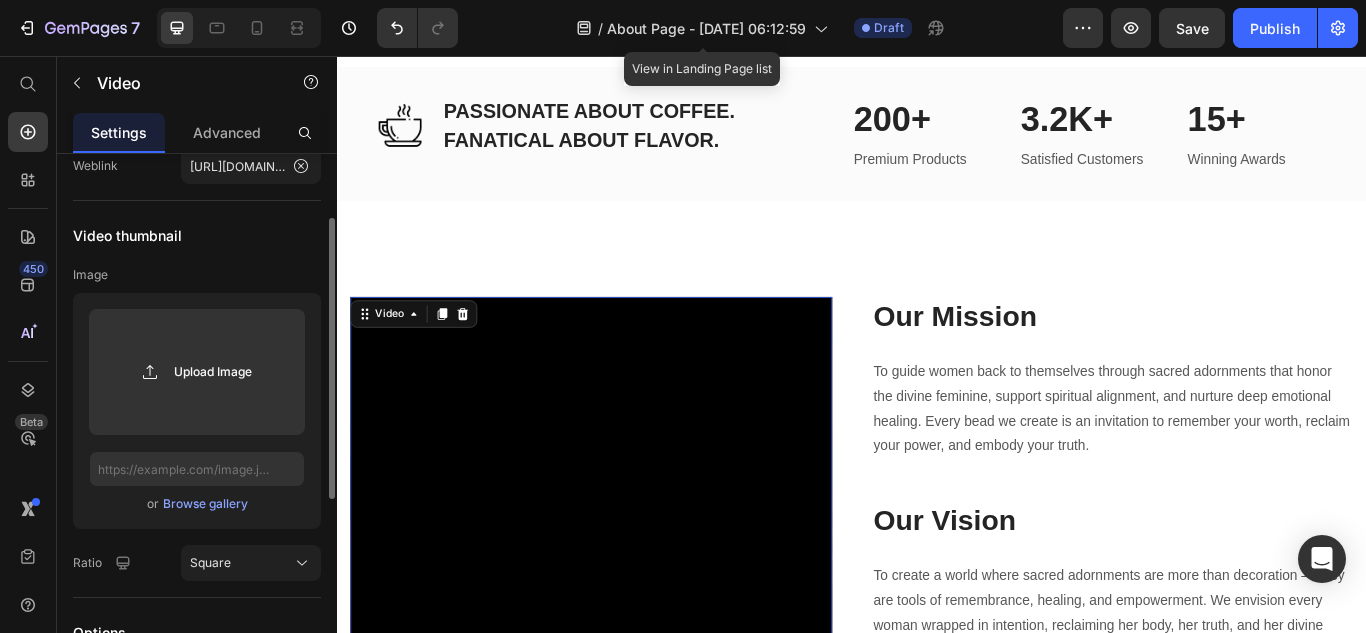 click on "Video URL Video source Vimeo Weblink [URL][DOMAIN_NAME]" 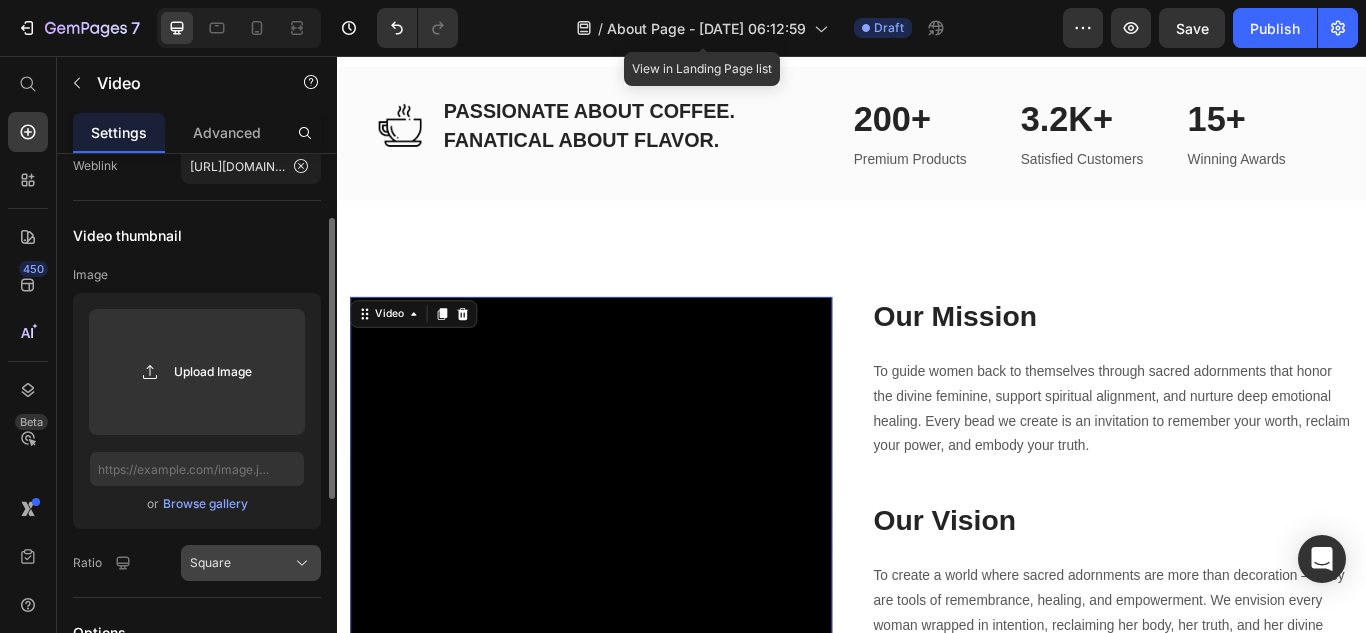 click on "Square" 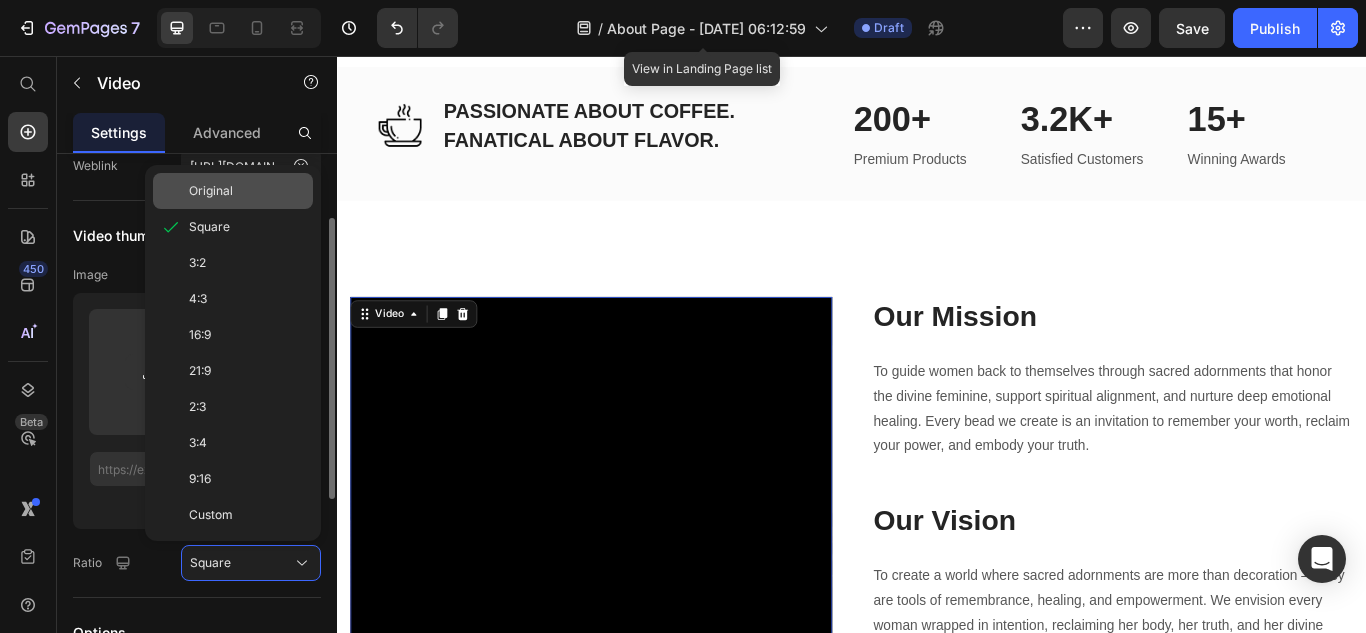 click on "Original" at bounding box center [247, 191] 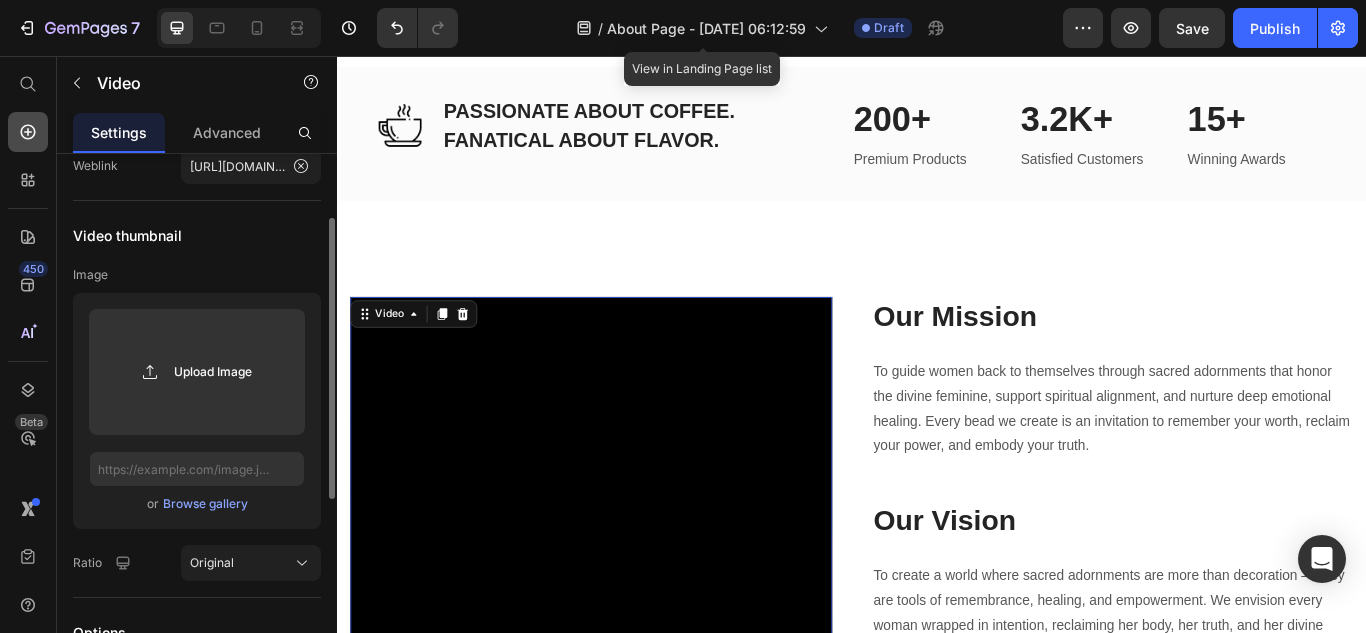 click 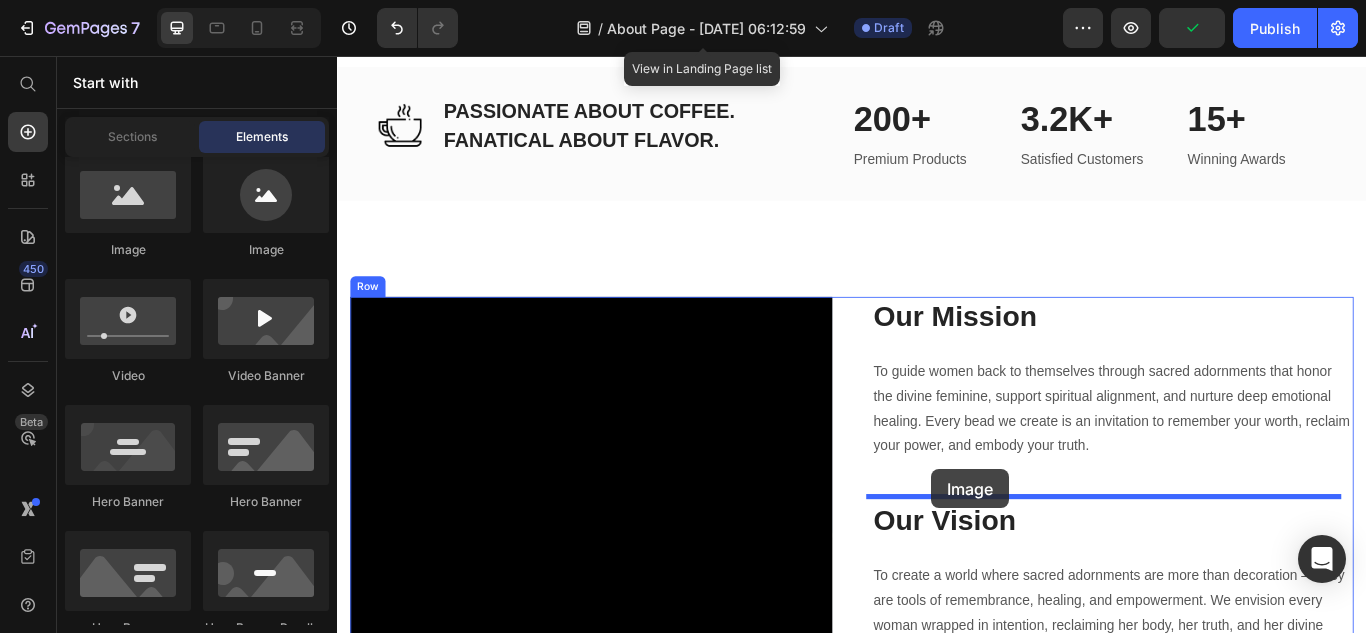 drag, startPoint x: 984, startPoint y: 511, endPoint x: 1030, endPoint y: 538, distance: 53.338543 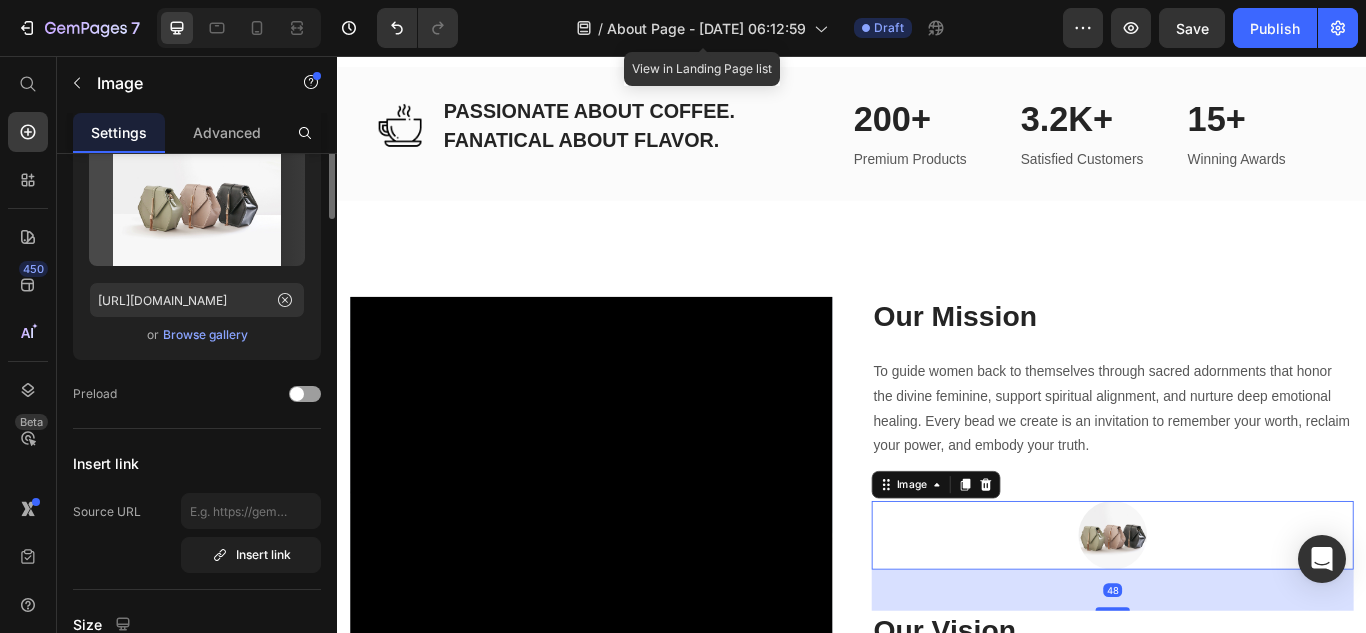 scroll, scrollTop: 0, scrollLeft: 0, axis: both 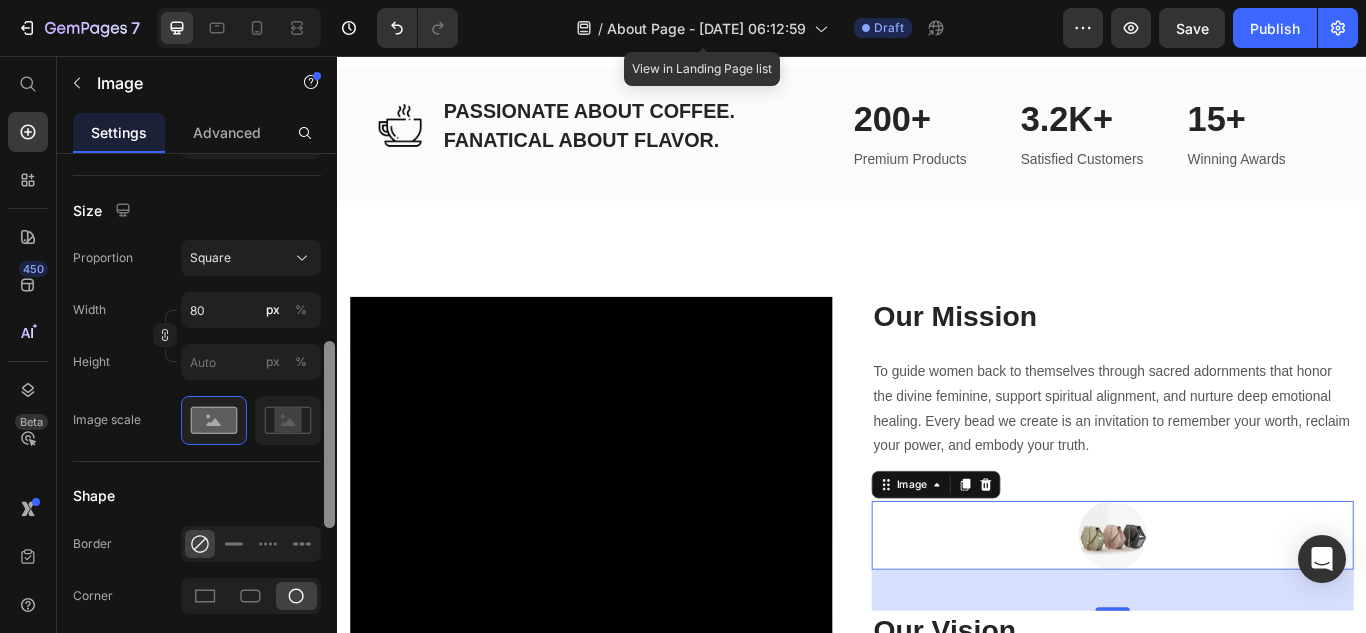 click at bounding box center (329, 422) 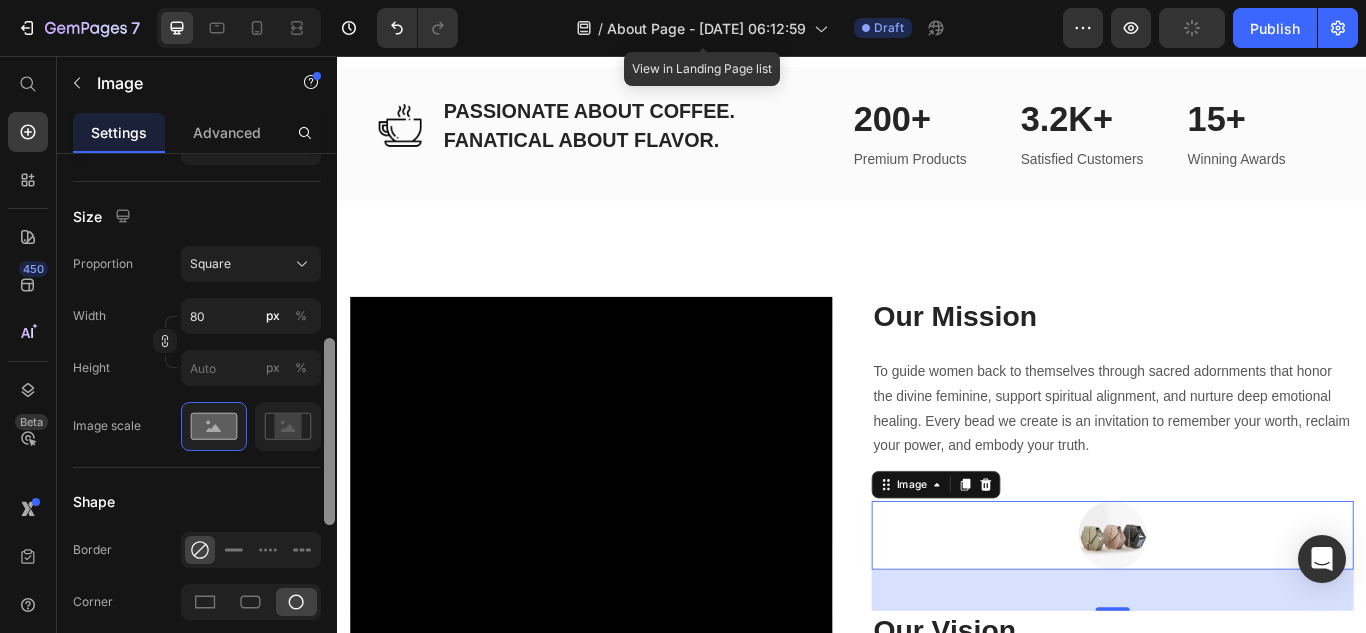 scroll, scrollTop: 527, scrollLeft: 0, axis: vertical 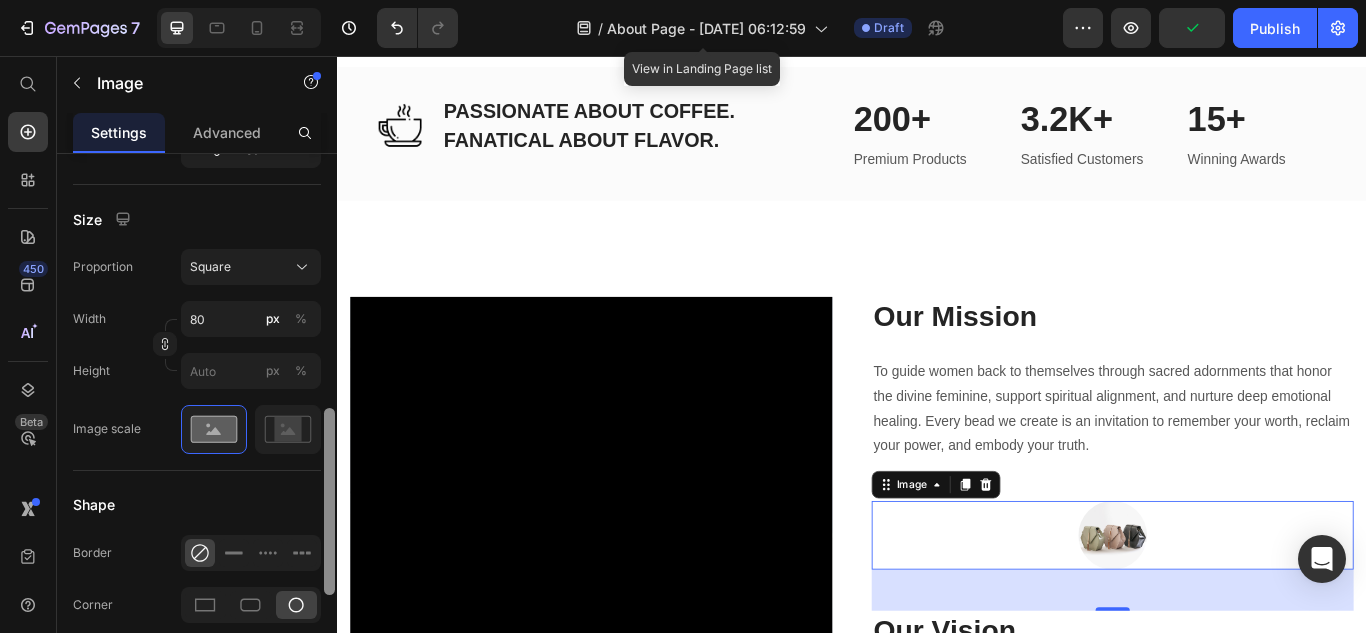 drag, startPoint x: 333, startPoint y: 392, endPoint x: 333, endPoint y: 407, distance: 15 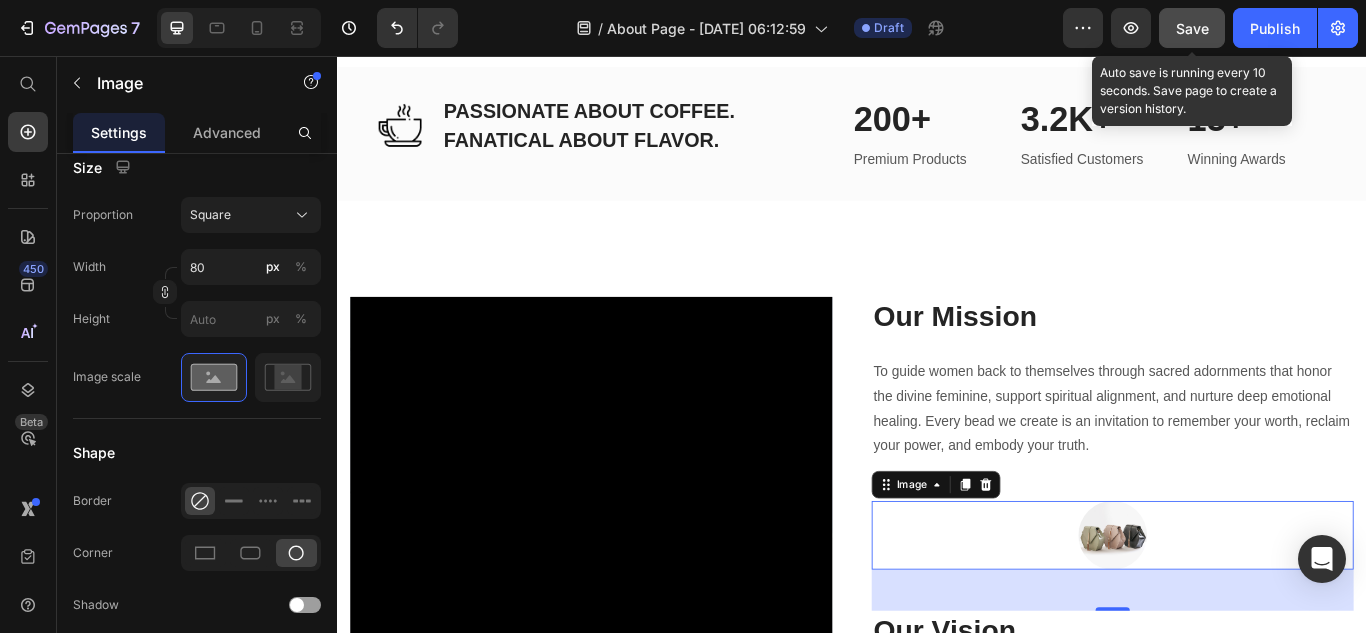 click on "Save" at bounding box center [1192, 28] 